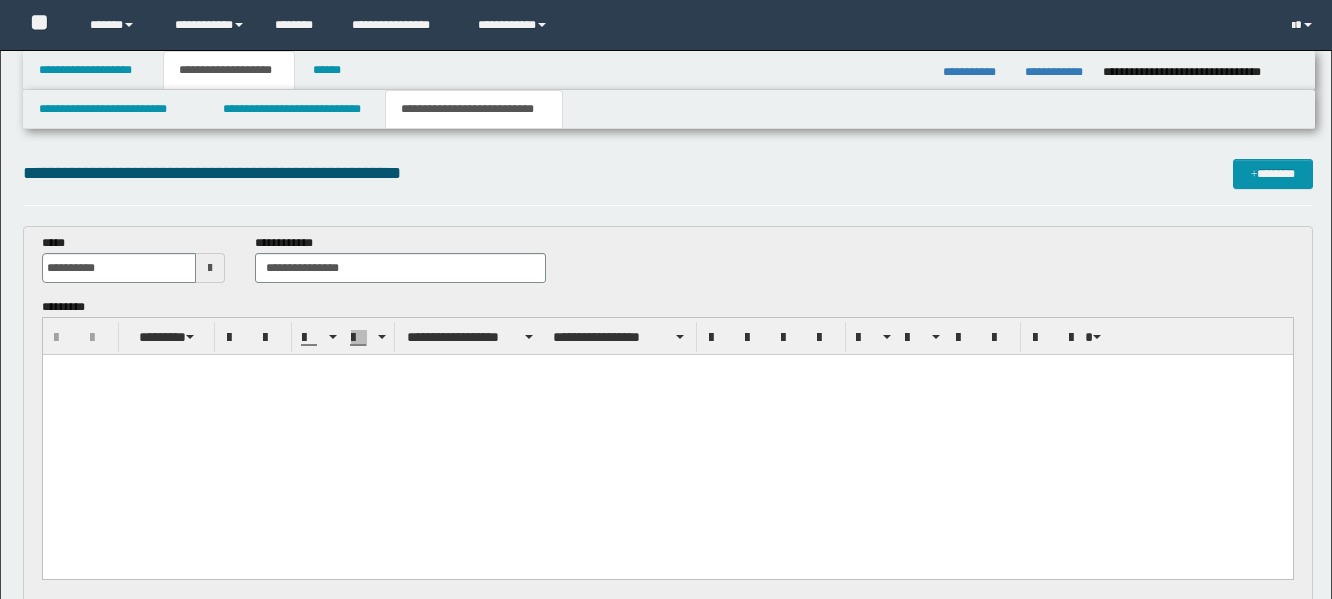 scroll, scrollTop: 624, scrollLeft: 0, axis: vertical 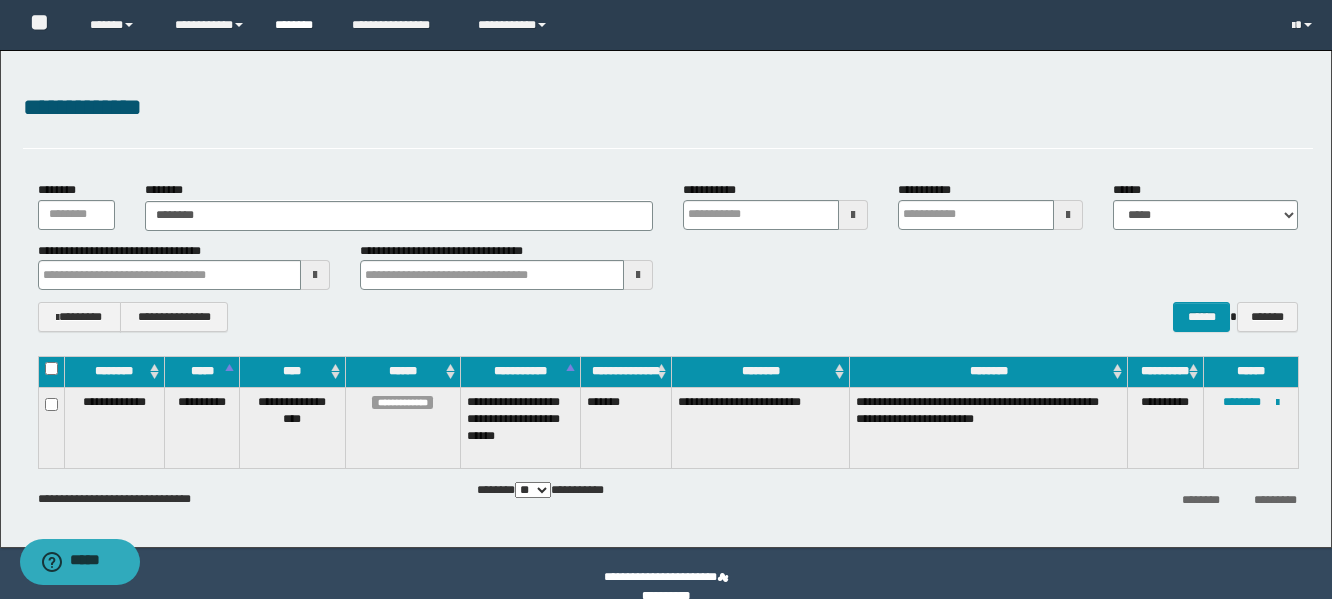 click on "********" at bounding box center [298, 25] 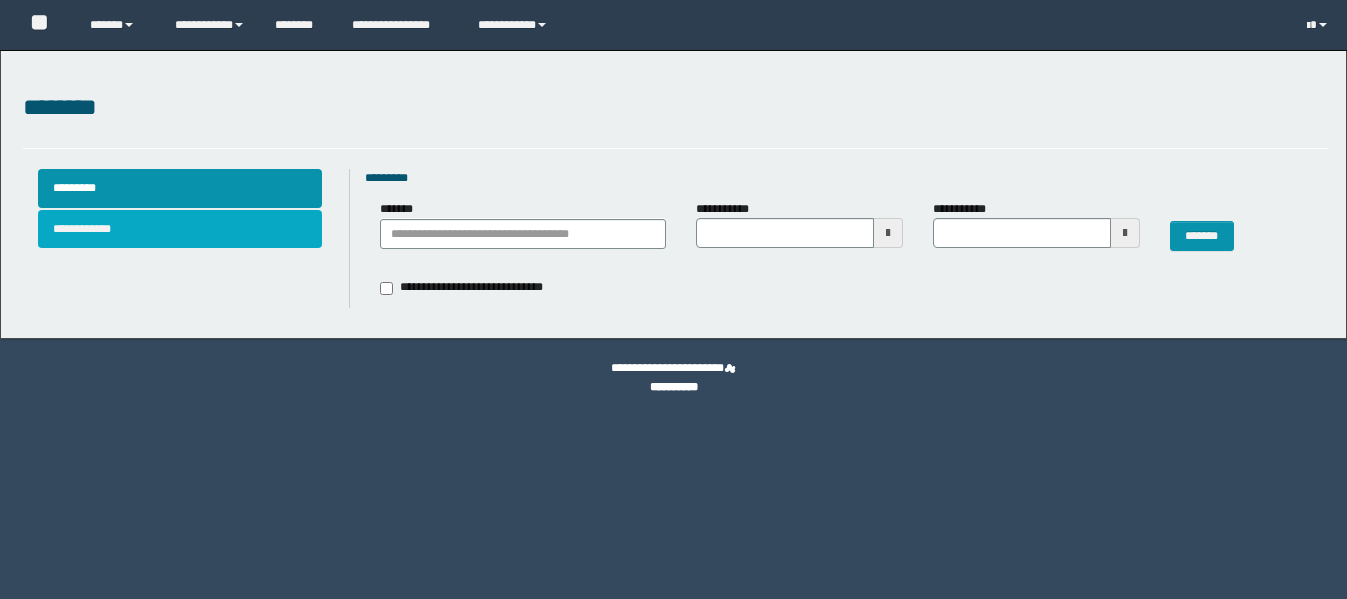 scroll, scrollTop: 0, scrollLeft: 0, axis: both 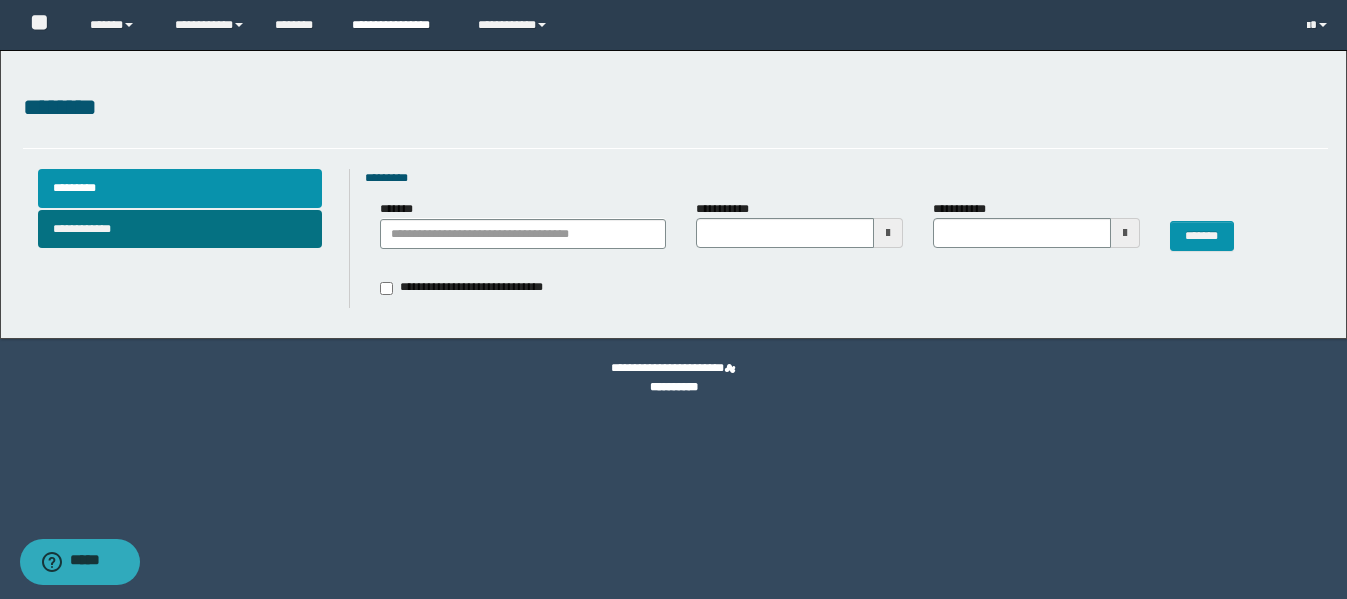 click on "**********" at bounding box center [400, 25] 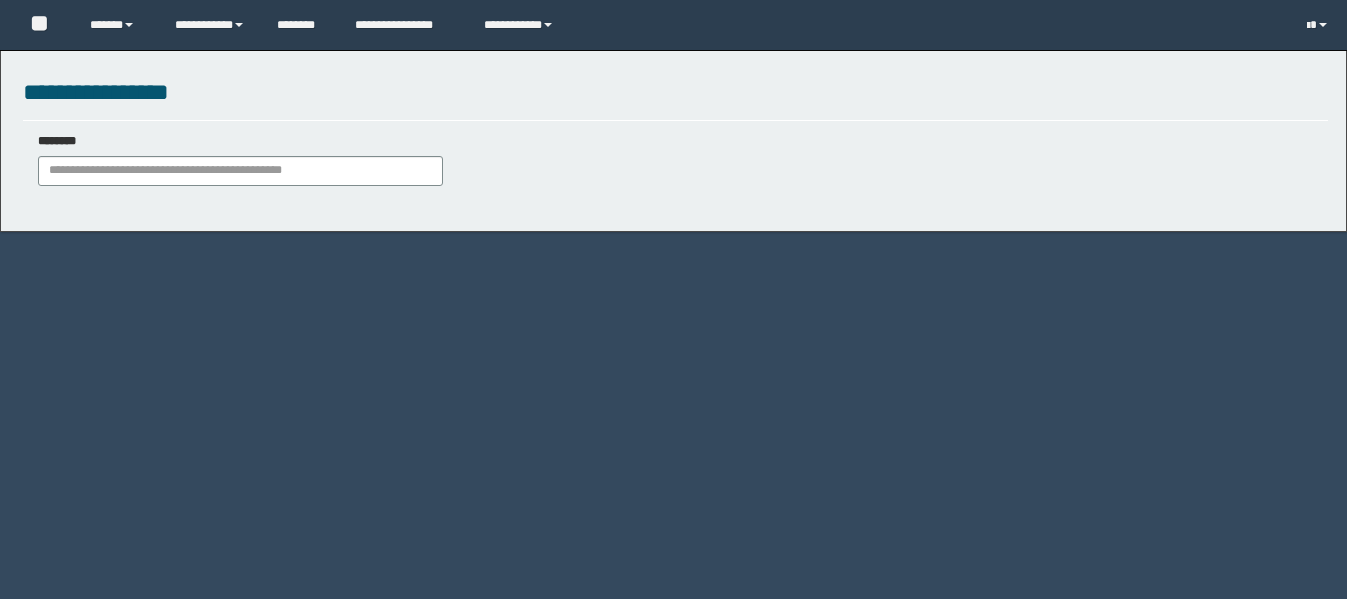 scroll, scrollTop: 0, scrollLeft: 0, axis: both 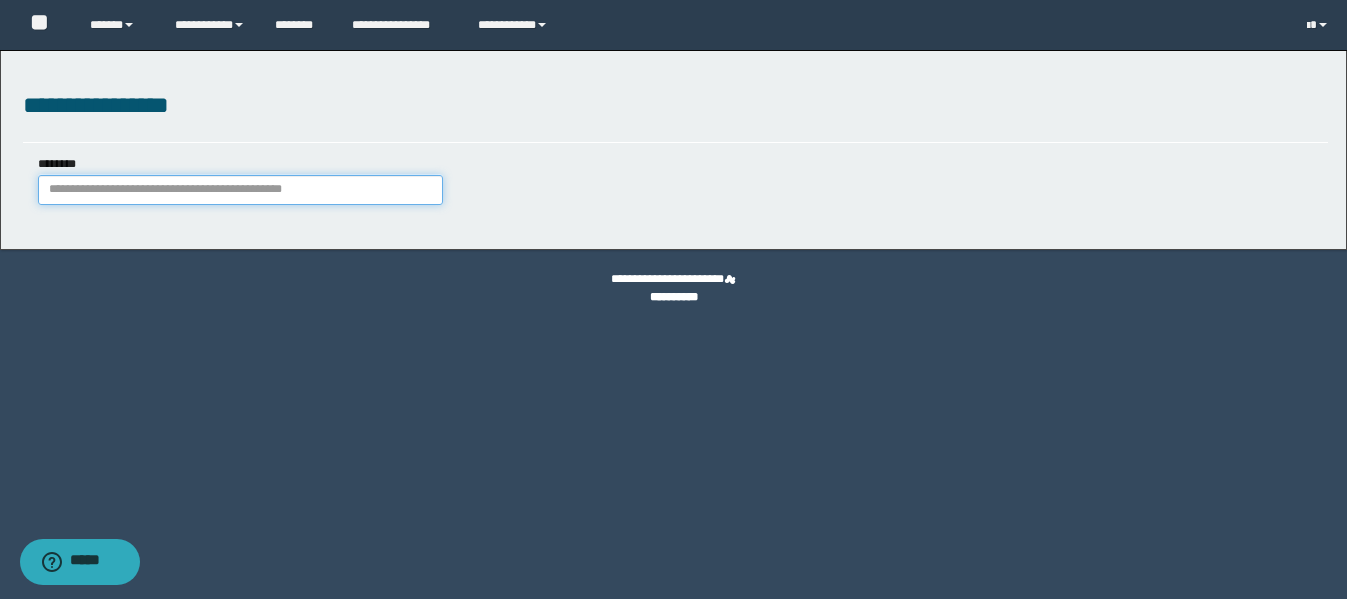 click on "********" at bounding box center [240, 190] 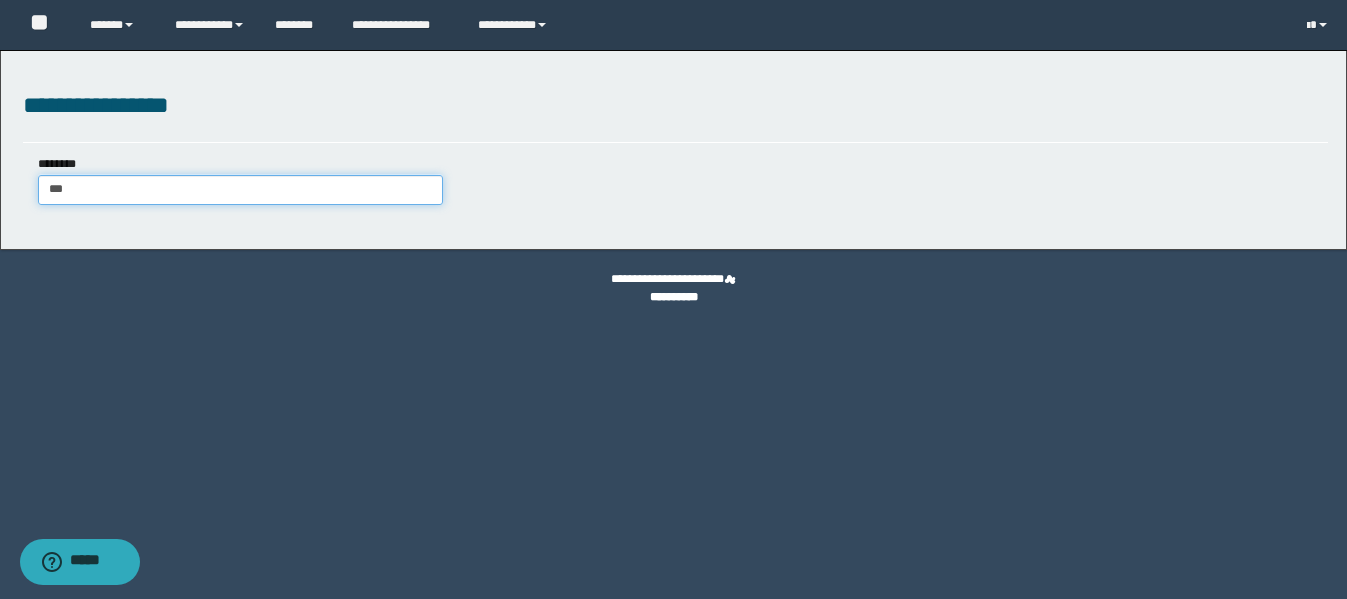 type on "****" 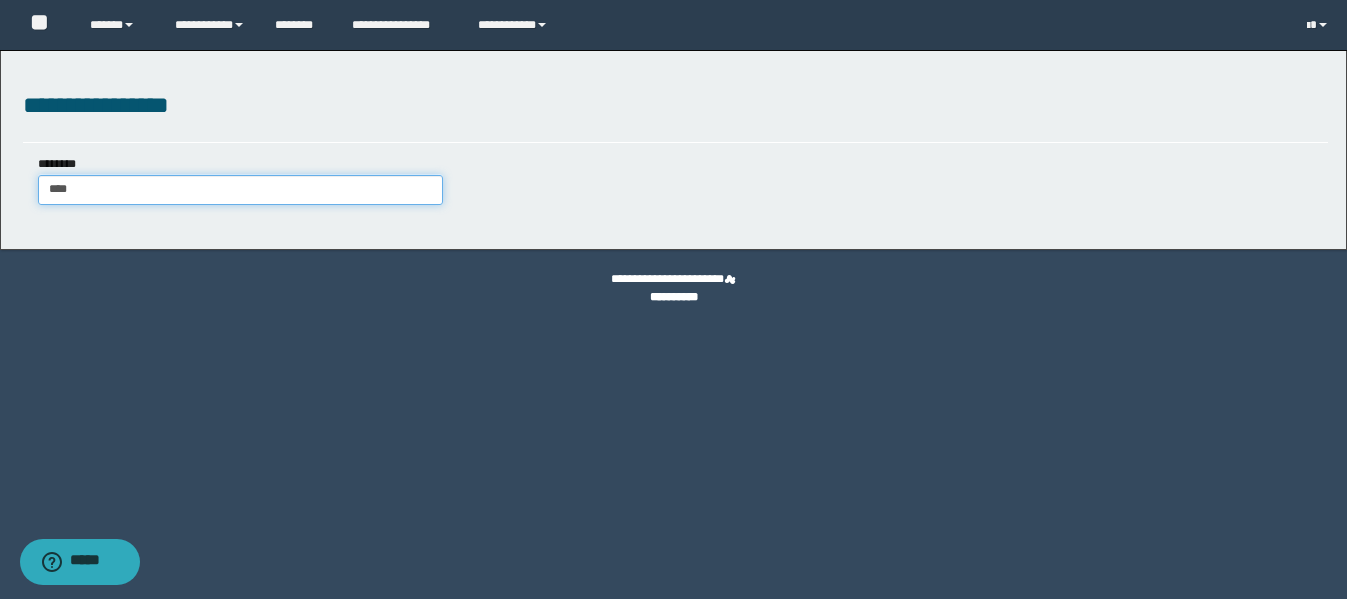 type on "****" 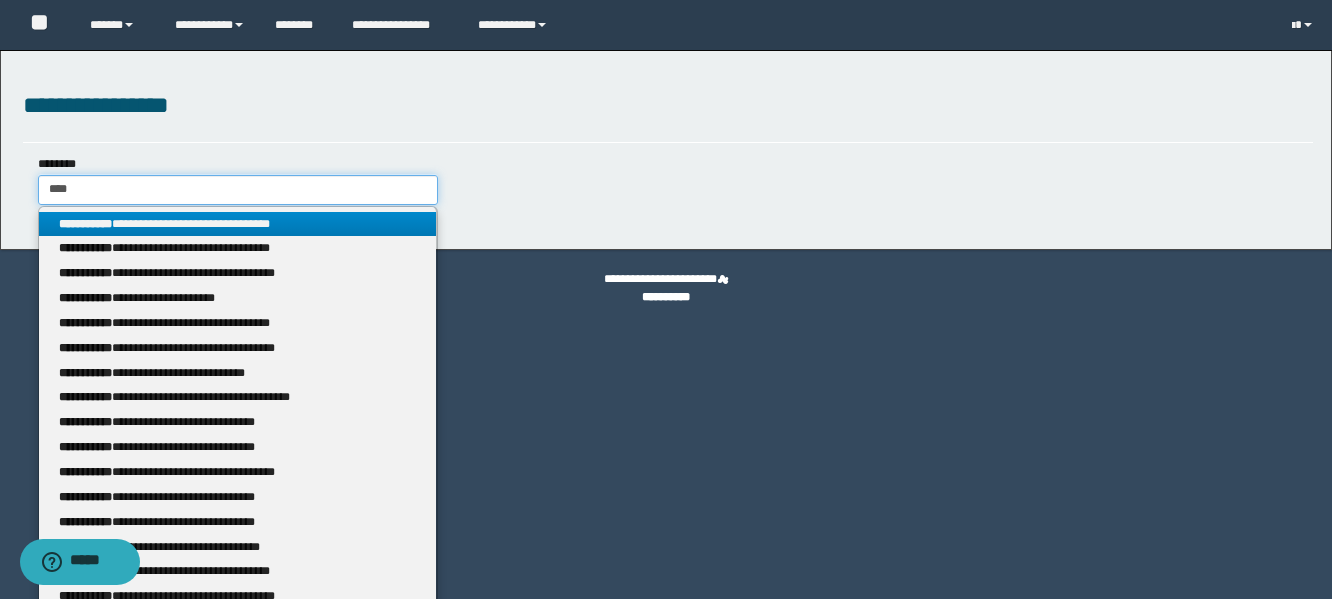 type 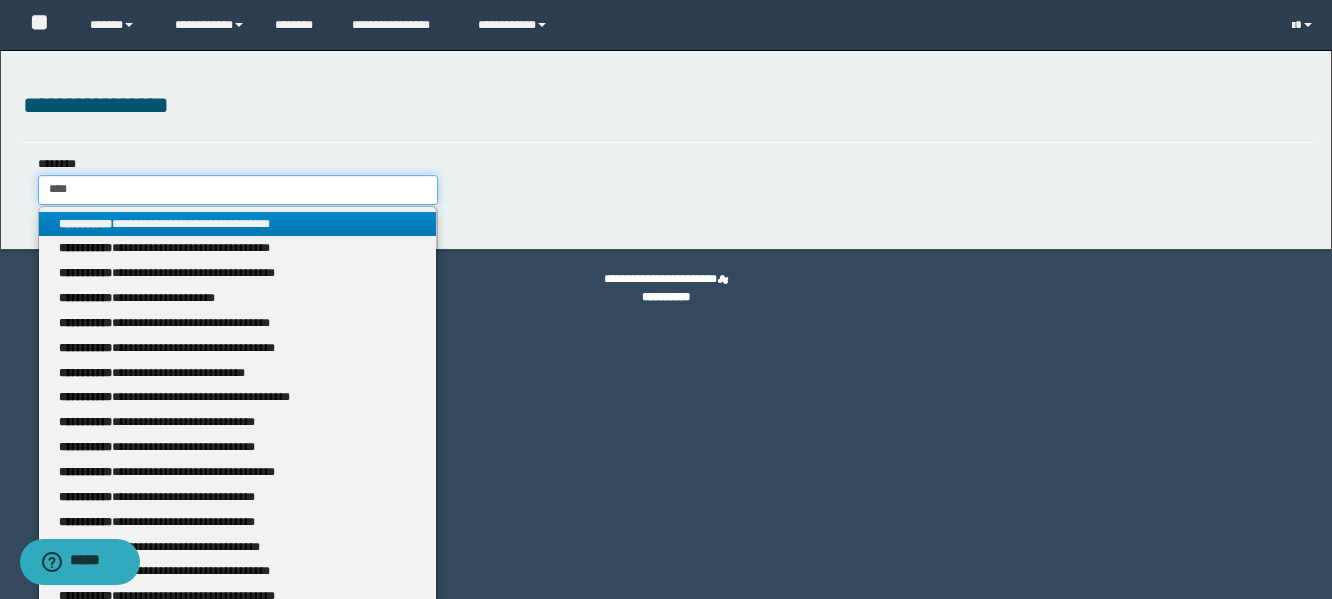 type on "***" 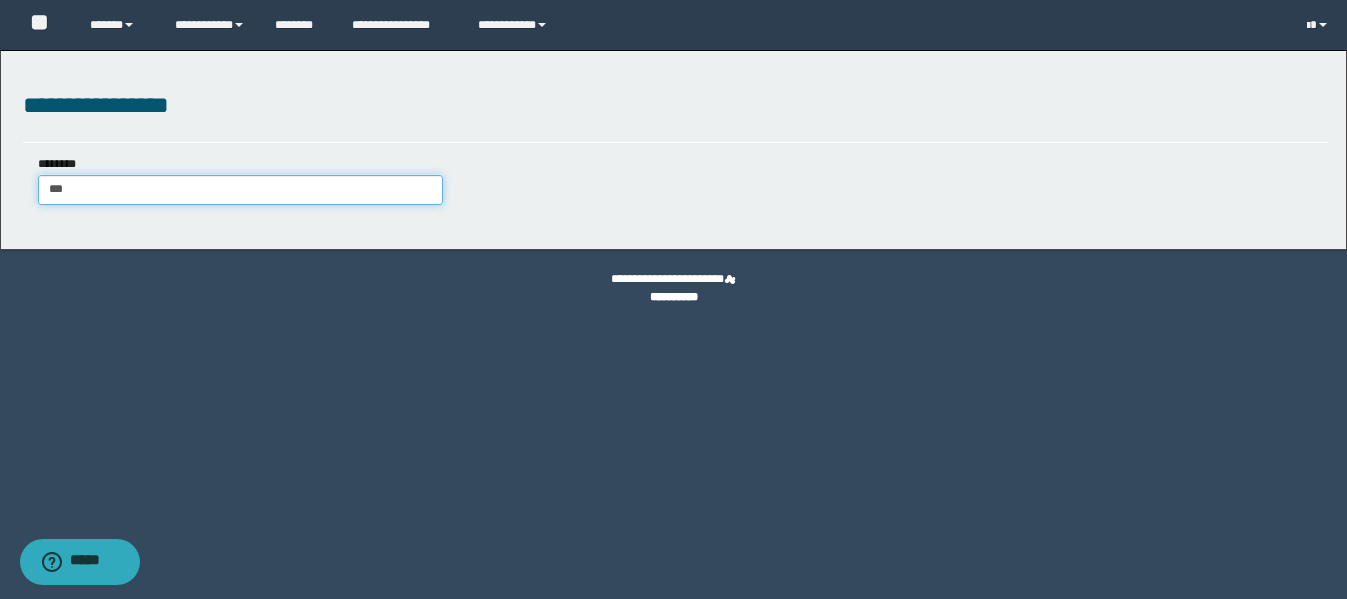 type 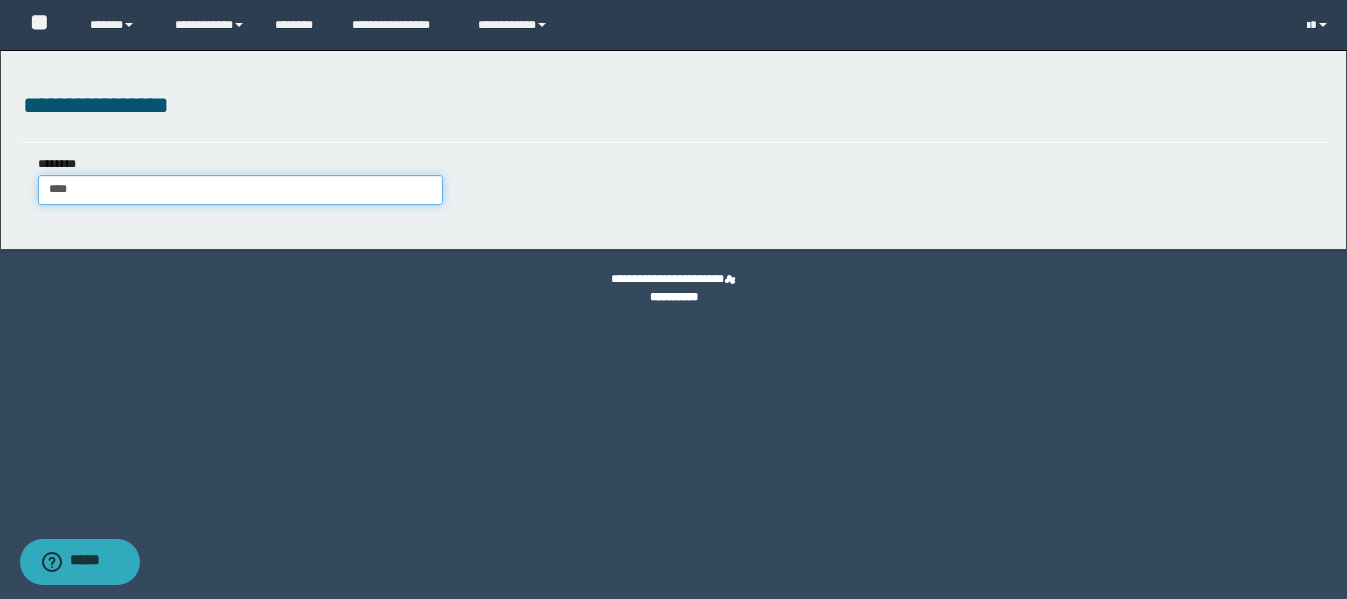 type on "*****" 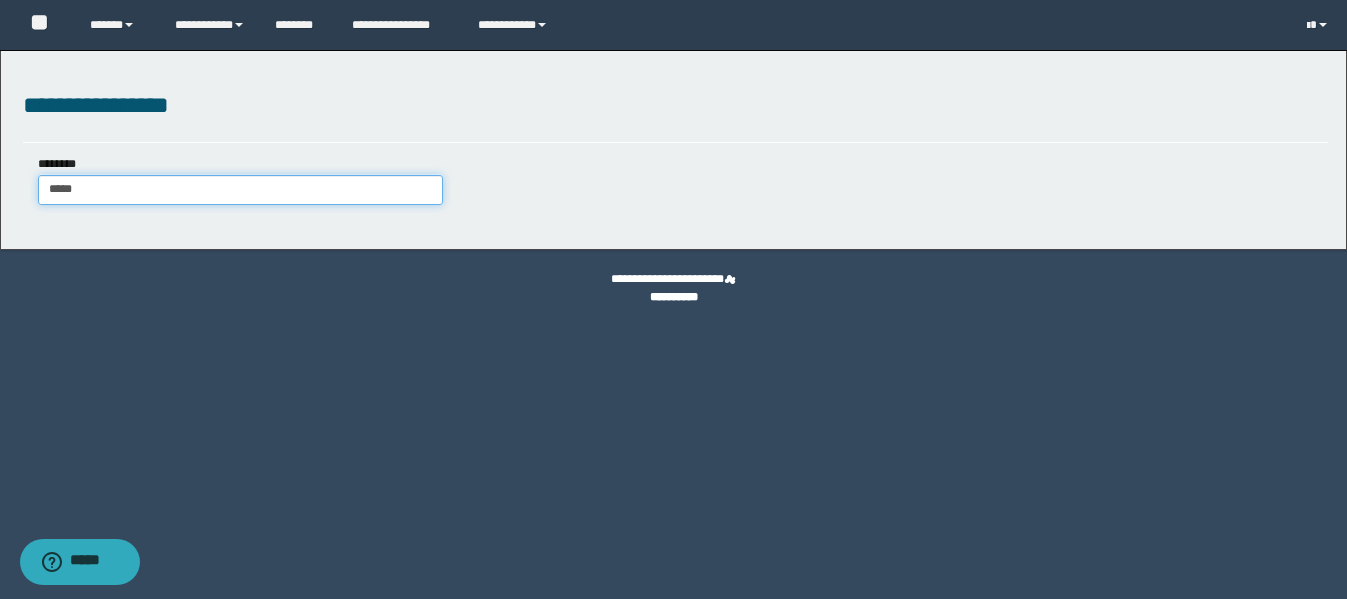 type on "*****" 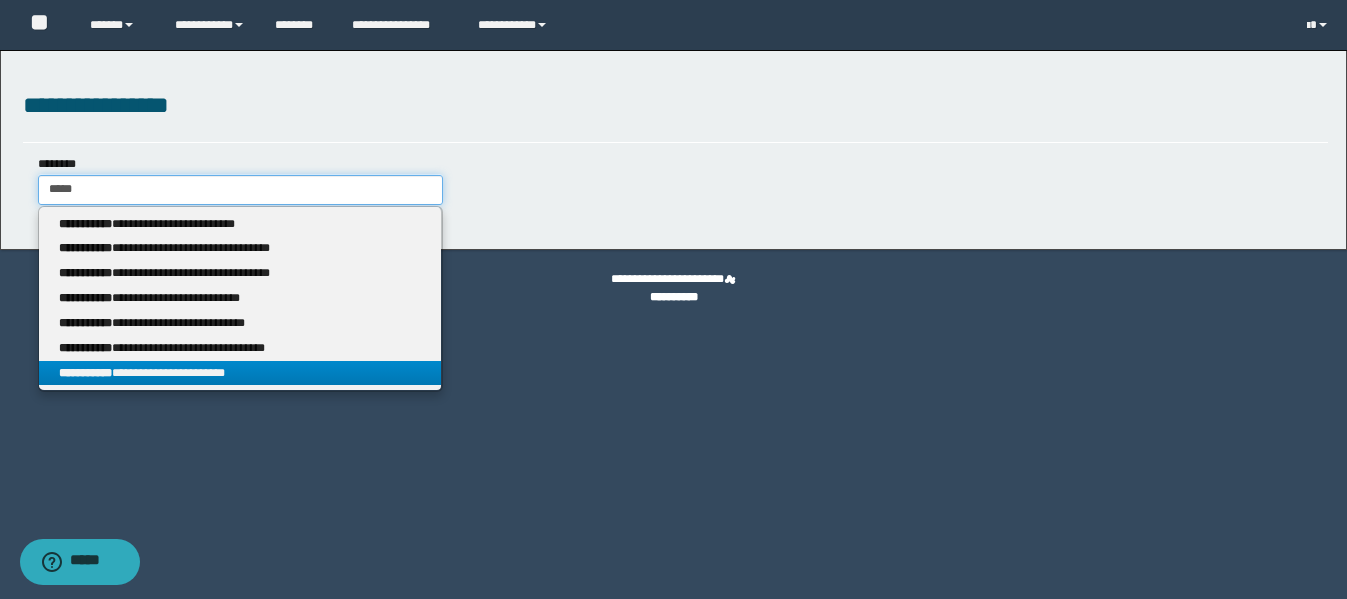 type on "*****" 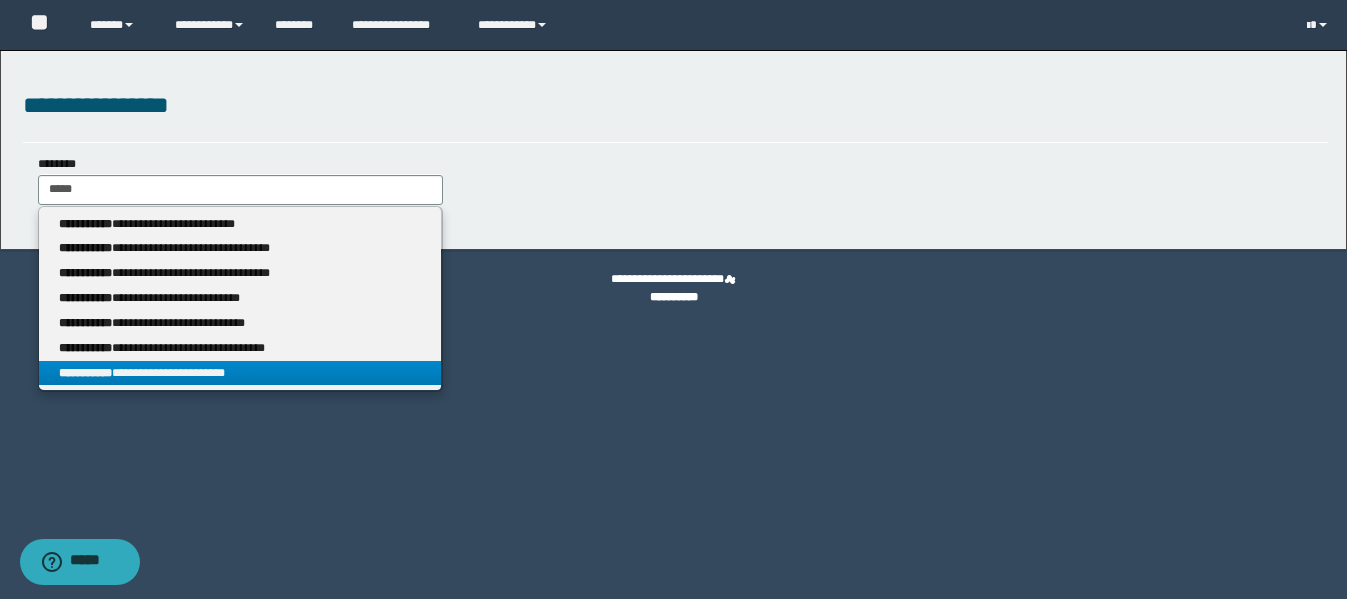 click on "**********" at bounding box center [240, 373] 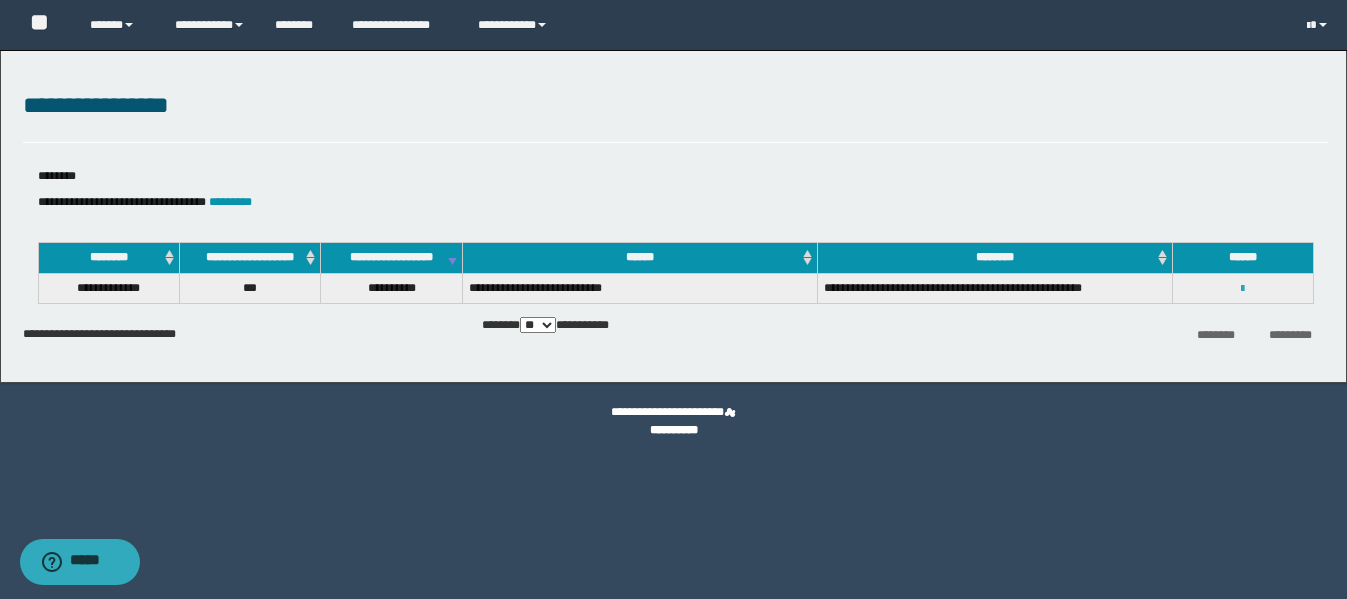 click at bounding box center [1242, 289] 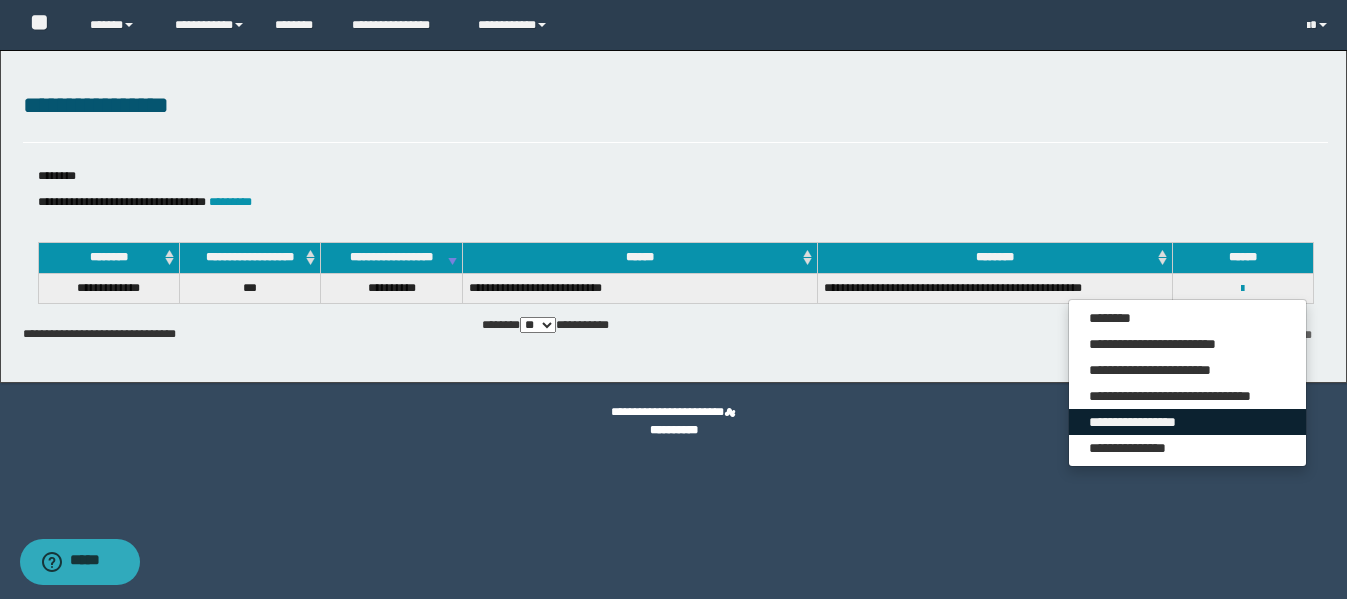 click on "**********" at bounding box center (1187, 422) 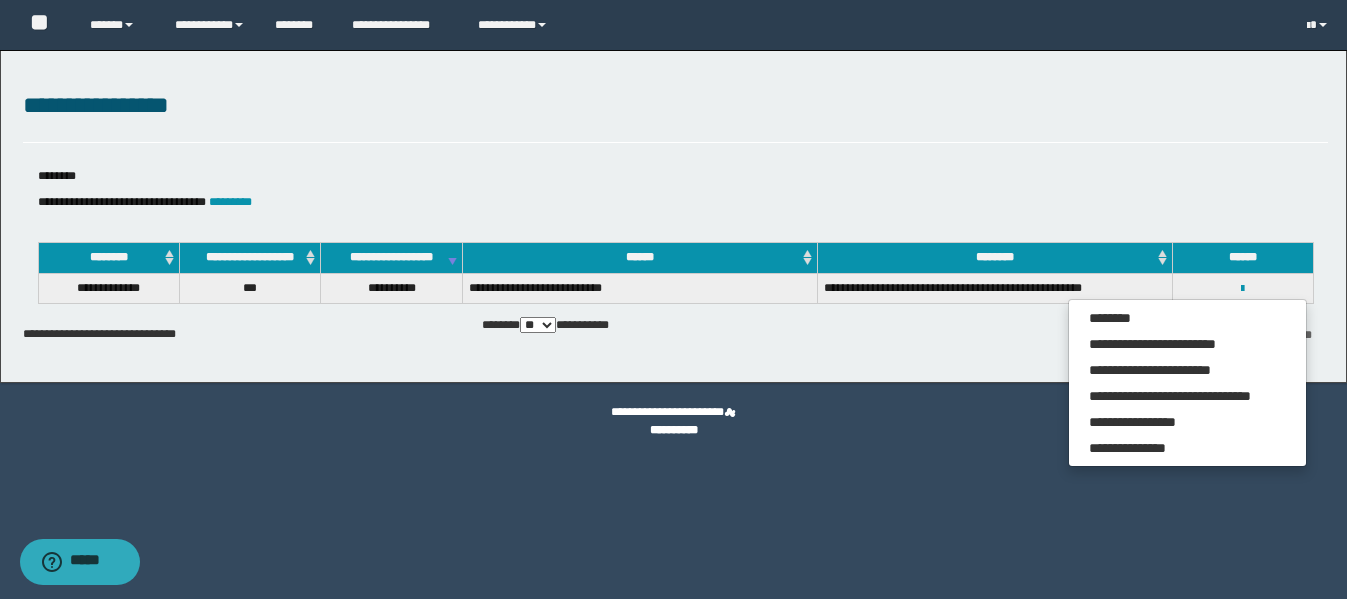 click on "**********" at bounding box center [675, 106] 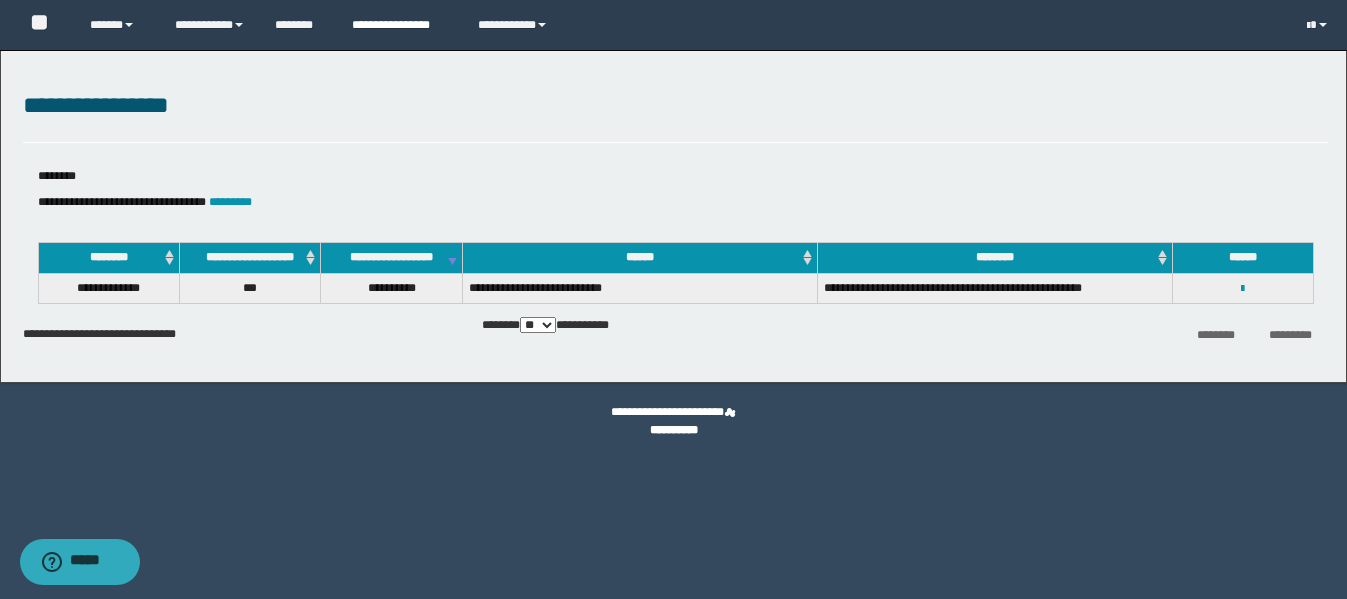 click on "**********" at bounding box center (400, 25) 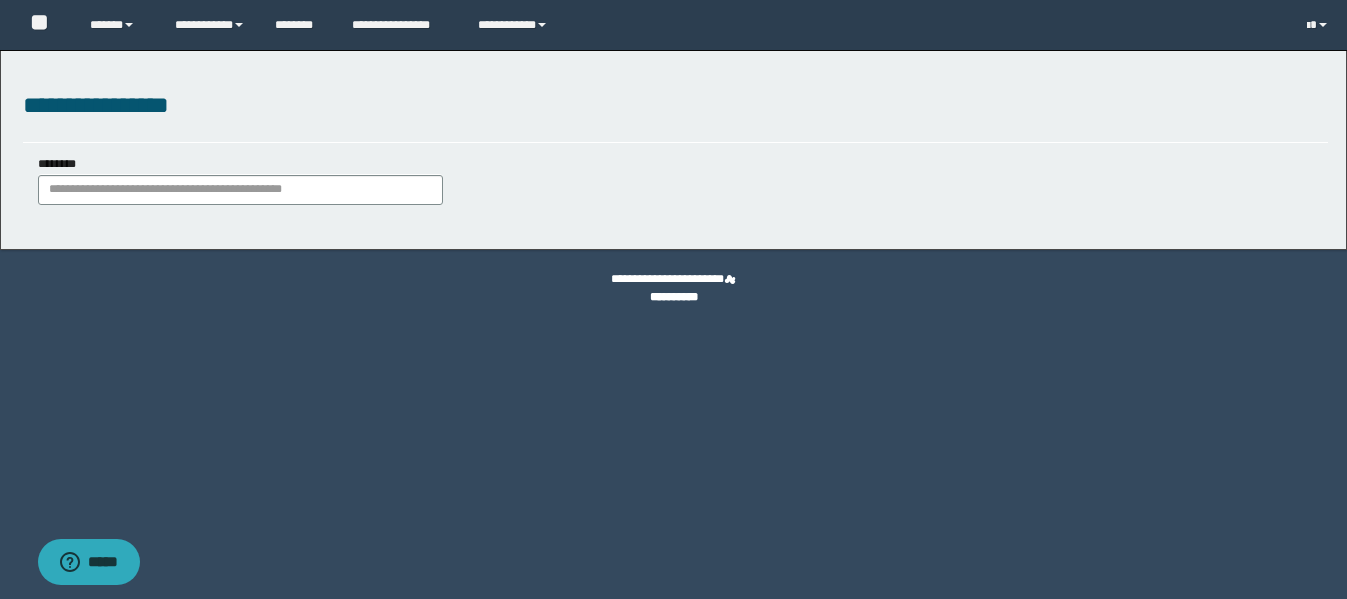 scroll, scrollTop: 0, scrollLeft: 0, axis: both 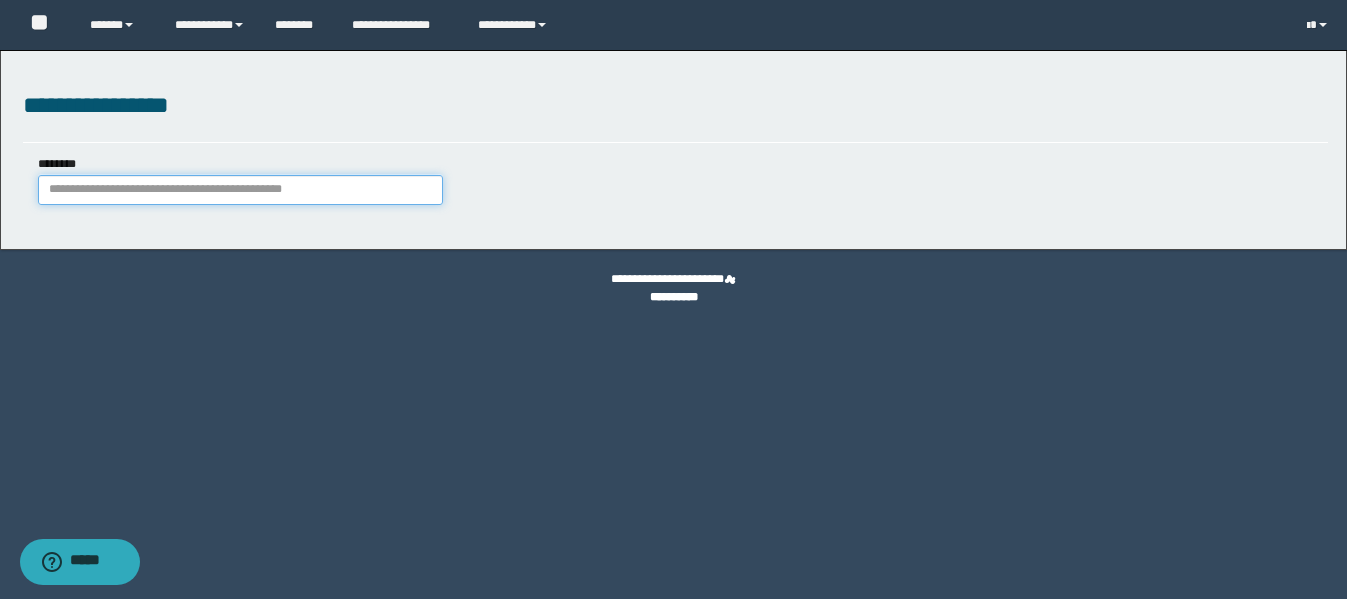 click on "********" at bounding box center (240, 190) 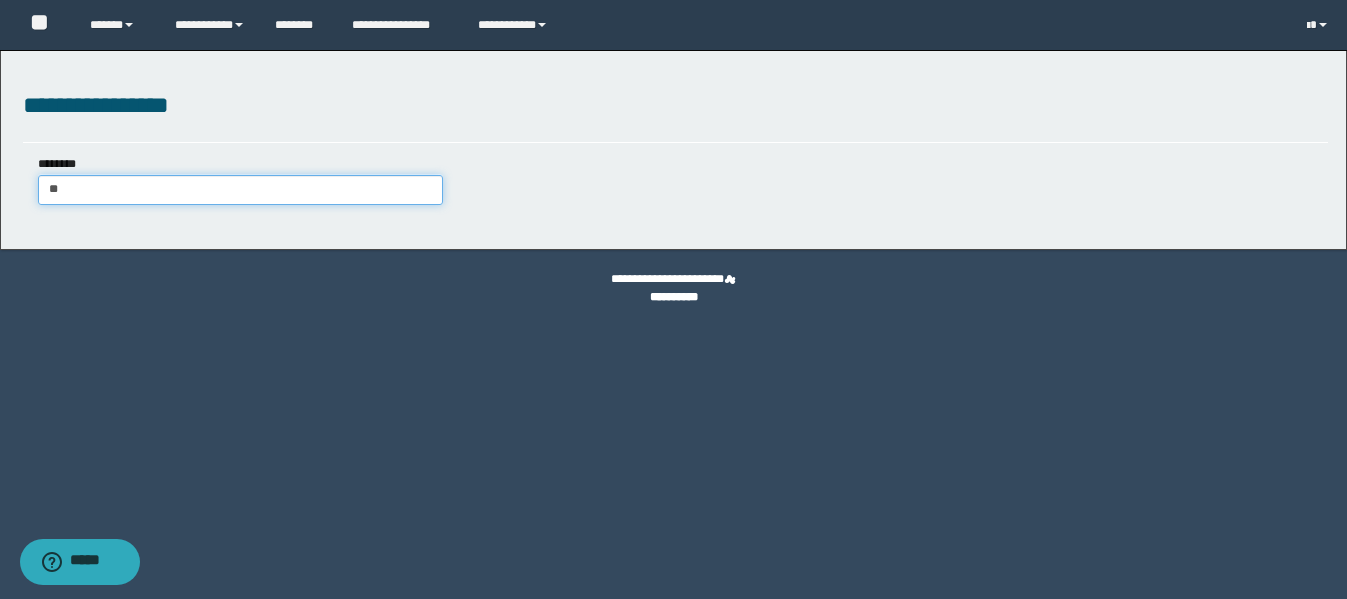 type on "***" 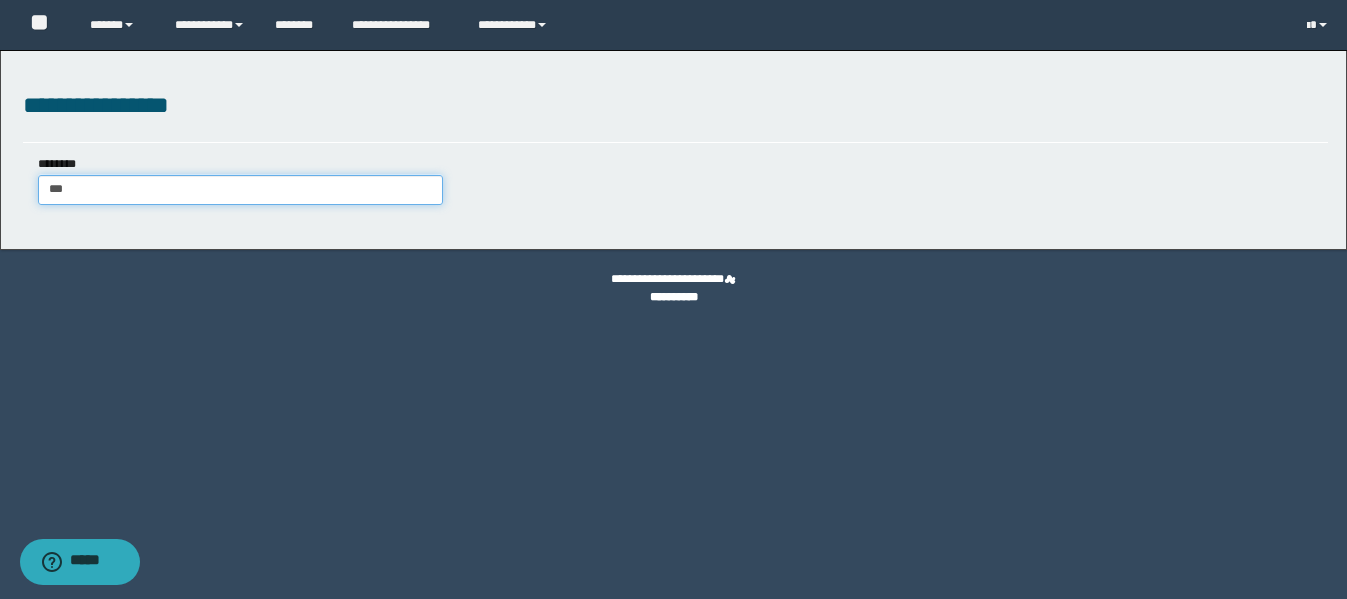type on "***" 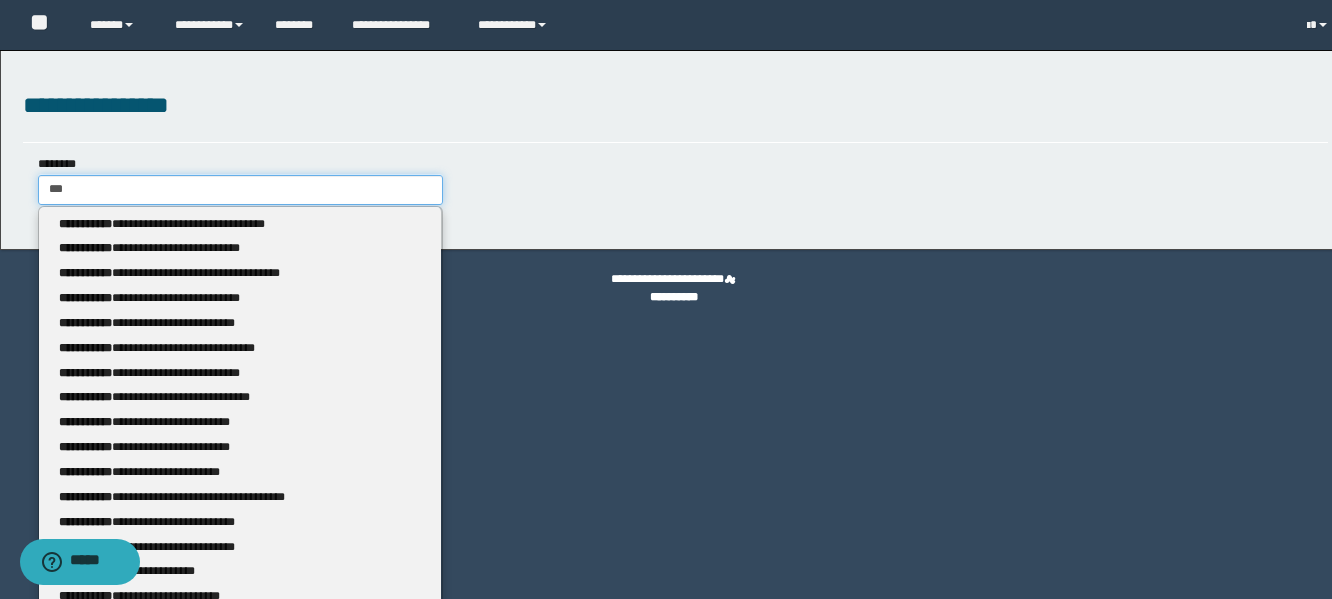 type 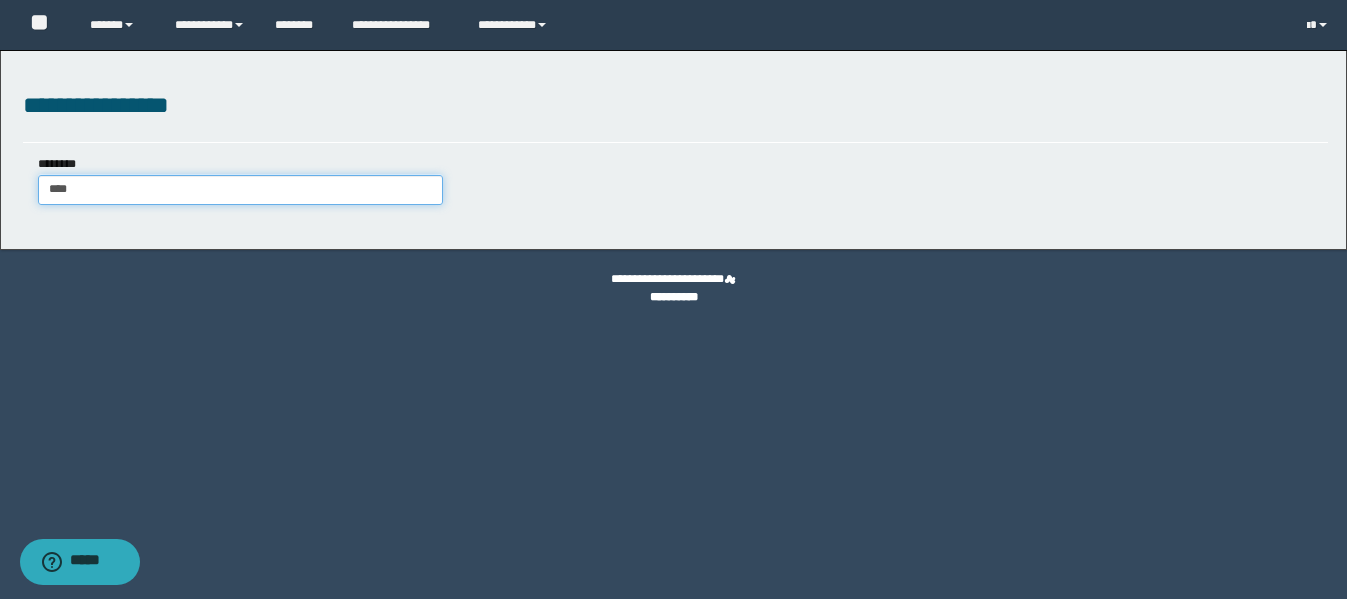 type on "****" 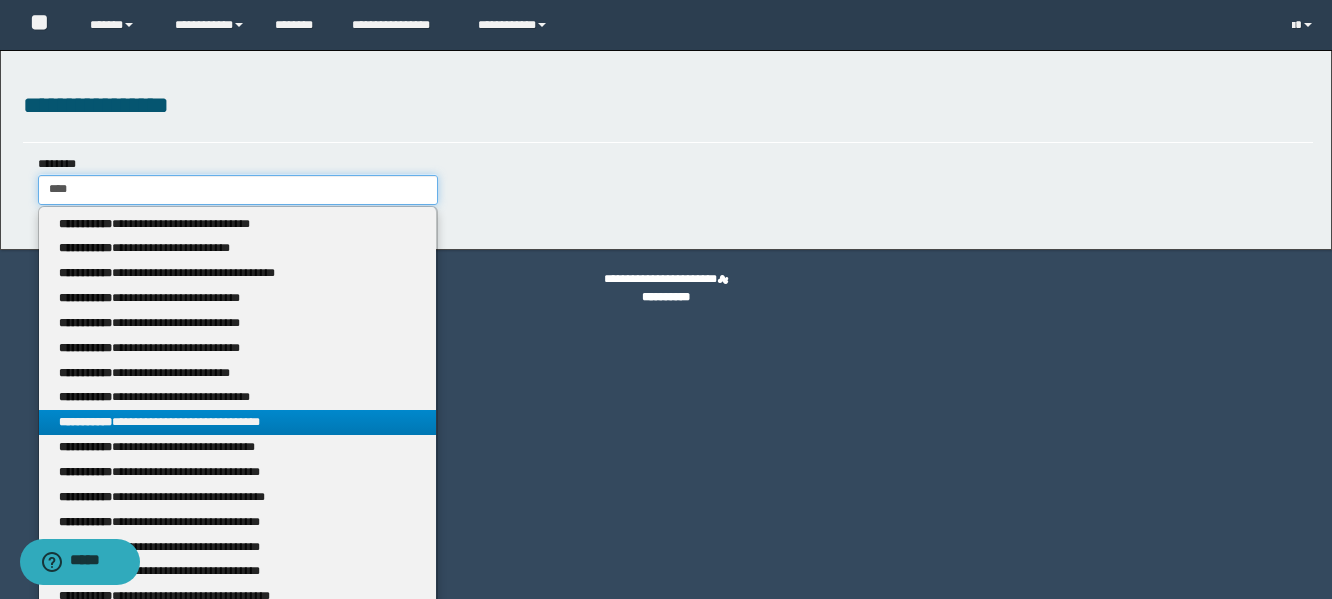 type on "****" 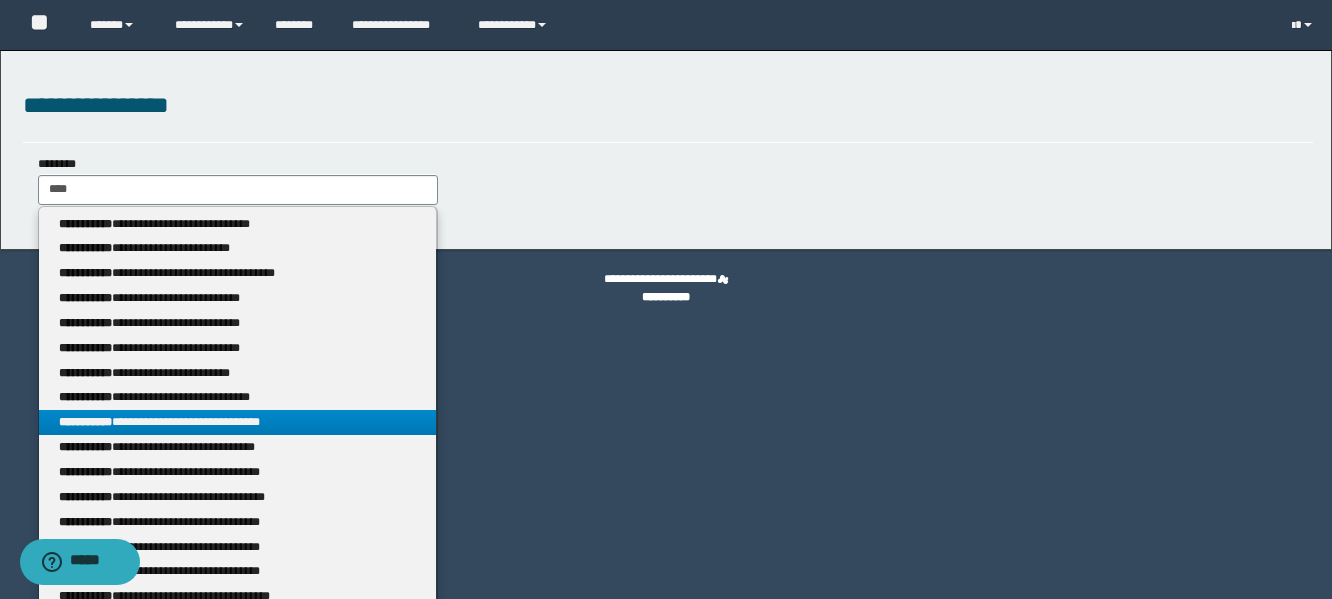 click on "**********" at bounding box center (237, 422) 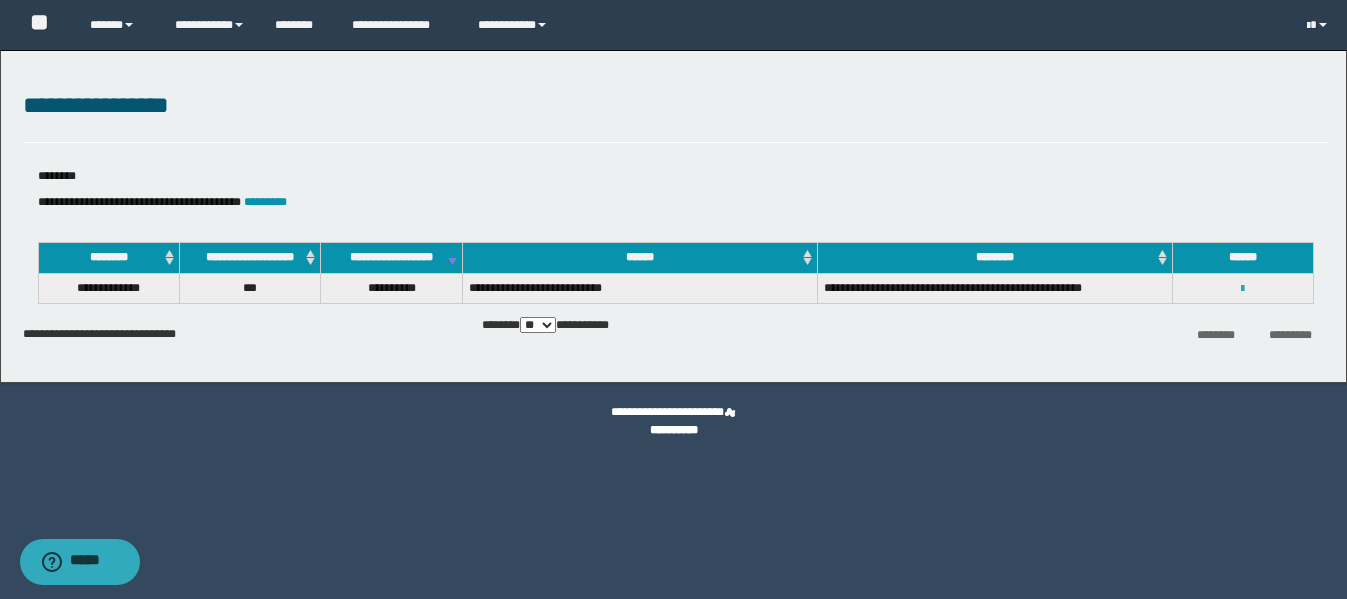 click at bounding box center [1242, 289] 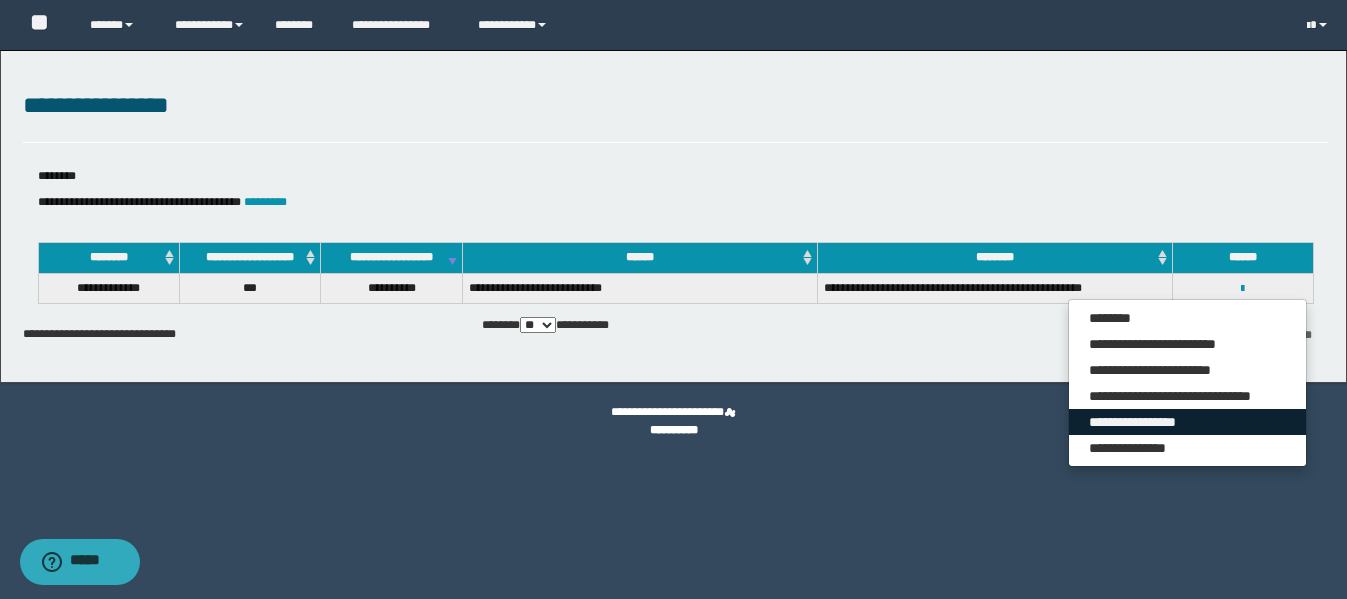 click on "**********" at bounding box center (1187, 422) 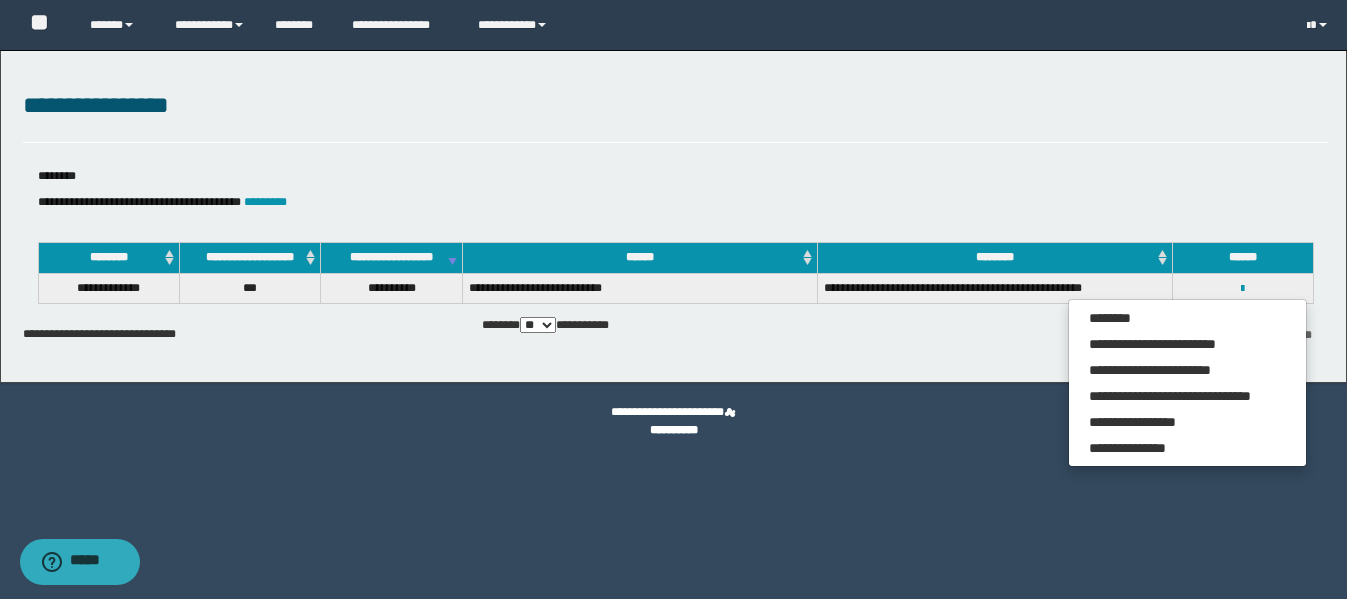 click on "**********" at bounding box center [673, 299] 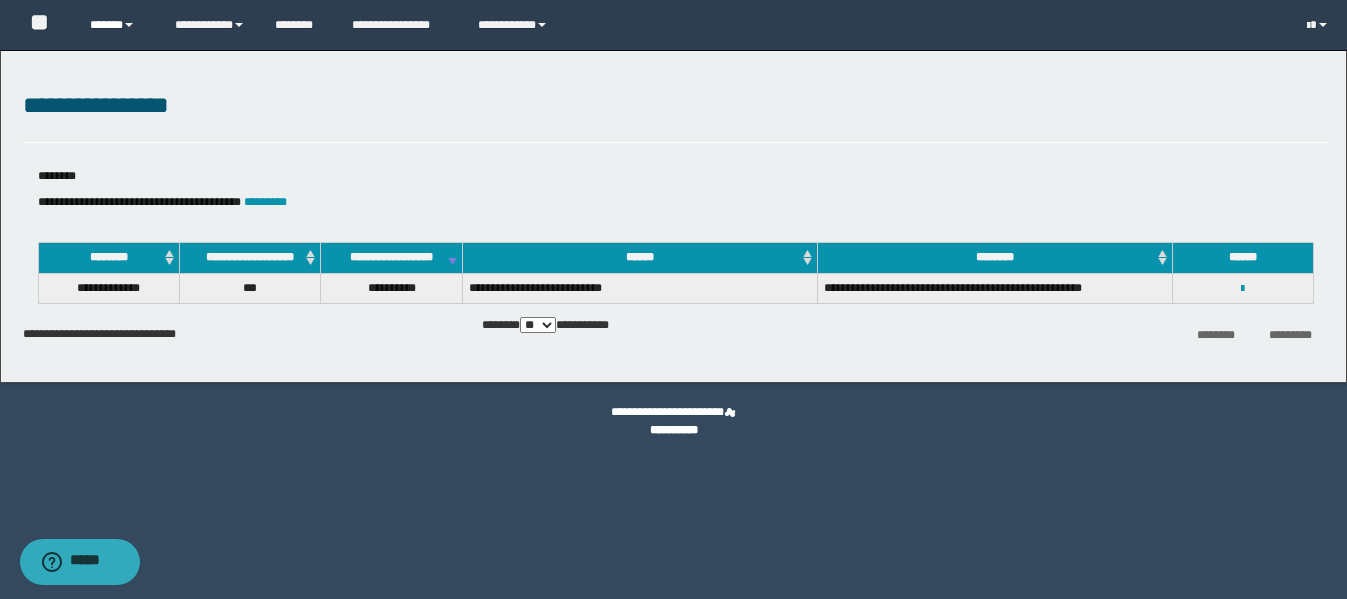 click on "******" at bounding box center (117, 25) 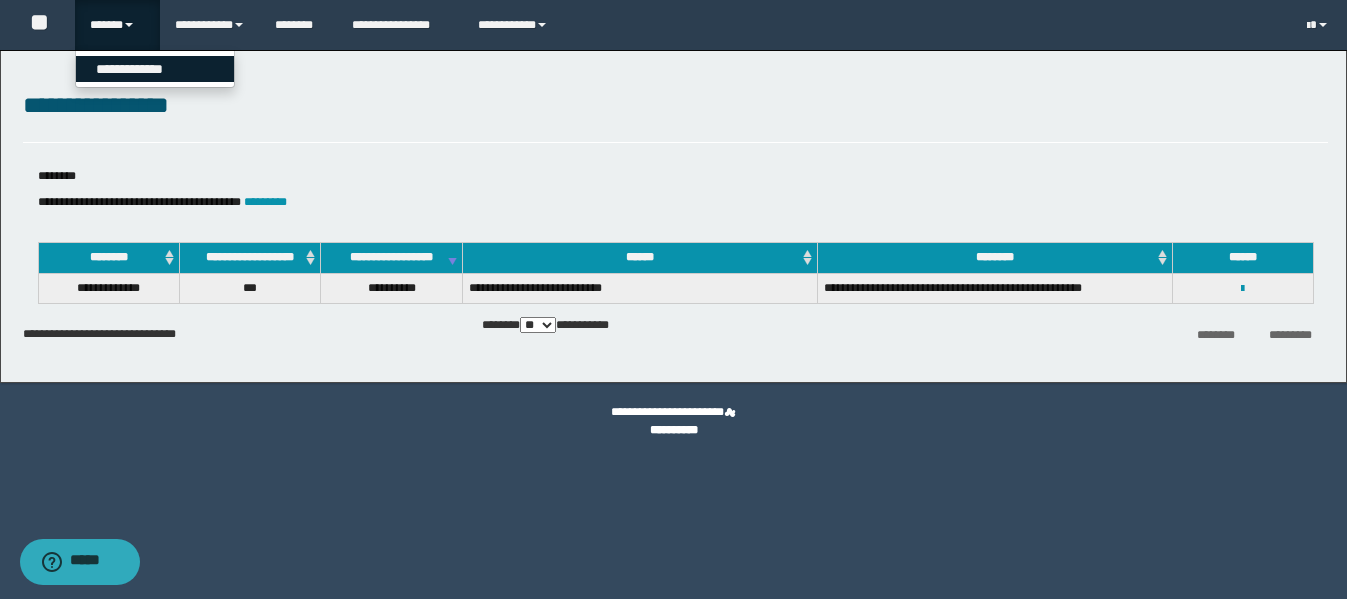 click on "**********" at bounding box center (155, 69) 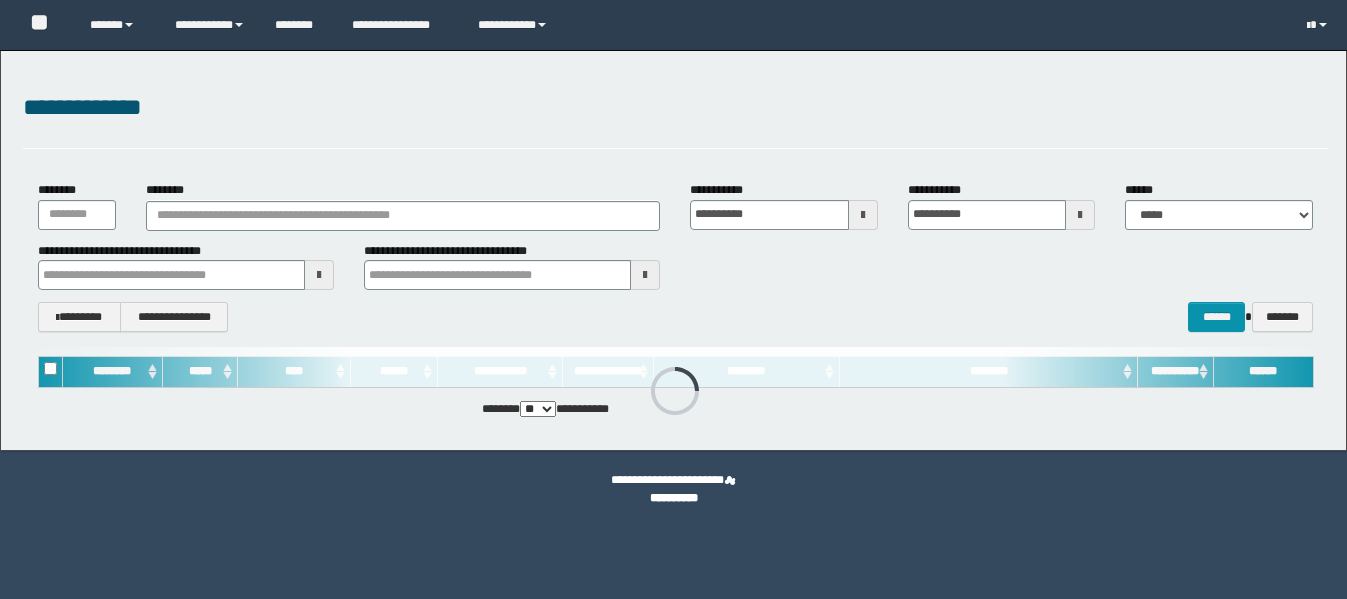scroll, scrollTop: 0, scrollLeft: 0, axis: both 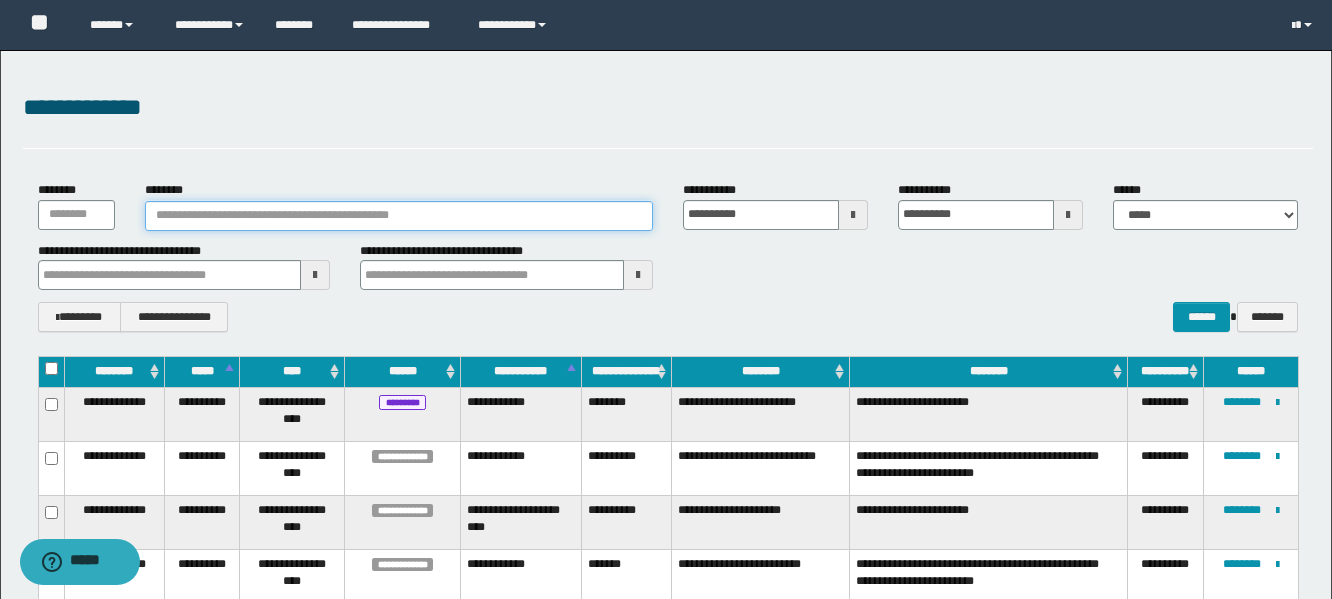 click on "********" at bounding box center [399, 216] 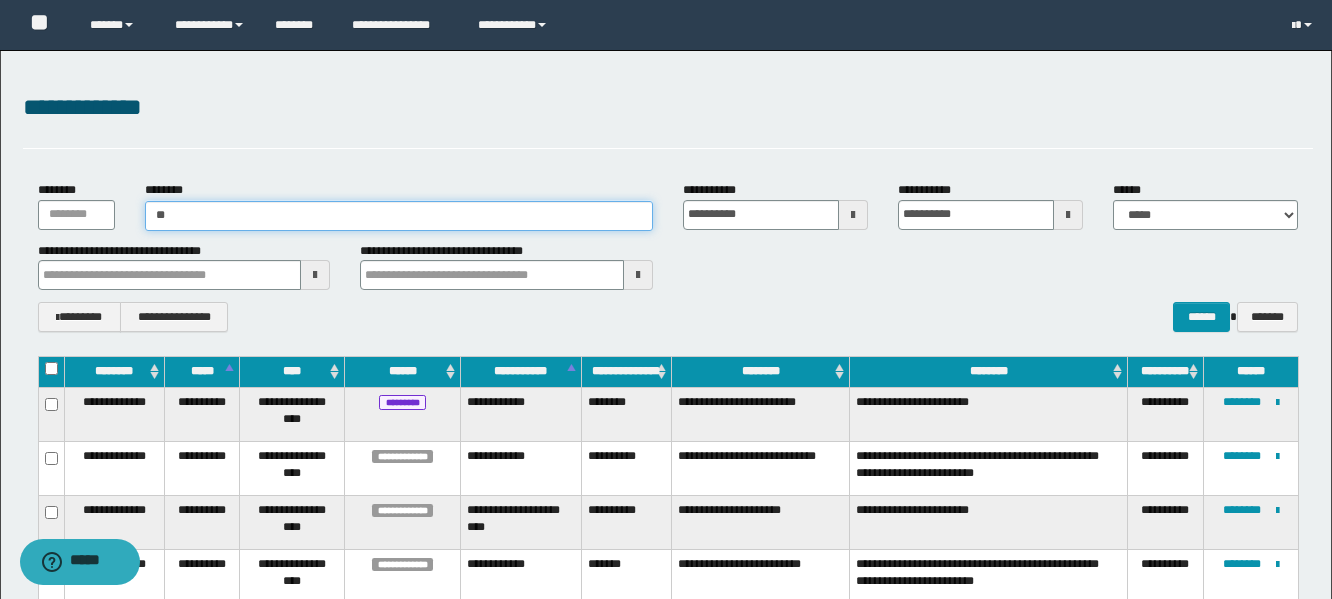 type on "*" 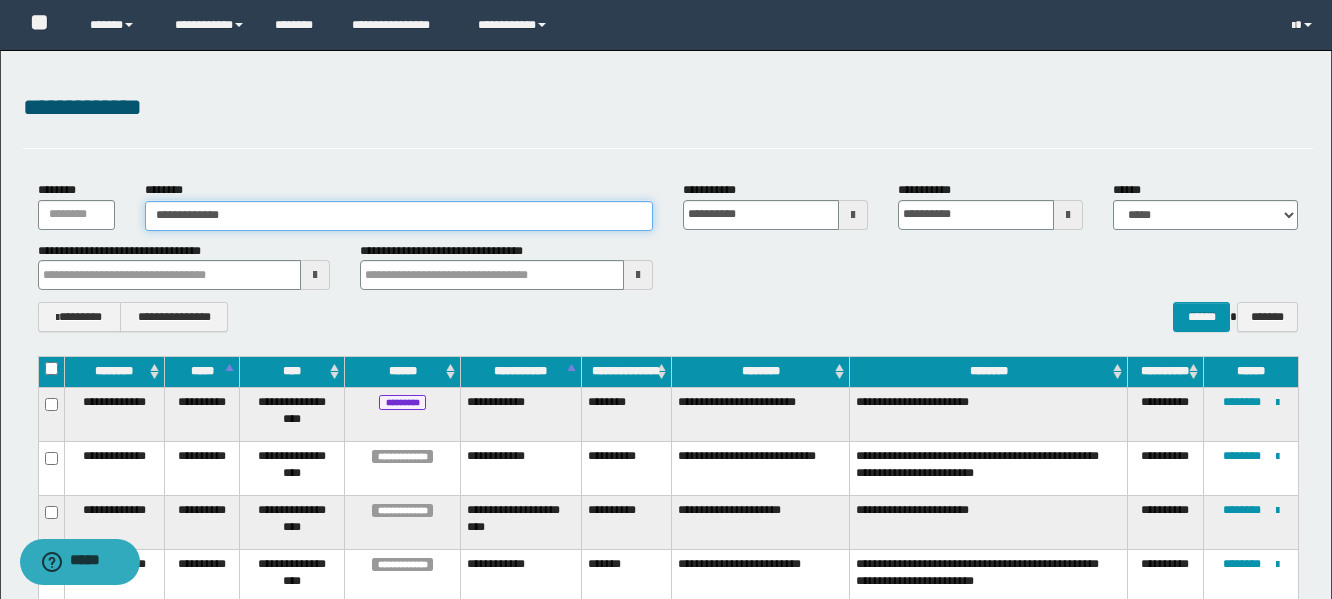 type on "**********" 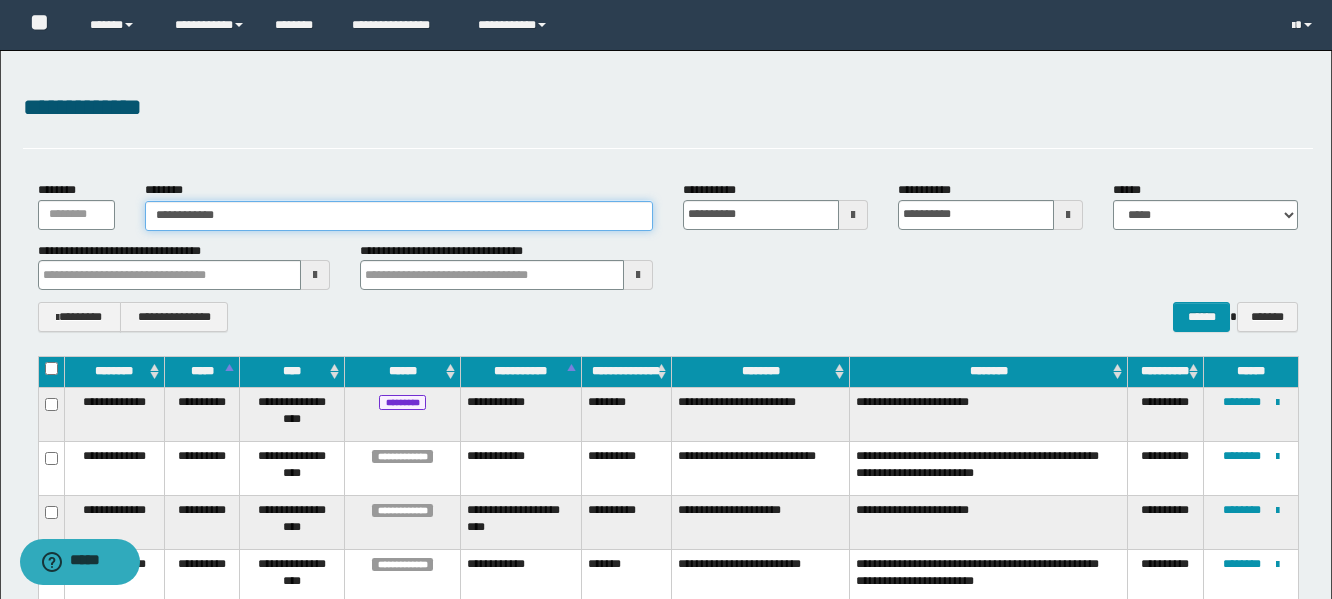 type on "**********" 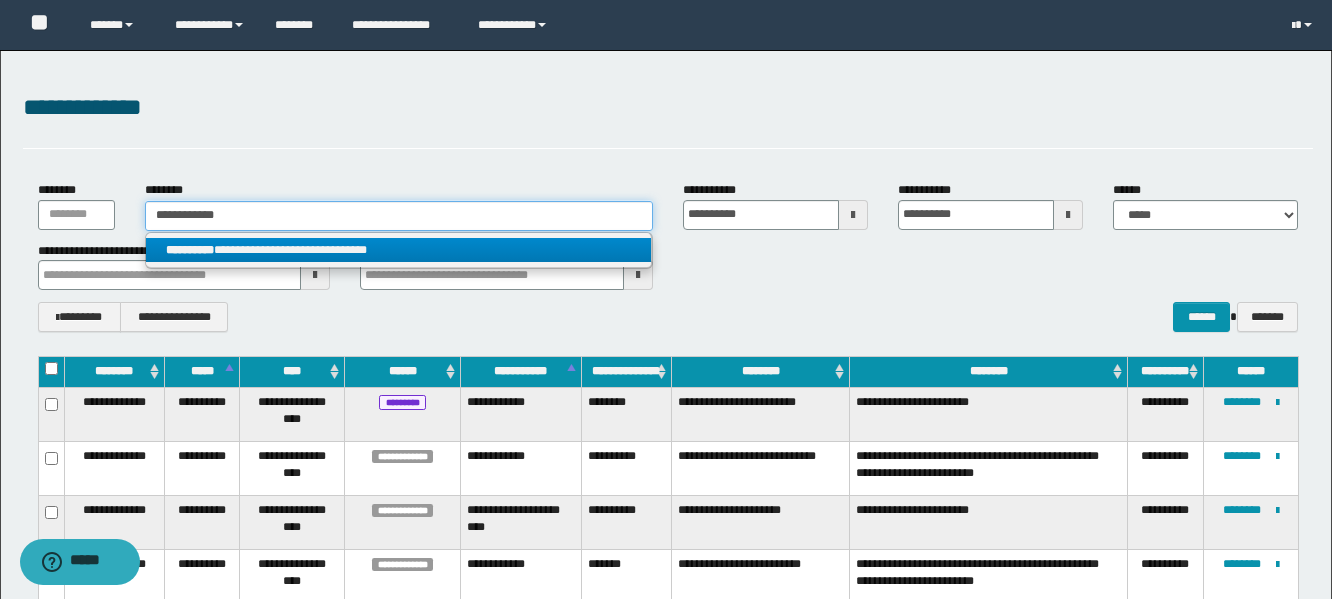 type on "**********" 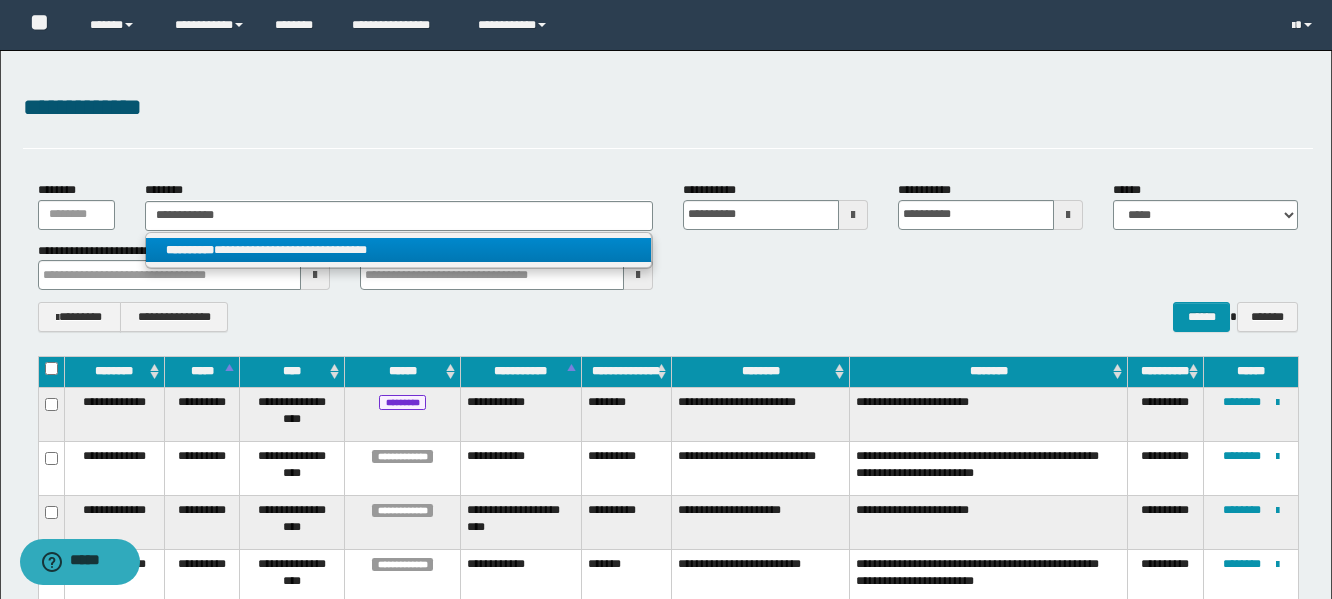 click on "**********" at bounding box center [398, 250] 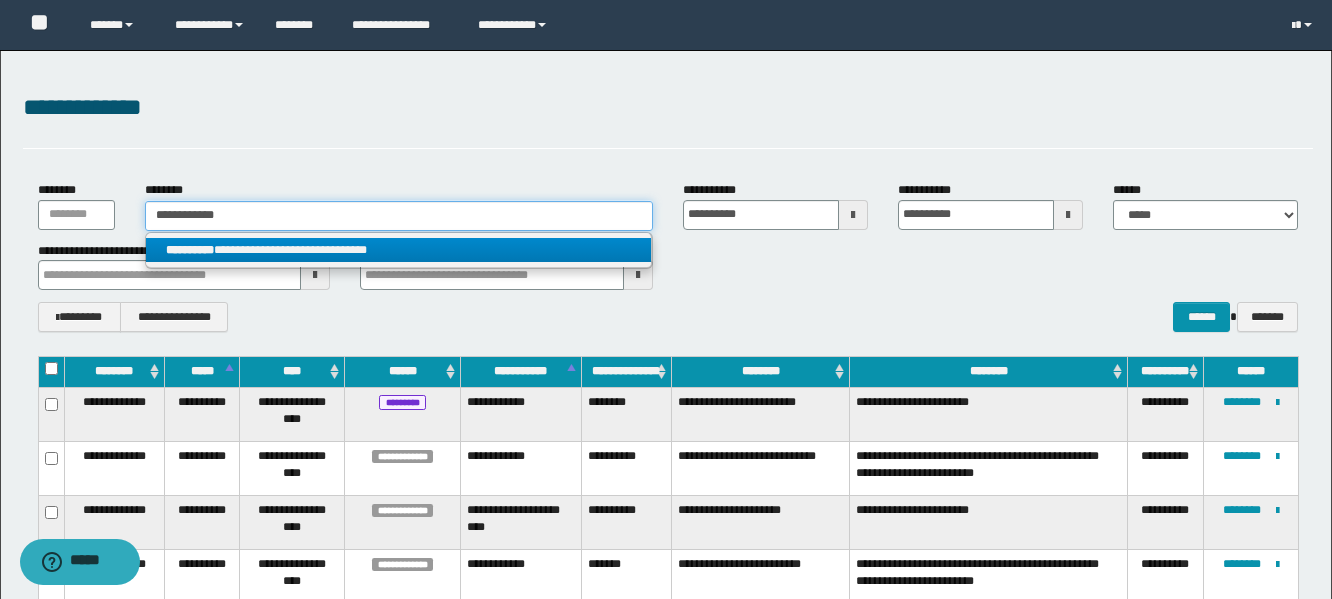 type 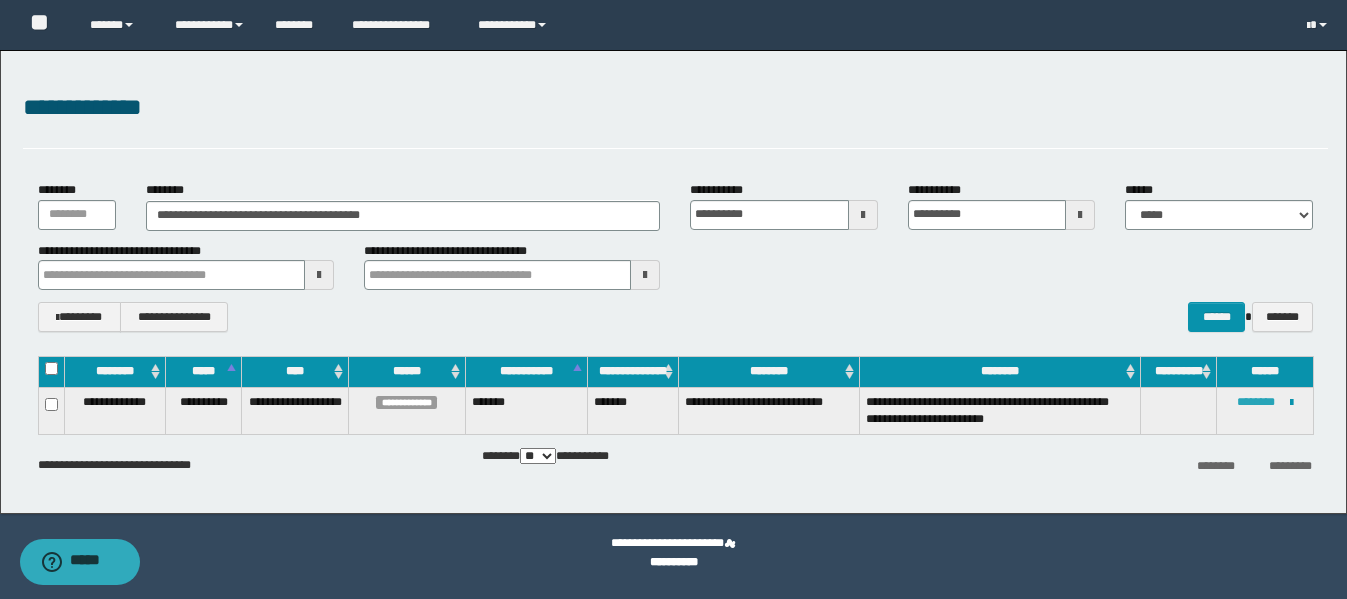 click on "********" at bounding box center (1256, 402) 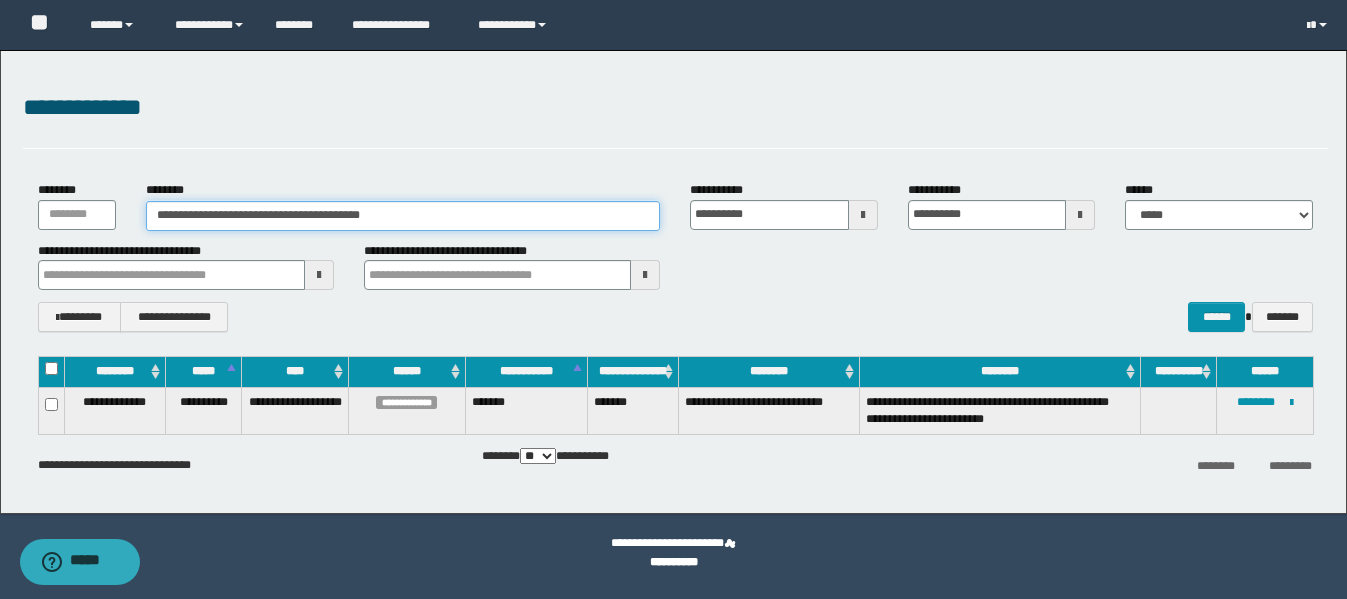drag, startPoint x: 474, startPoint y: 224, endPoint x: 76, endPoint y: 208, distance: 398.32147 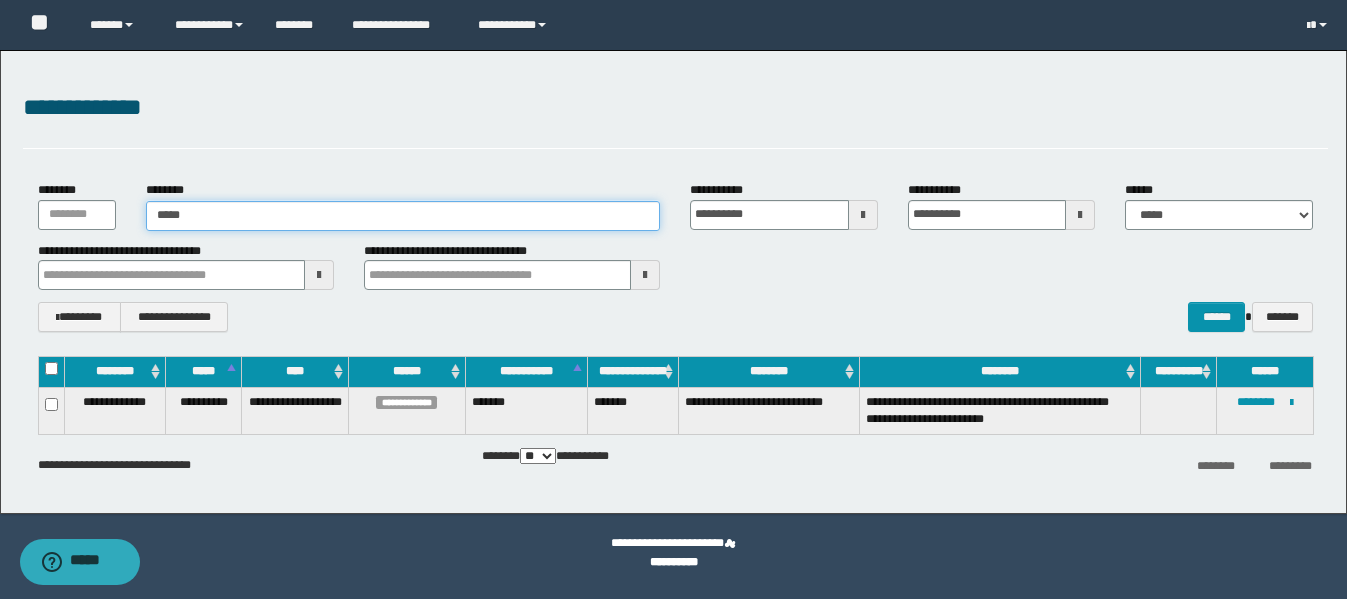 type on "******" 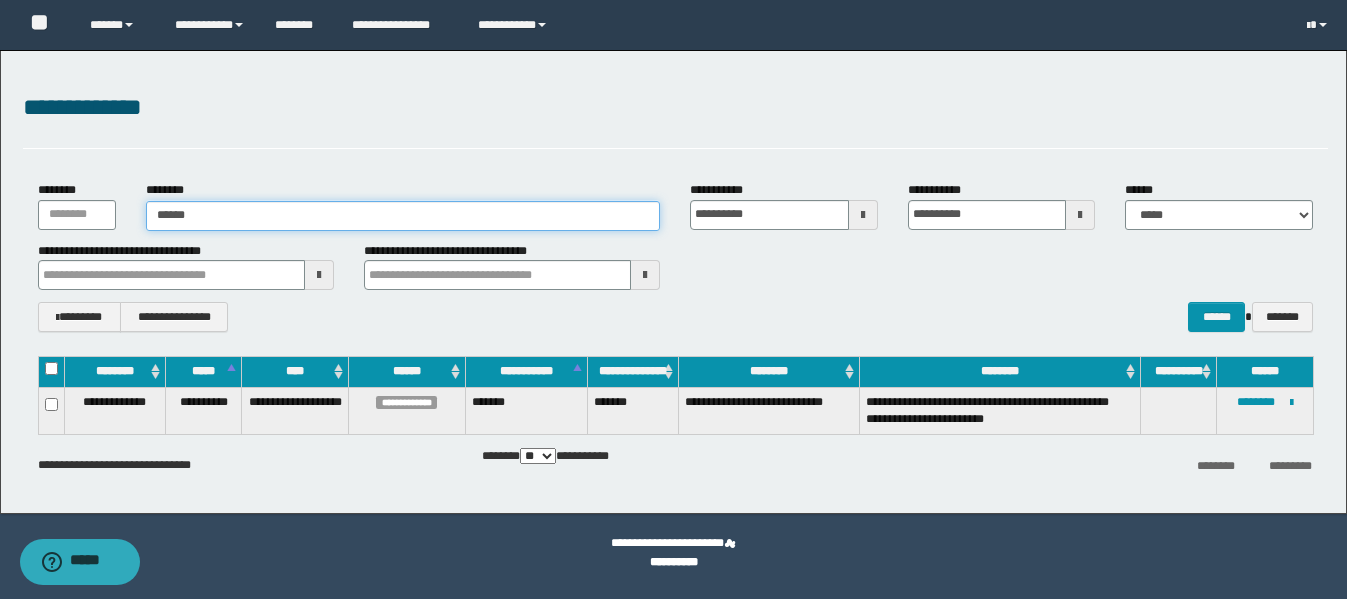 type on "******" 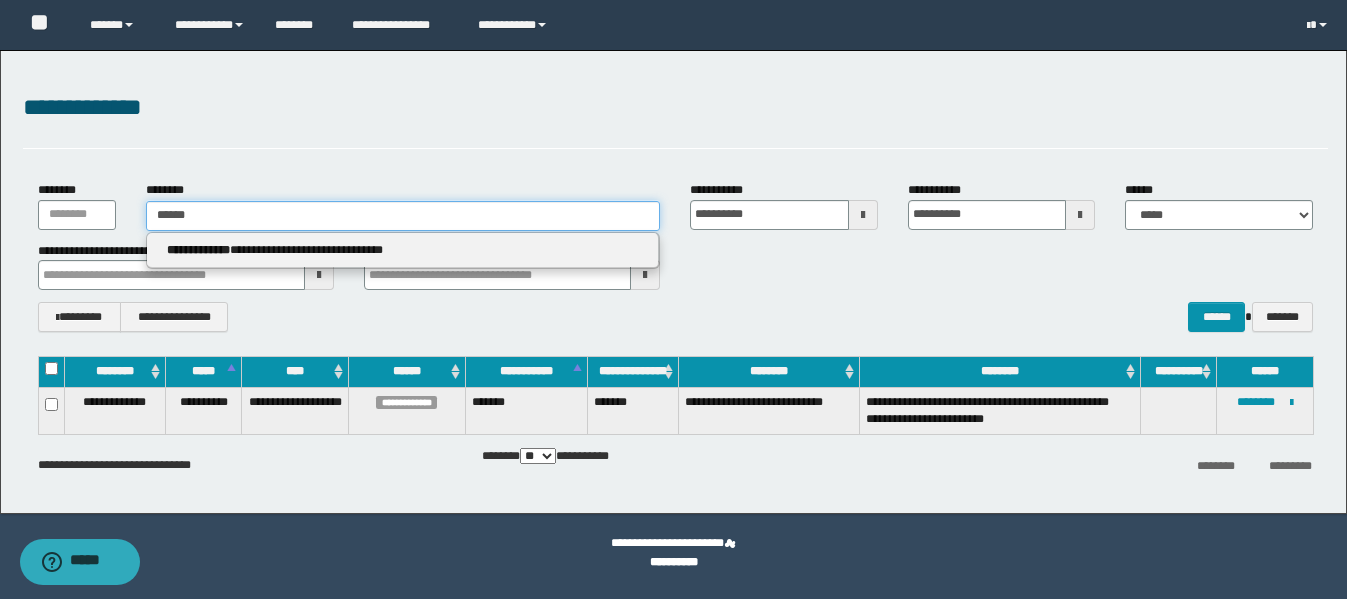 type 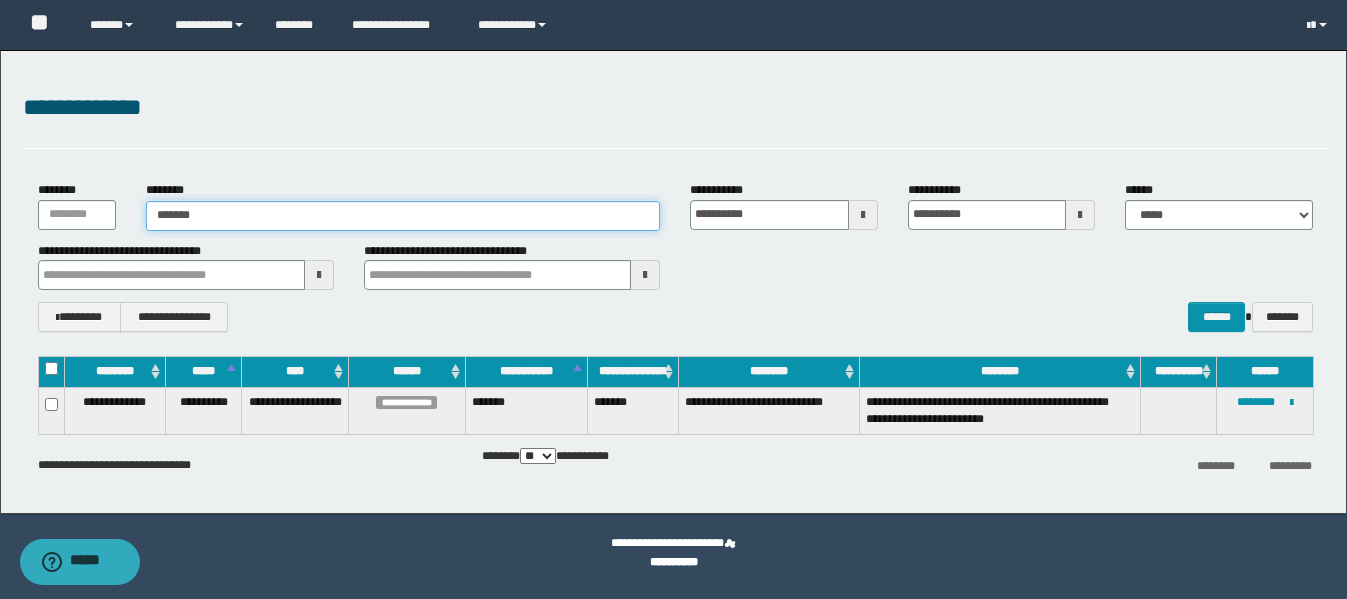 type on "******" 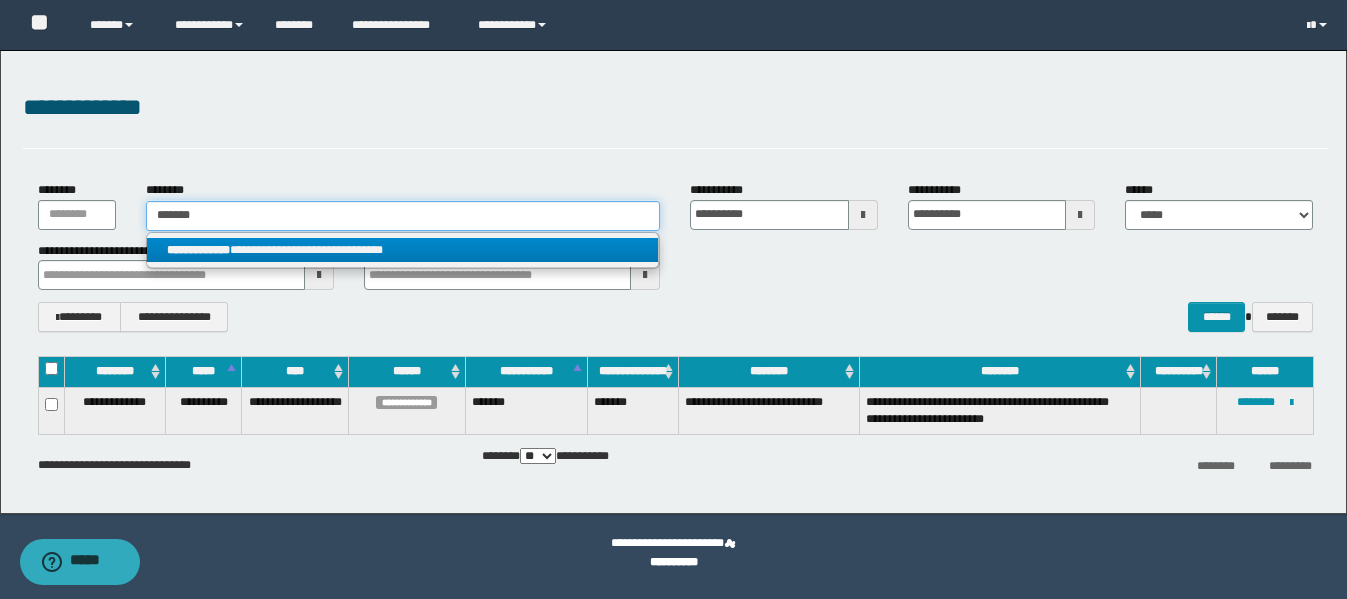 type on "******" 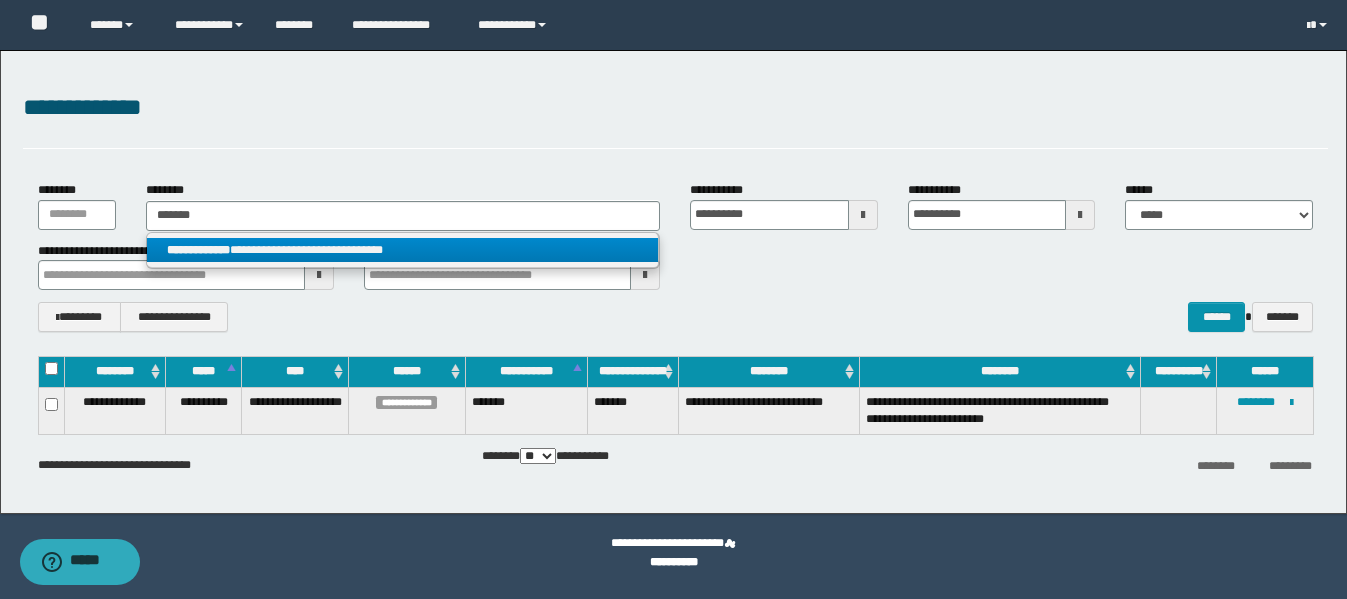 click on "**********" at bounding box center [402, 250] 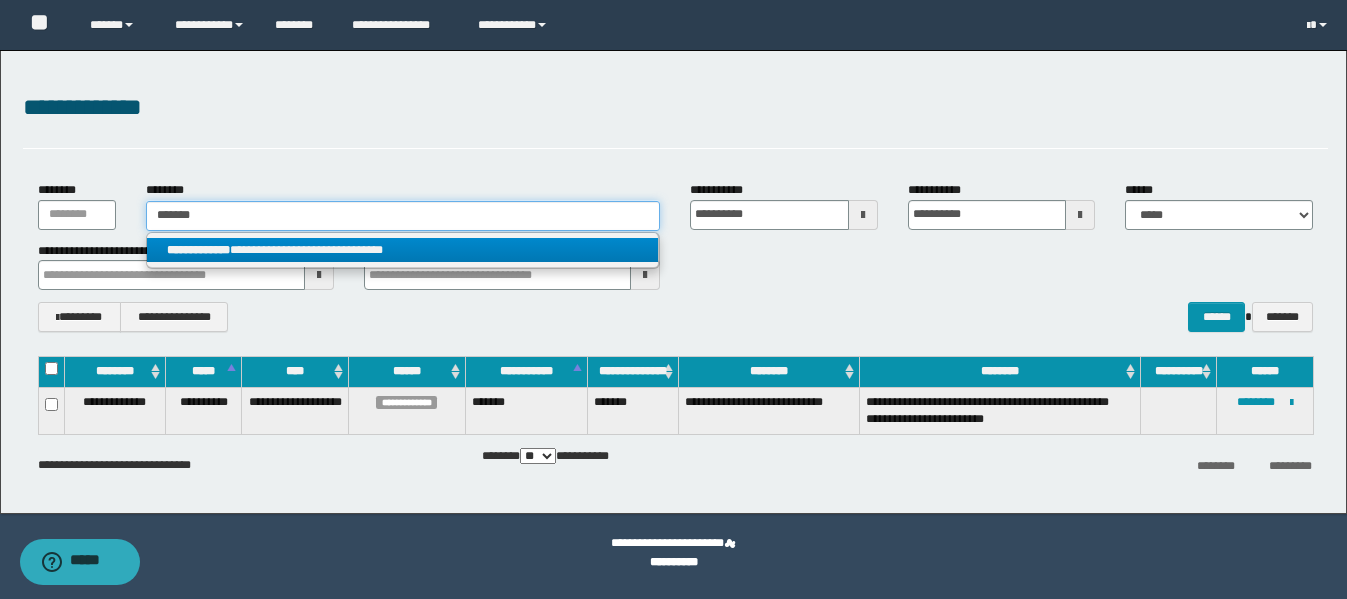 type 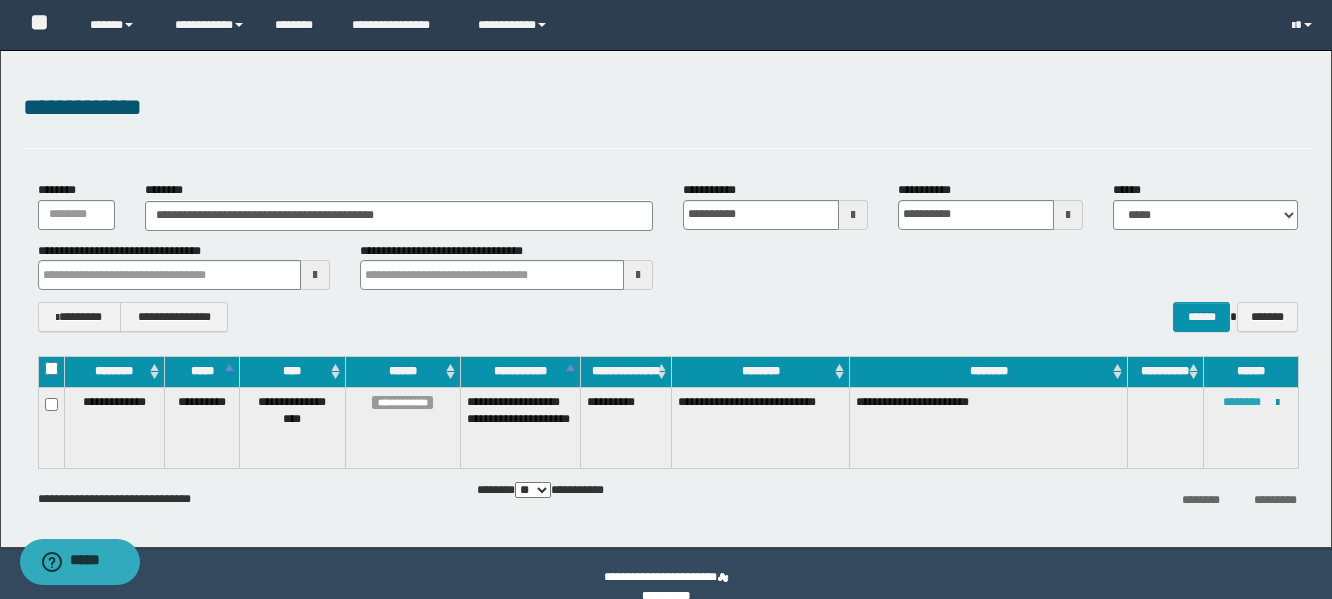 click on "********" at bounding box center (1242, 402) 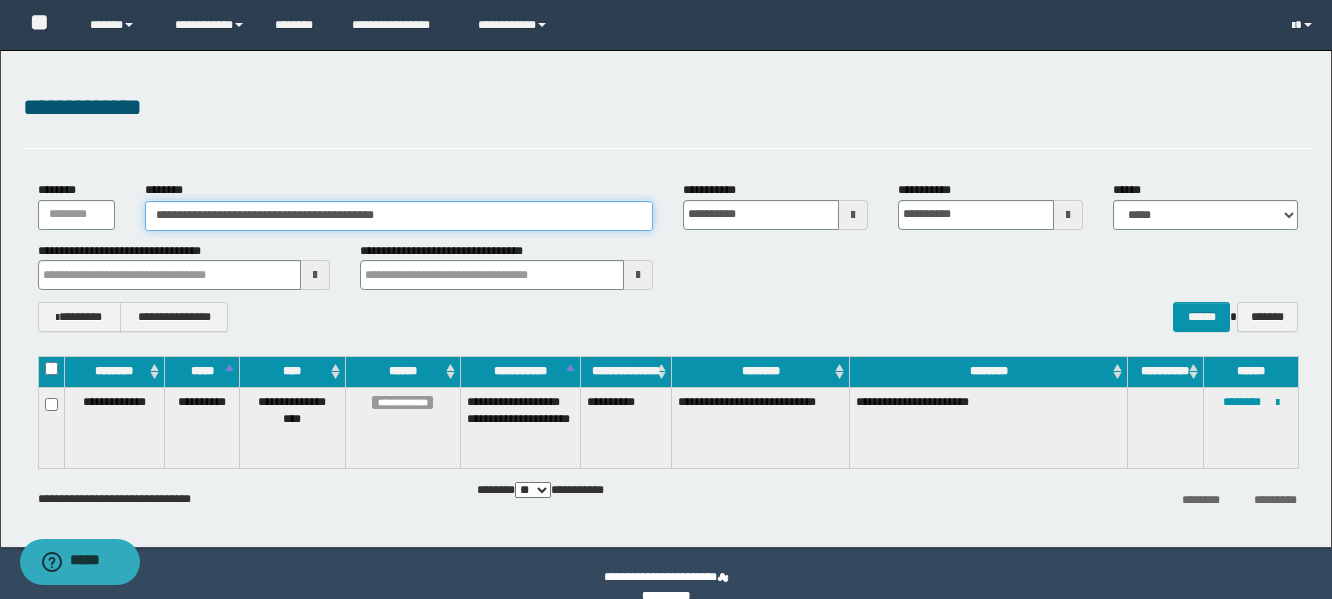 drag, startPoint x: 452, startPoint y: 213, endPoint x: 126, endPoint y: 222, distance: 326.1242 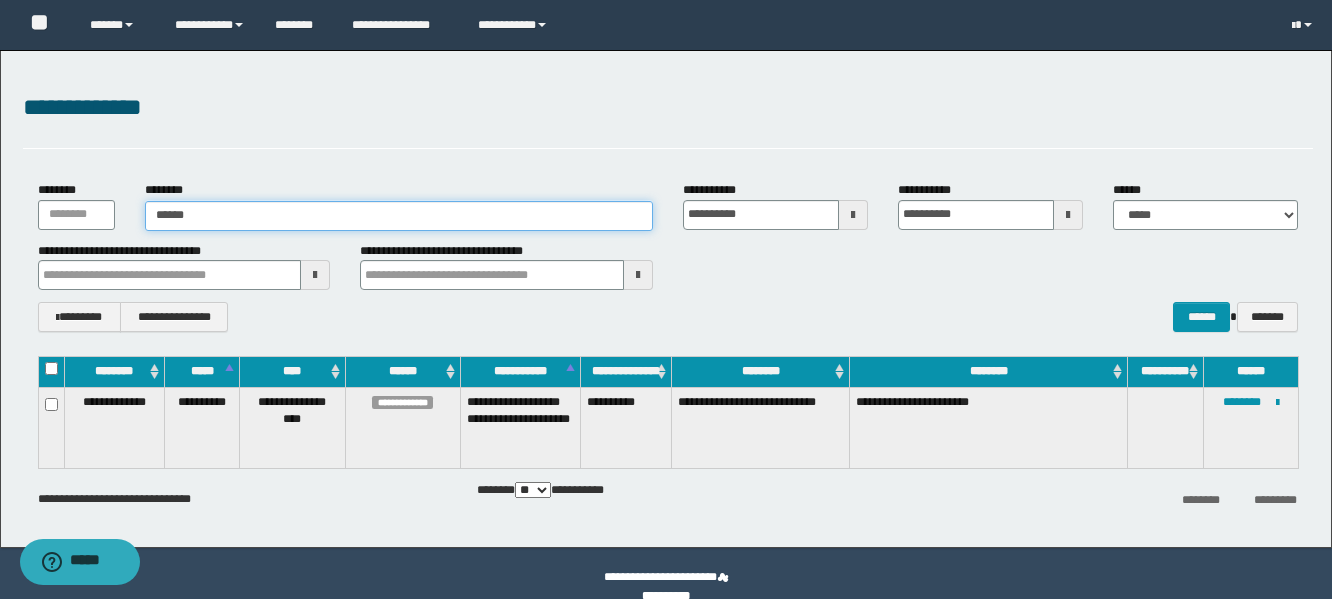 type on "*******" 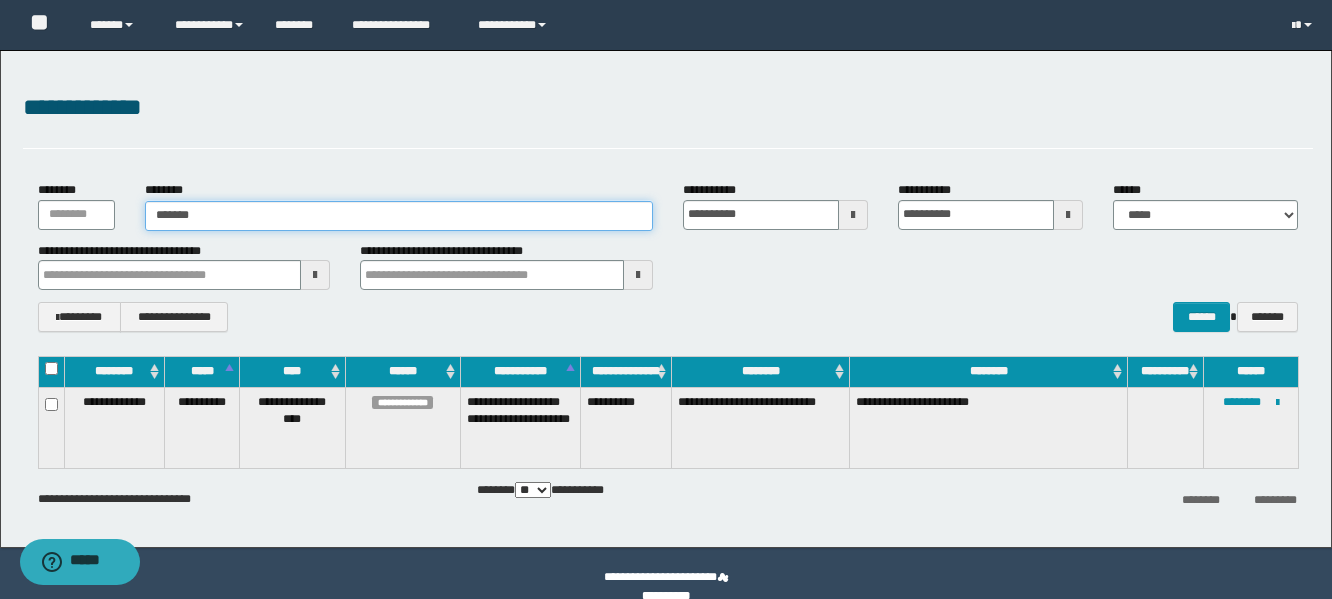 type on "*******" 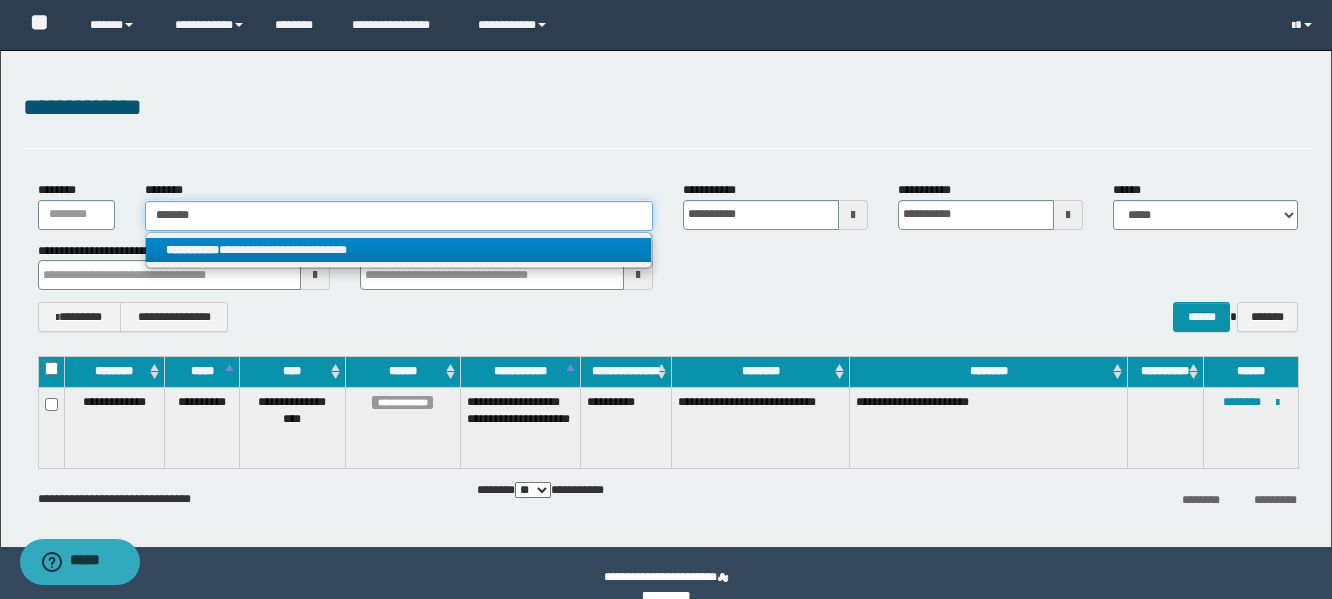 type on "*******" 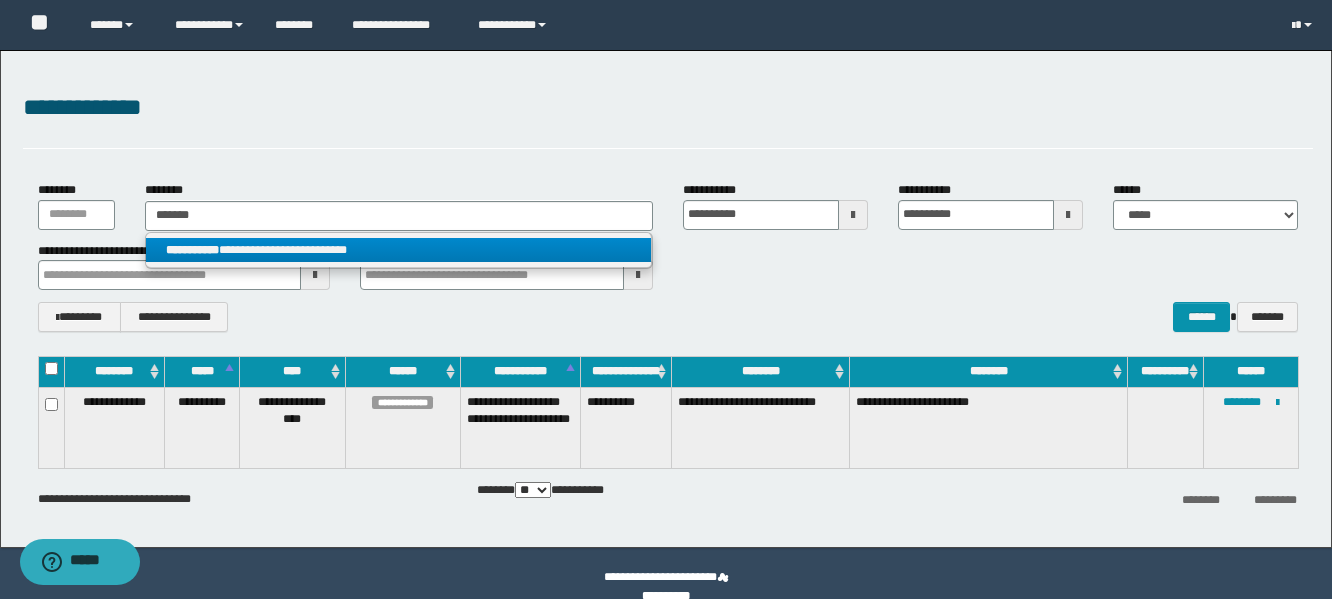 click on "**********" at bounding box center (398, 250) 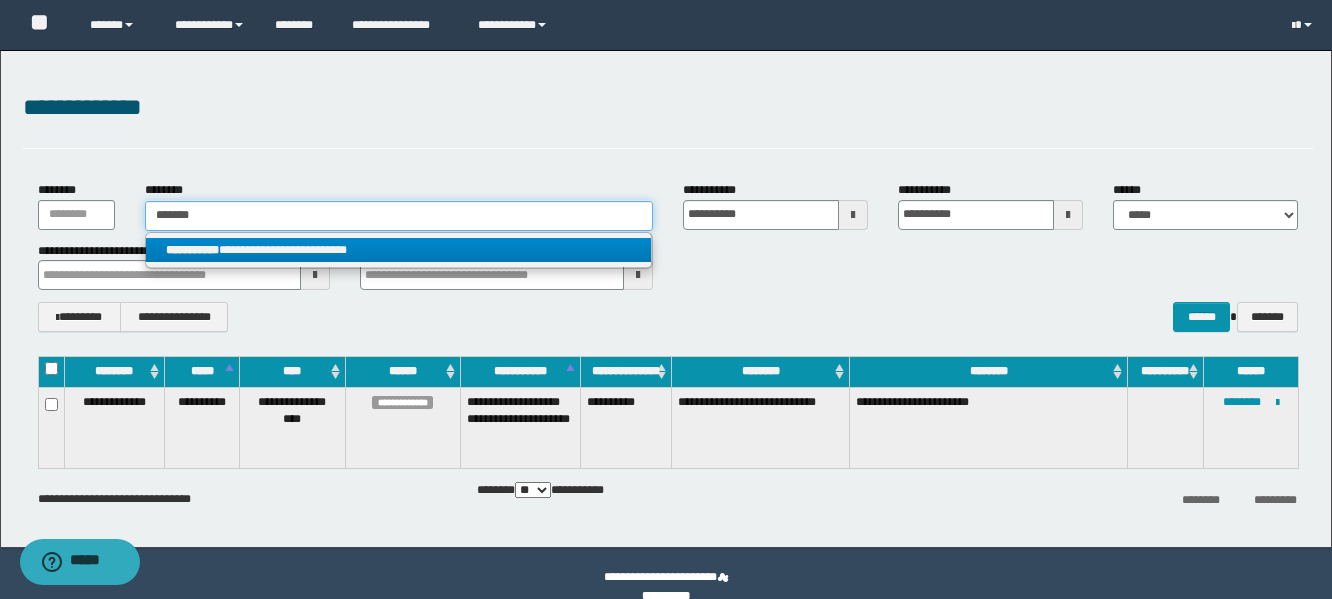 type 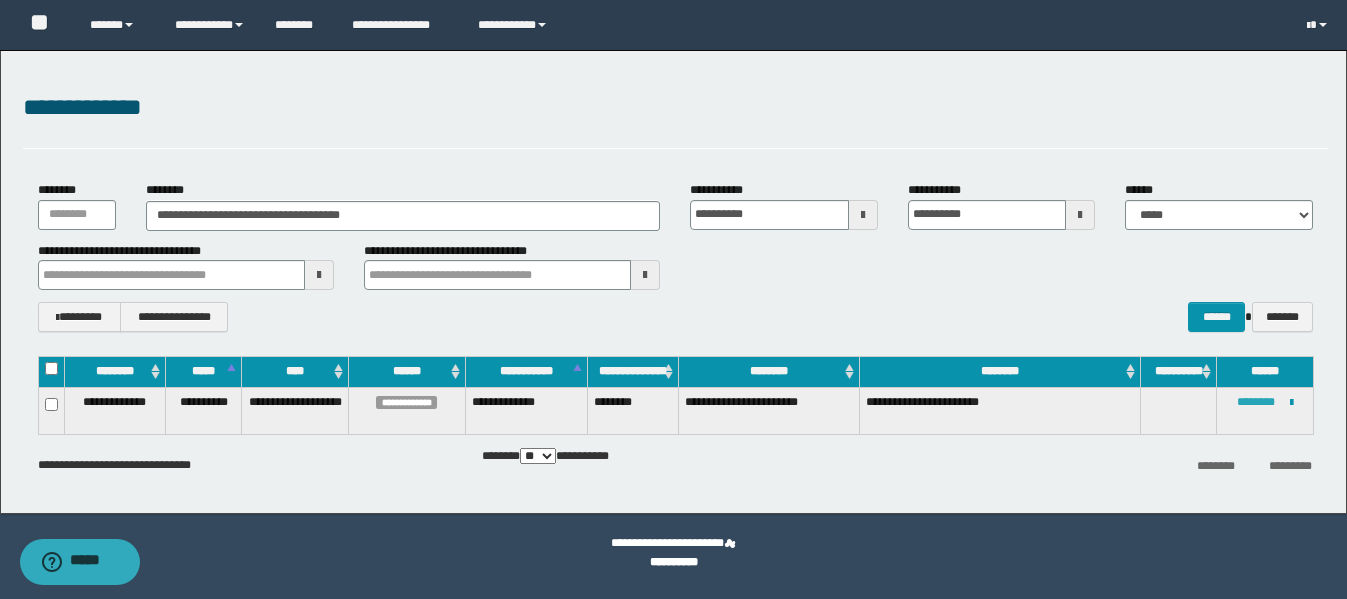click on "********" at bounding box center [1256, 402] 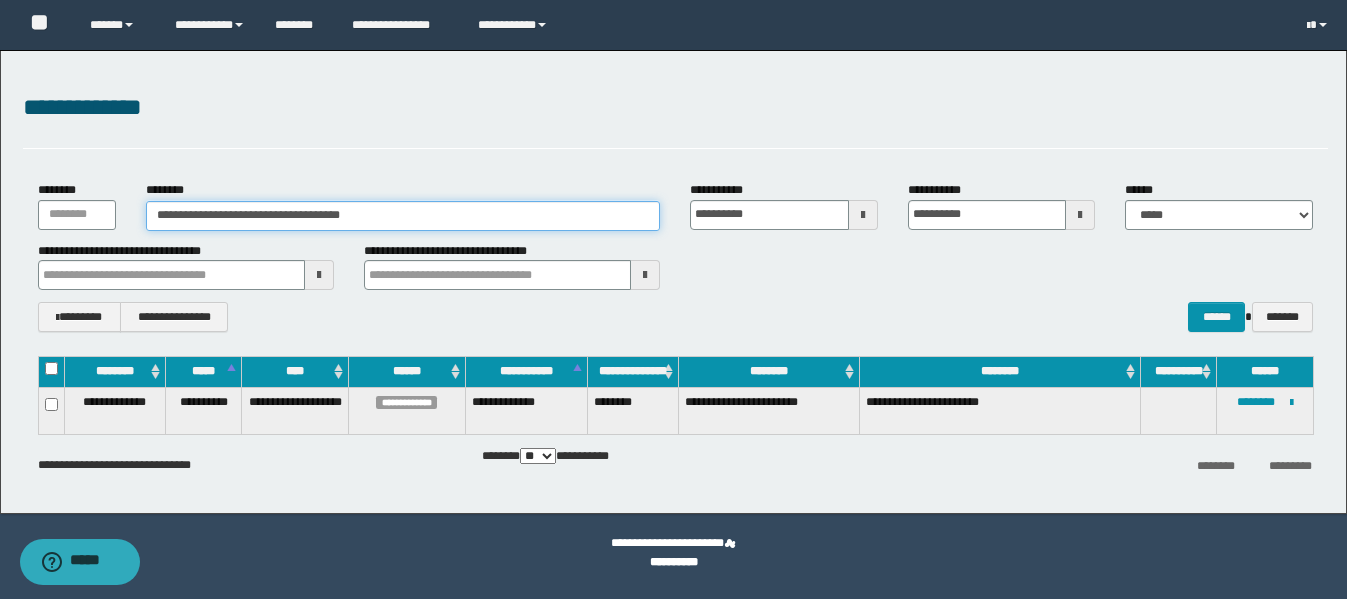 drag, startPoint x: 411, startPoint y: 205, endPoint x: 92, endPoint y: 202, distance: 319.0141 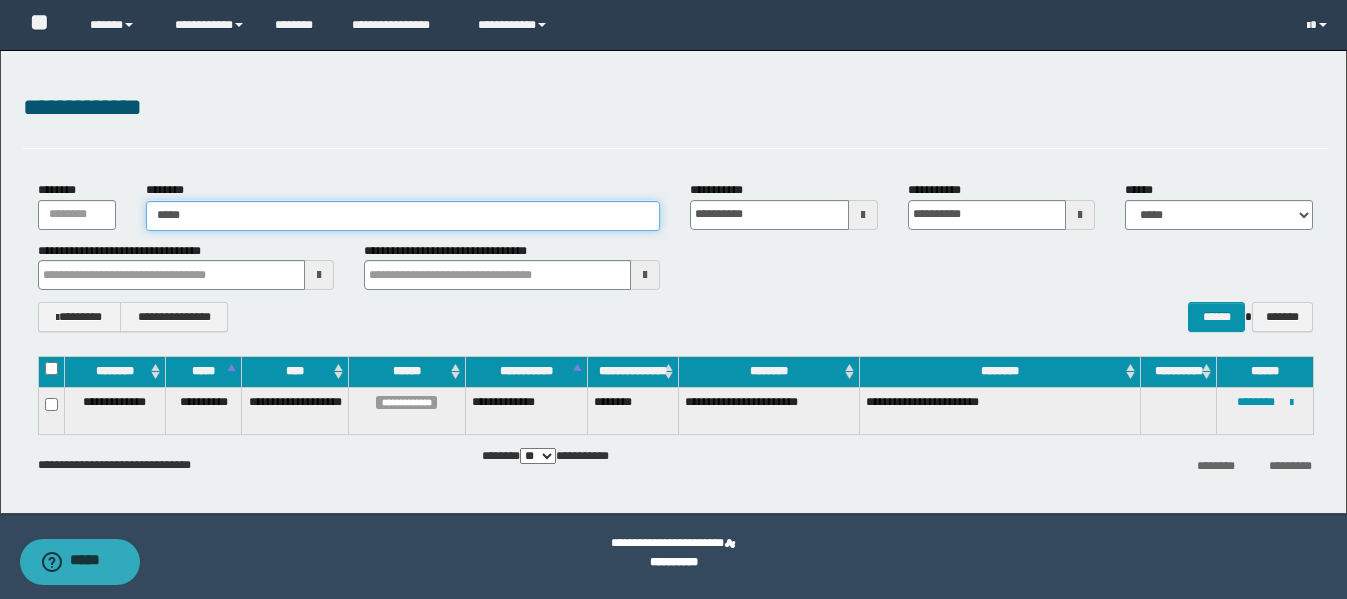 type on "*****" 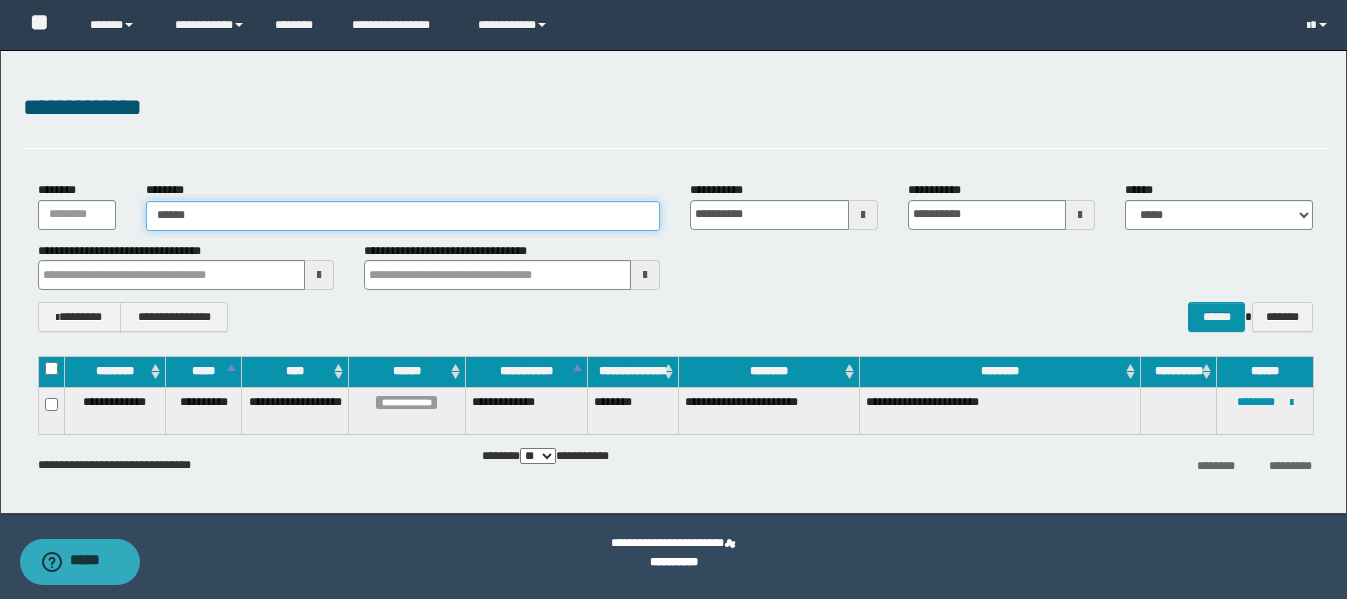 type on "*****" 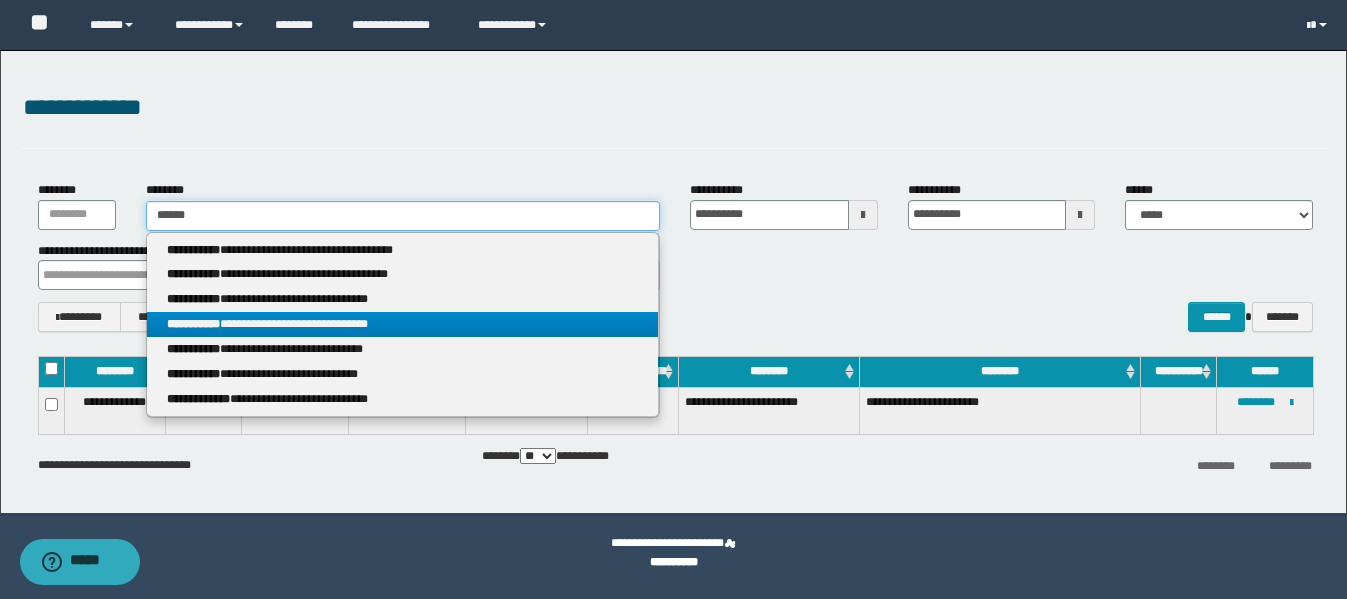 type on "*****" 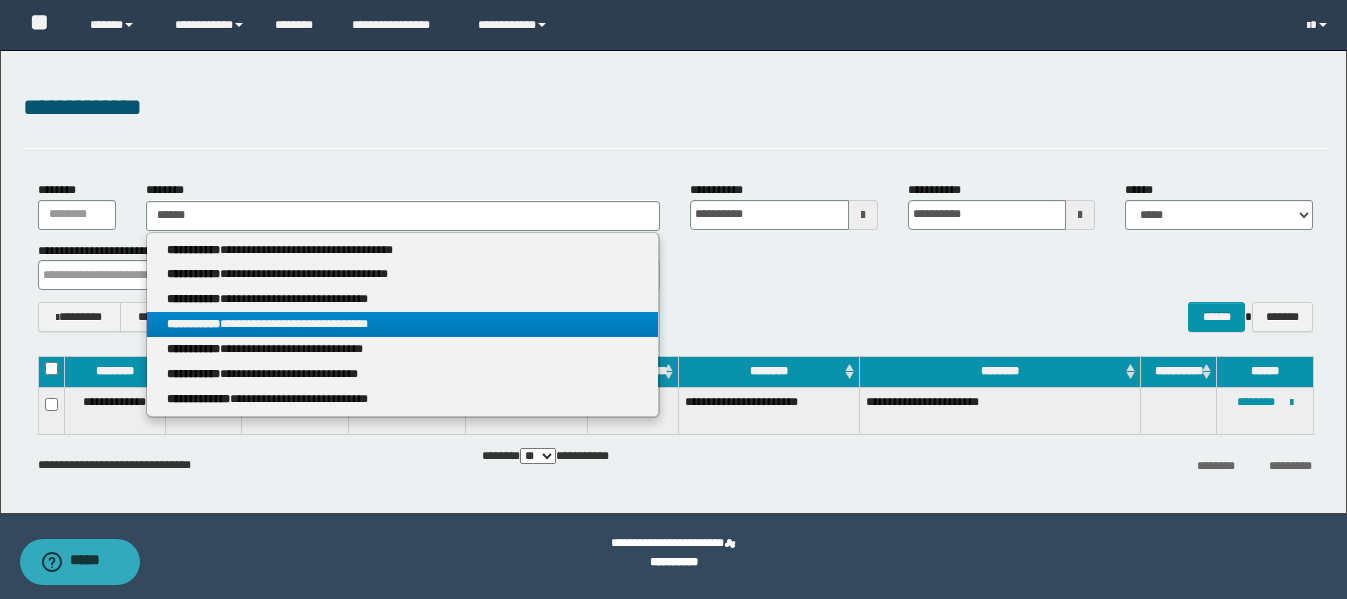 click on "**********" at bounding box center [402, 324] 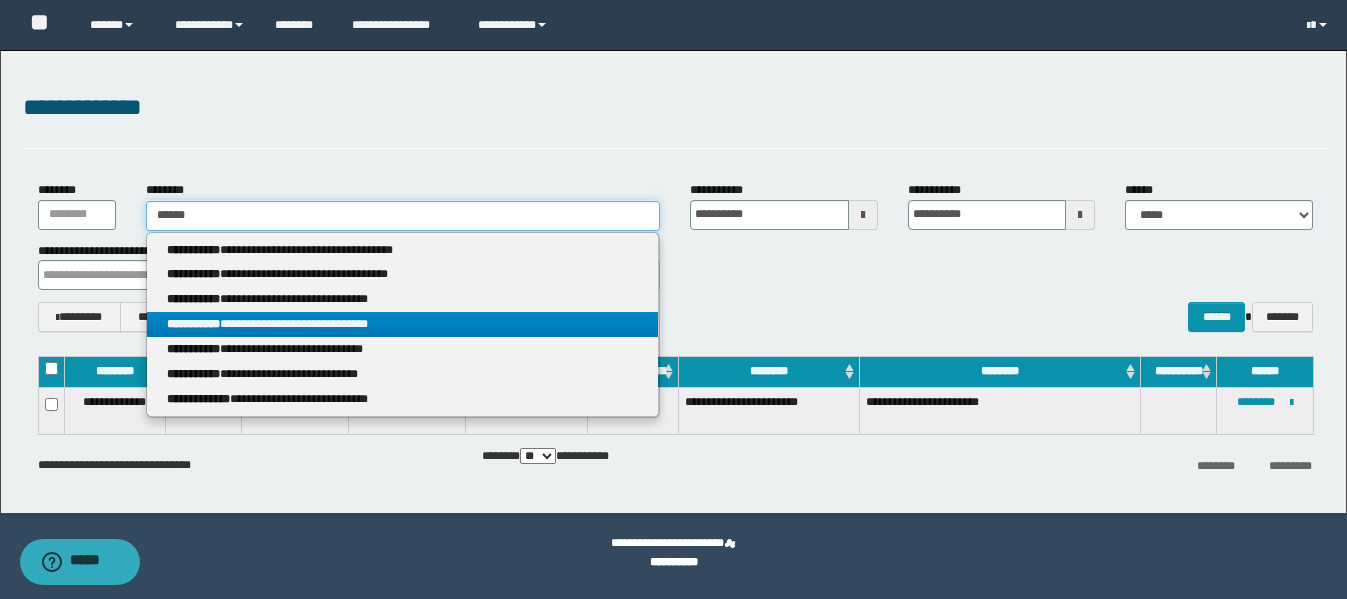 type 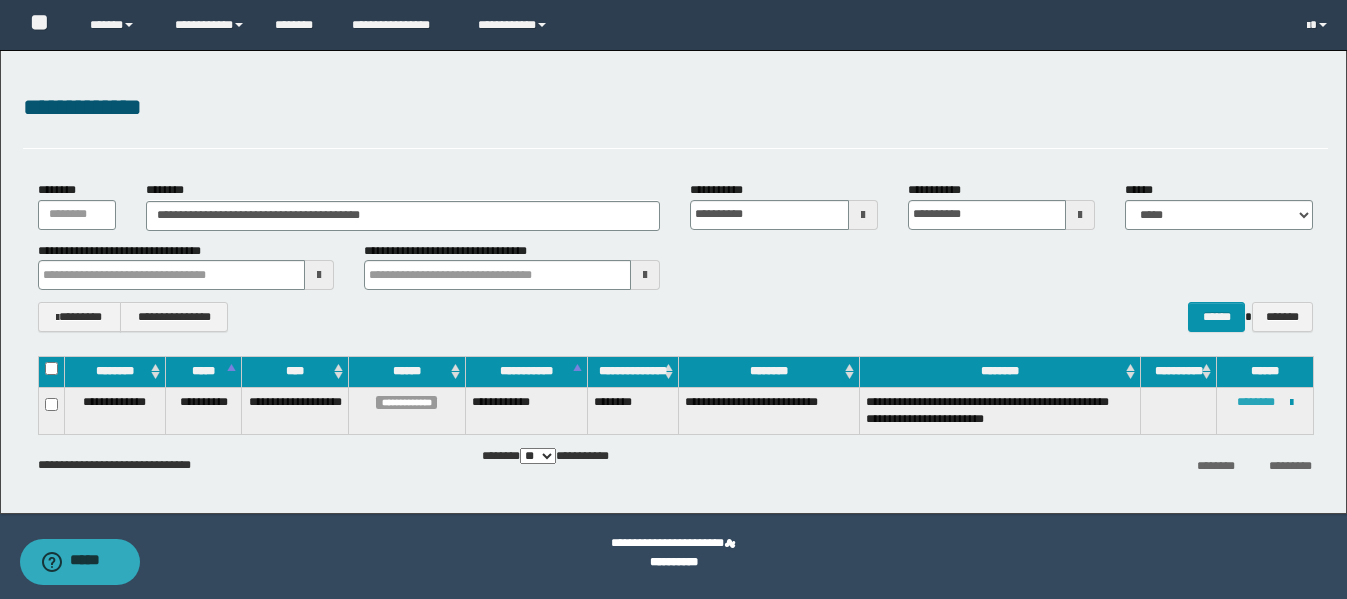 click on "********" at bounding box center [1256, 402] 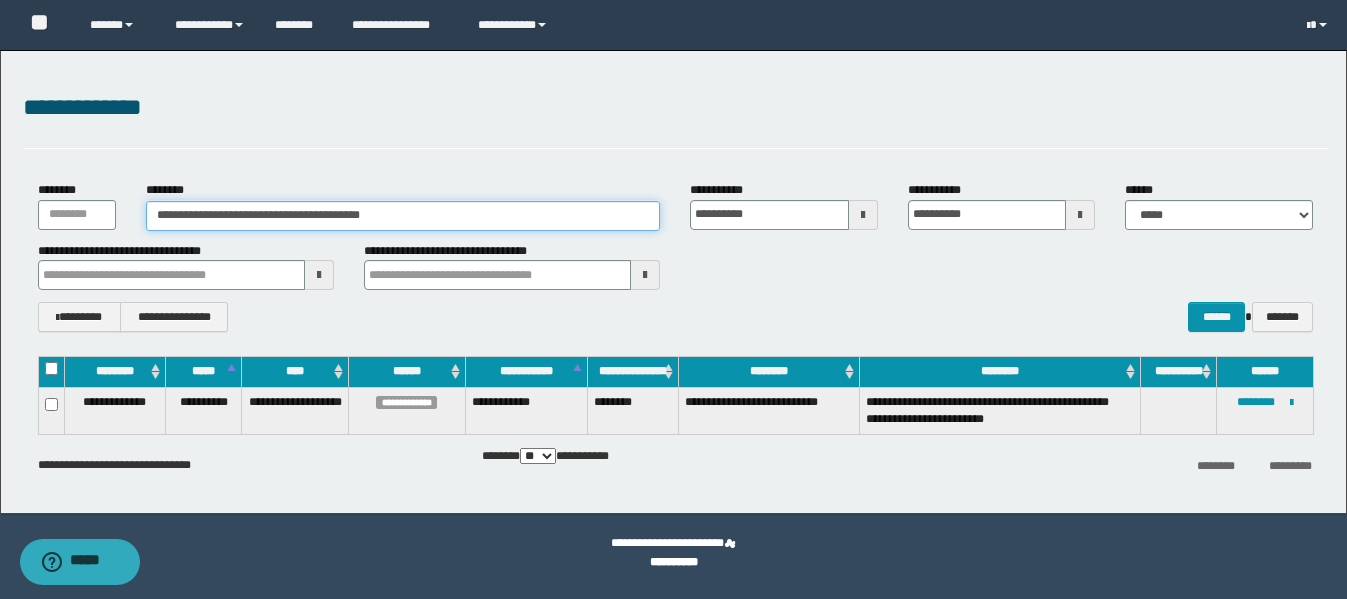 drag, startPoint x: 425, startPoint y: 221, endPoint x: 124, endPoint y: 219, distance: 301.00665 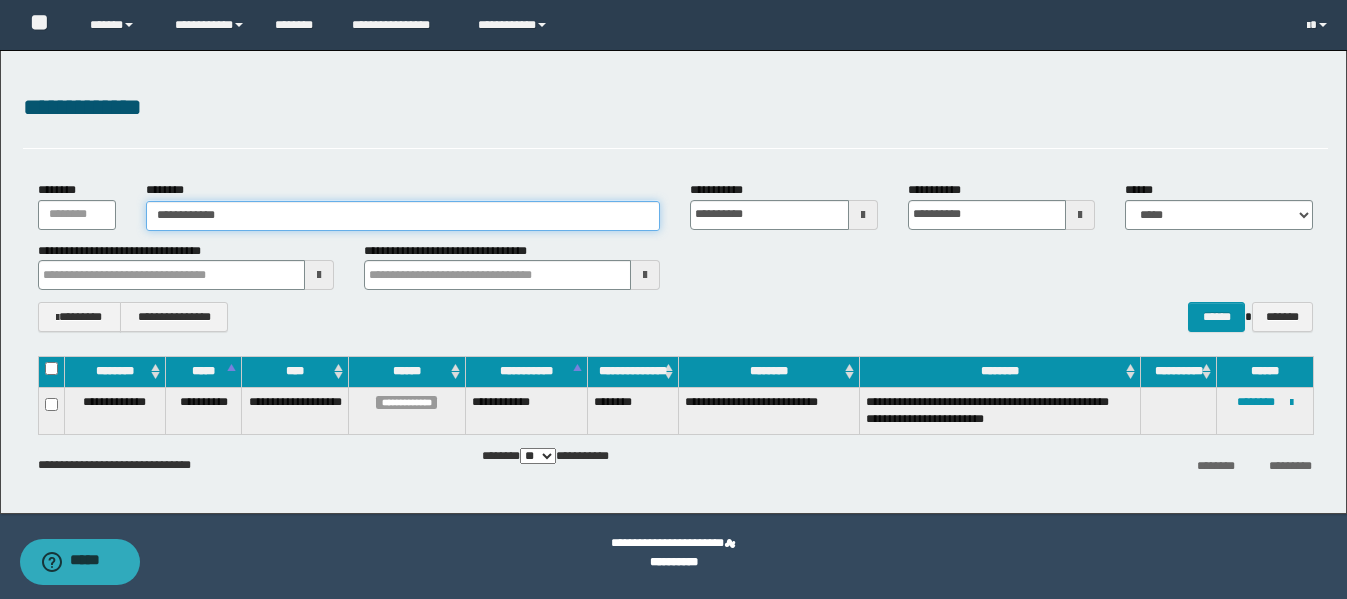 type on "**********" 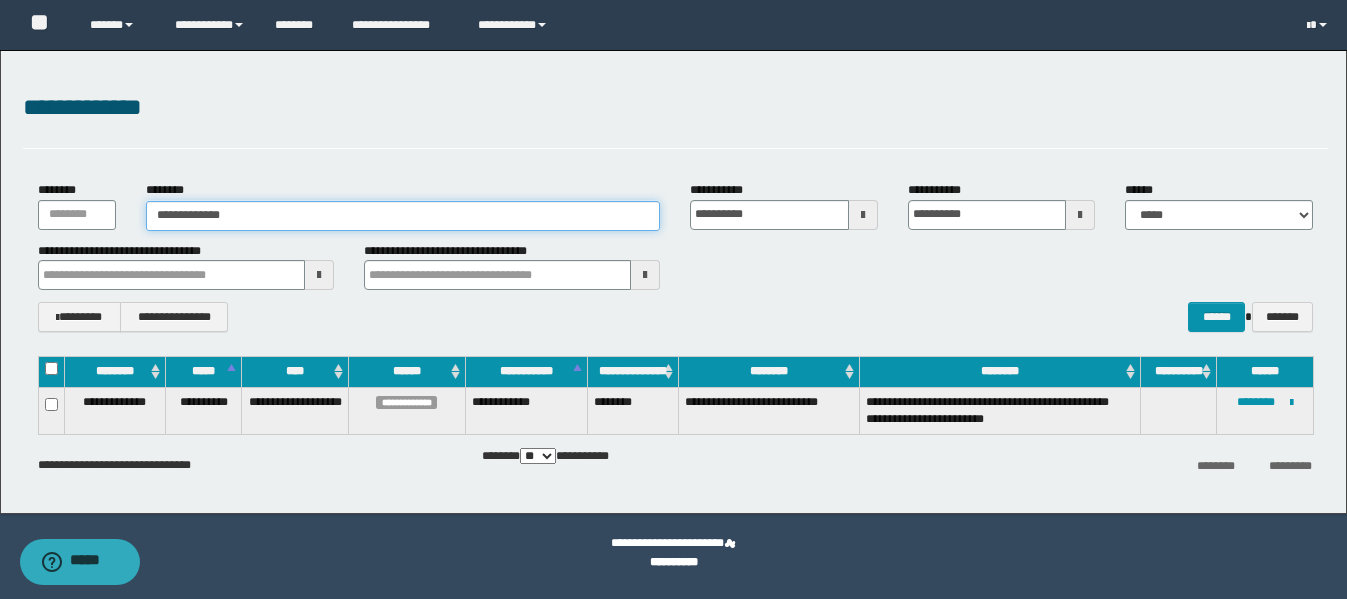 type on "**********" 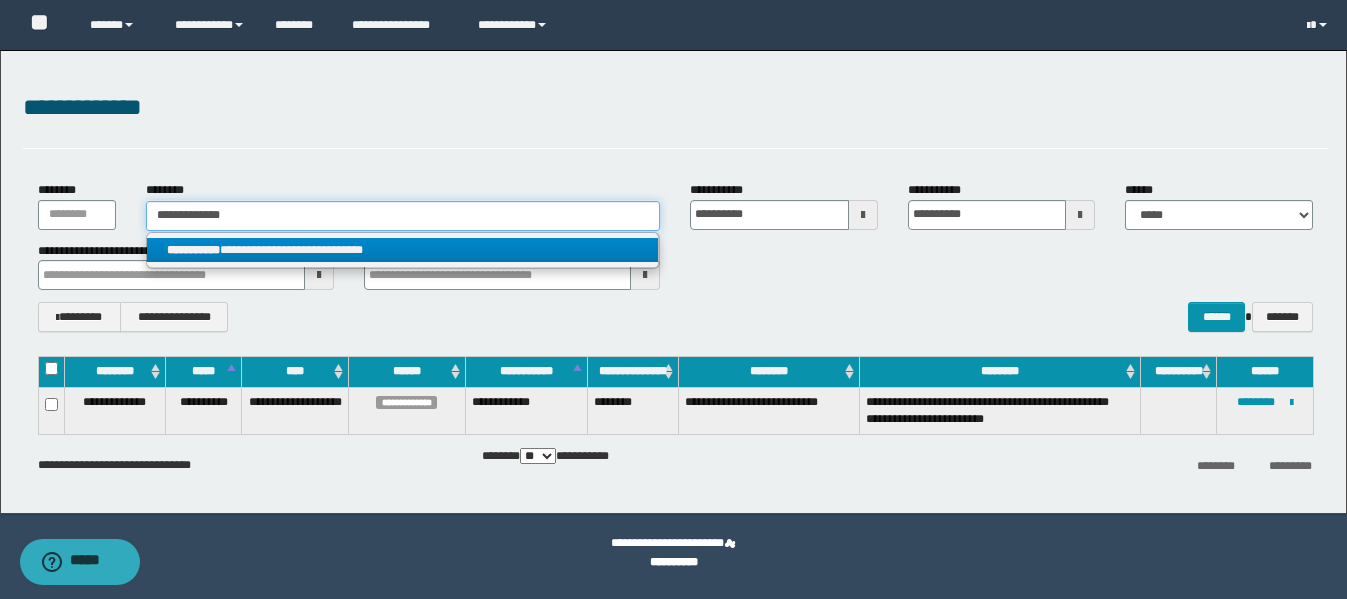 type on "**********" 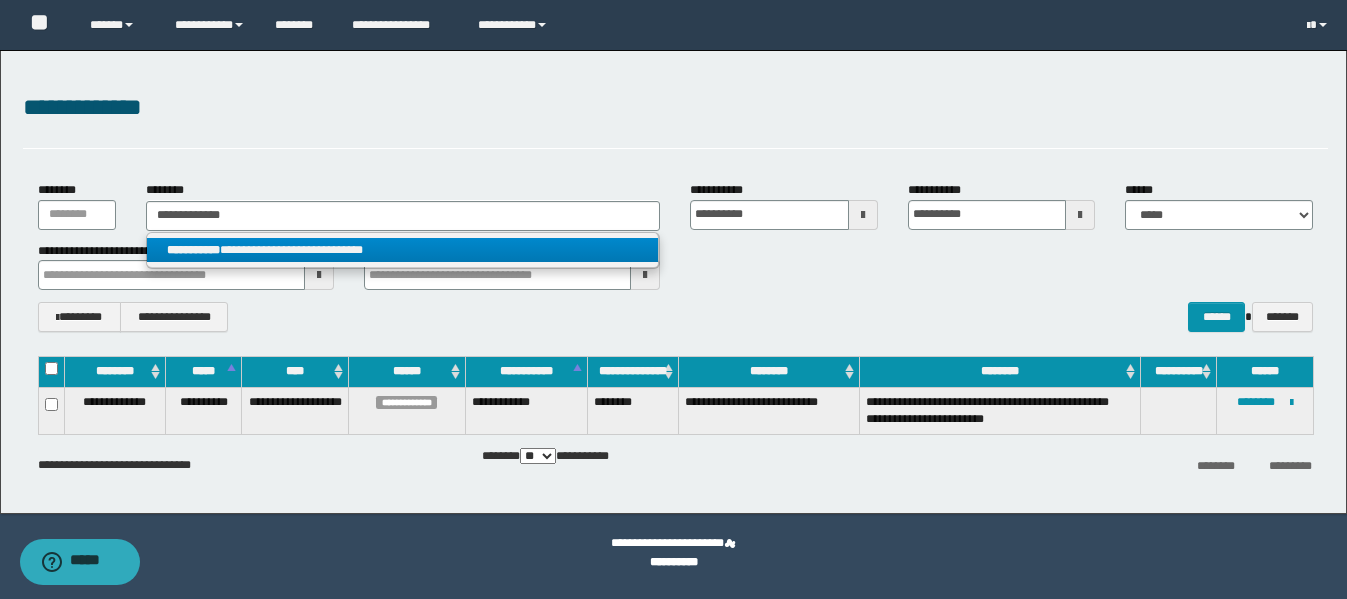 click on "**********" at bounding box center [402, 250] 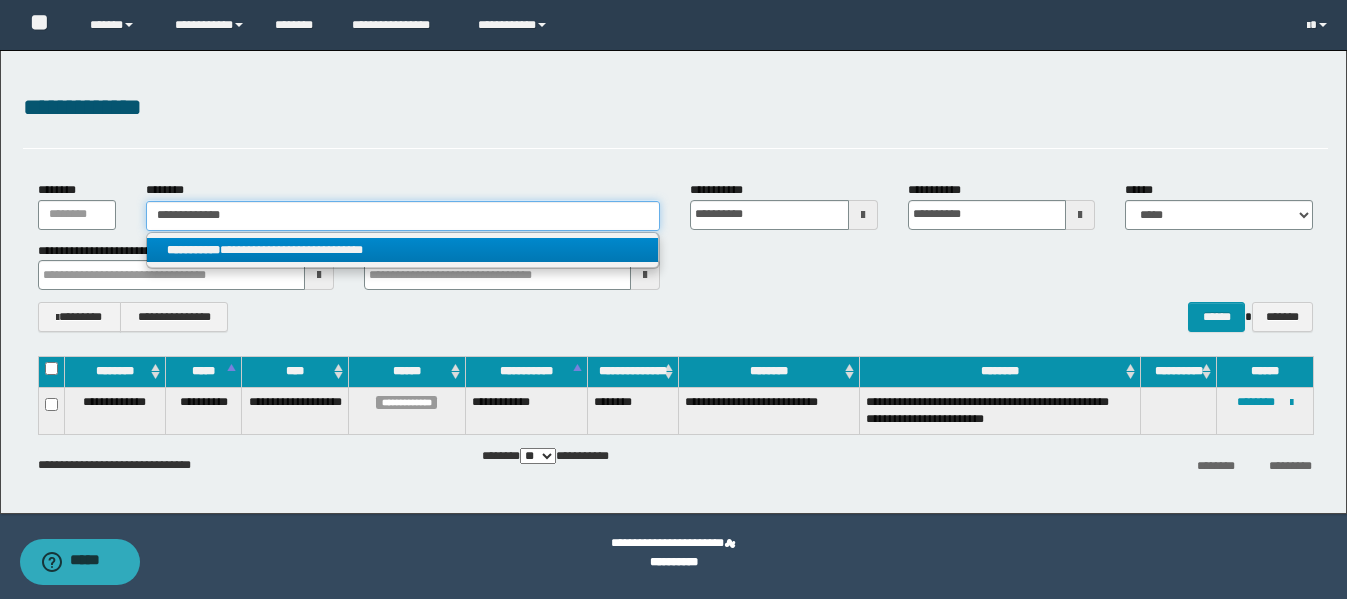 type 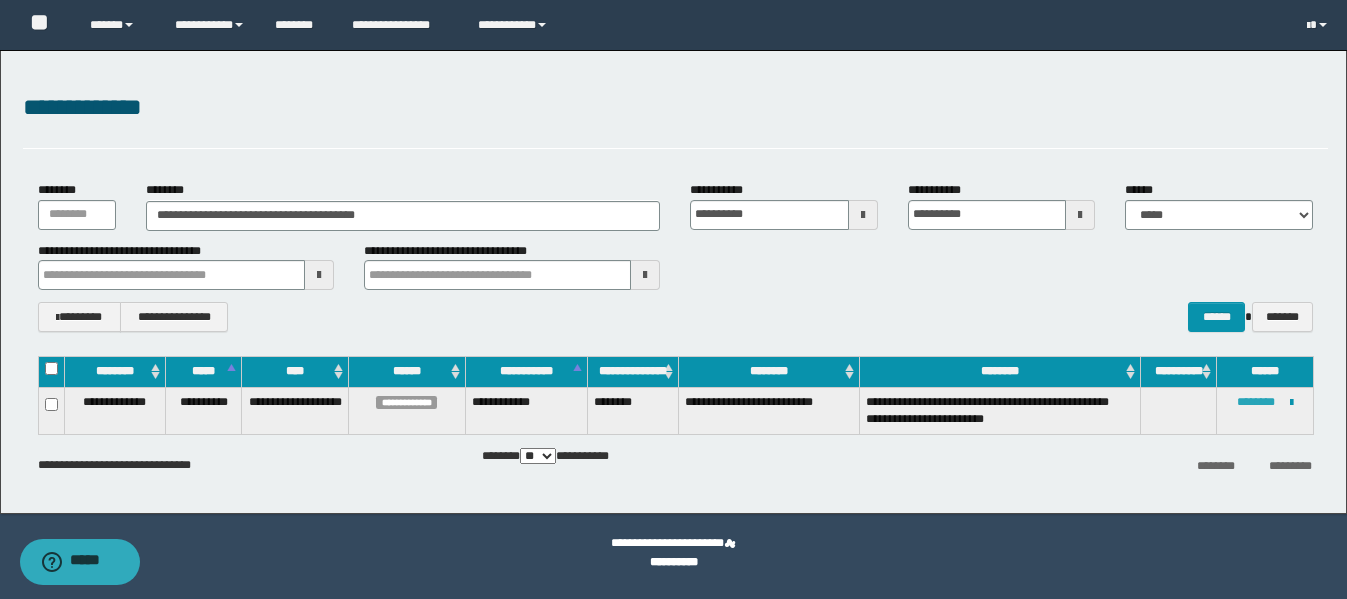 click on "********" at bounding box center (1256, 402) 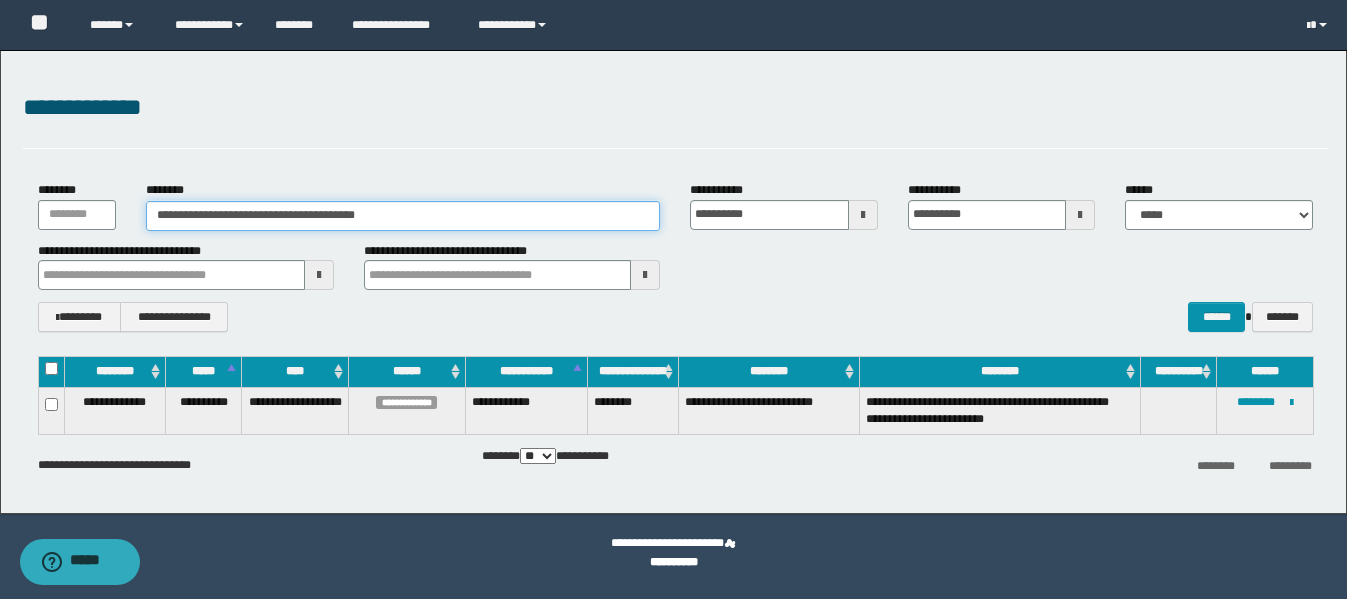 drag, startPoint x: 414, startPoint y: 216, endPoint x: 158, endPoint y: 220, distance: 256.03125 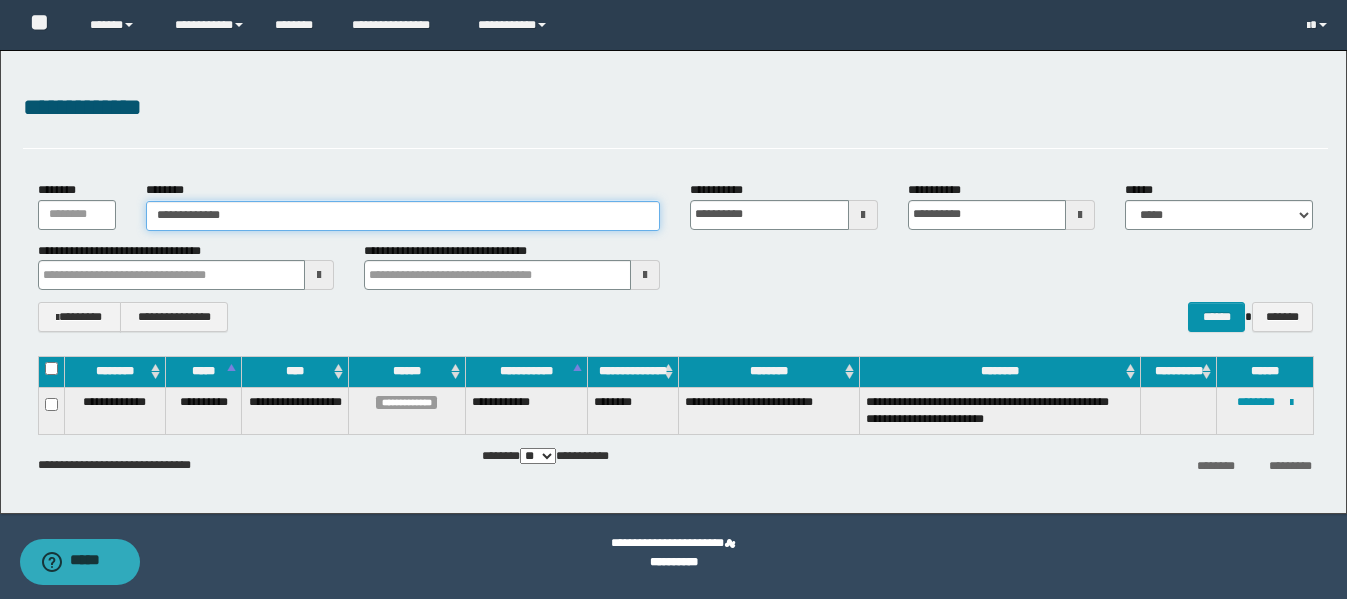 type on "**********" 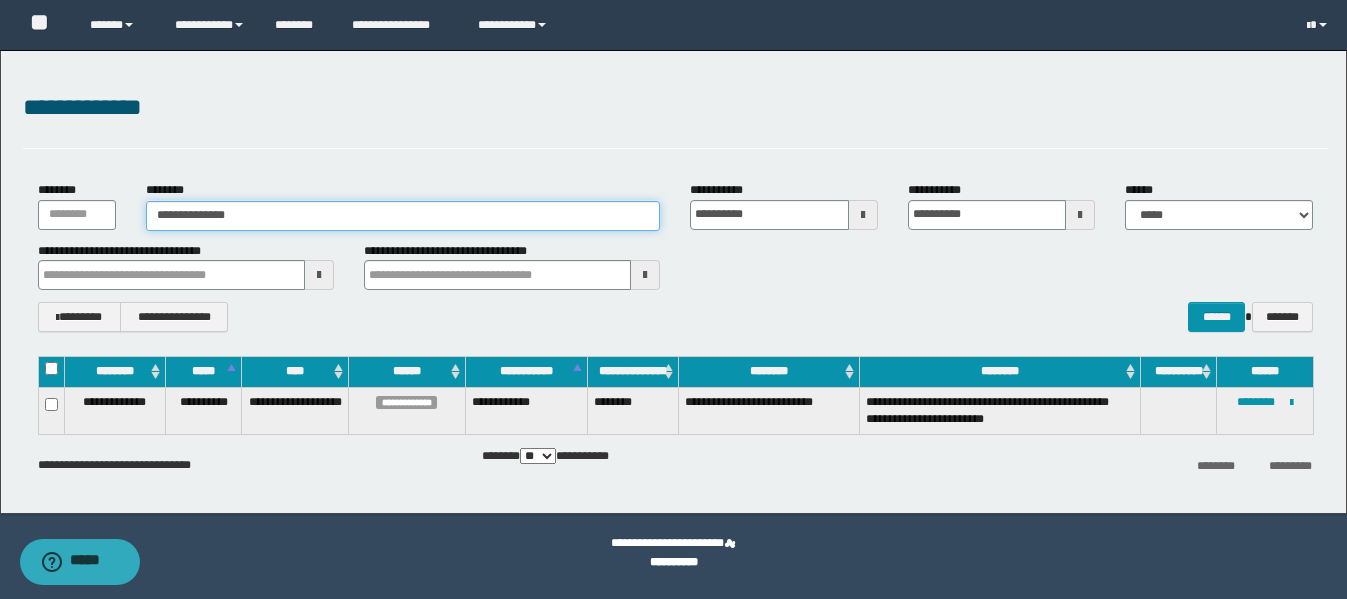 type on "**********" 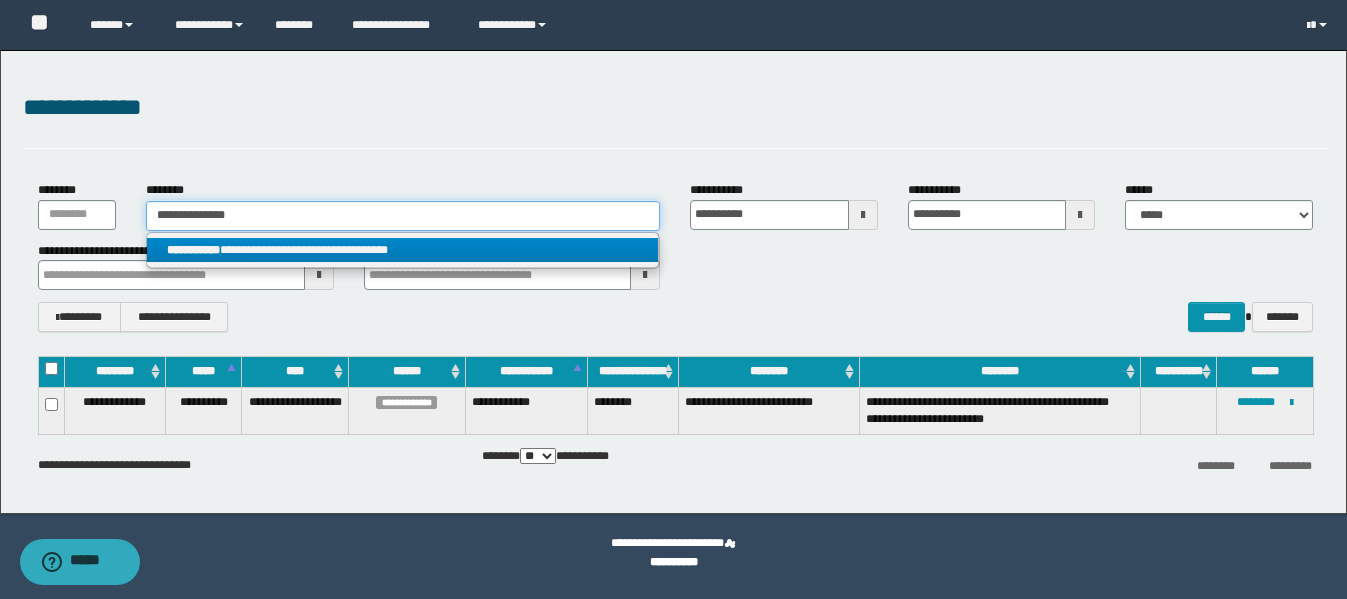 type on "**********" 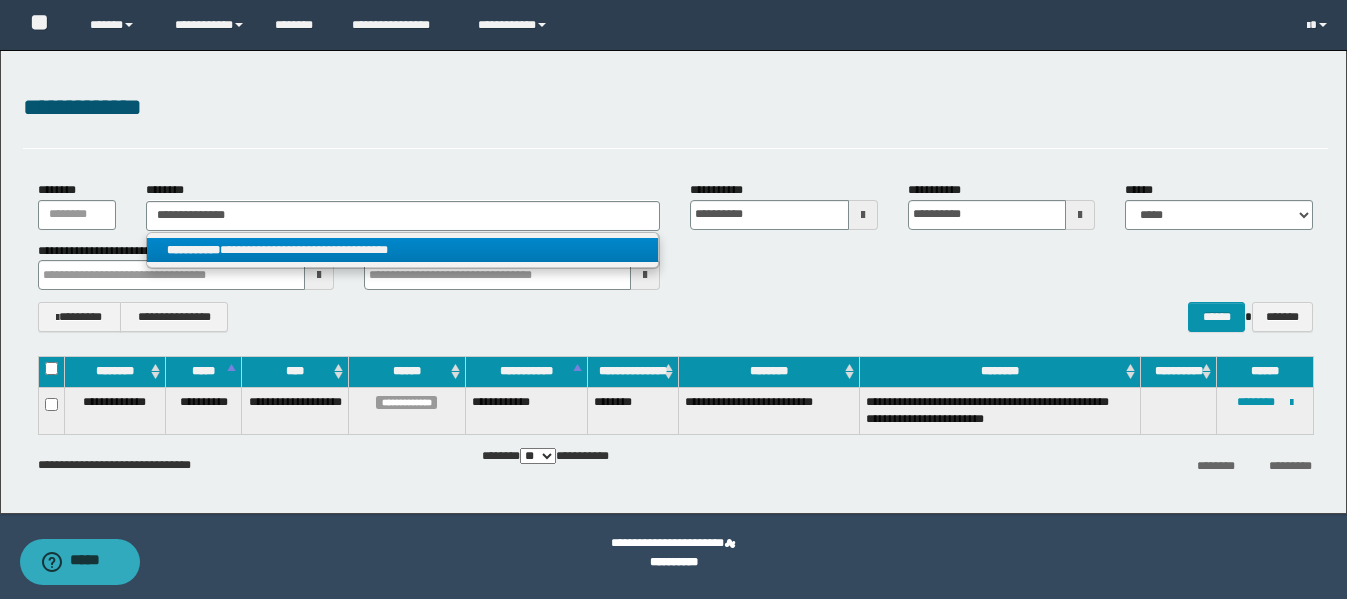 click on "**********" at bounding box center [402, 250] 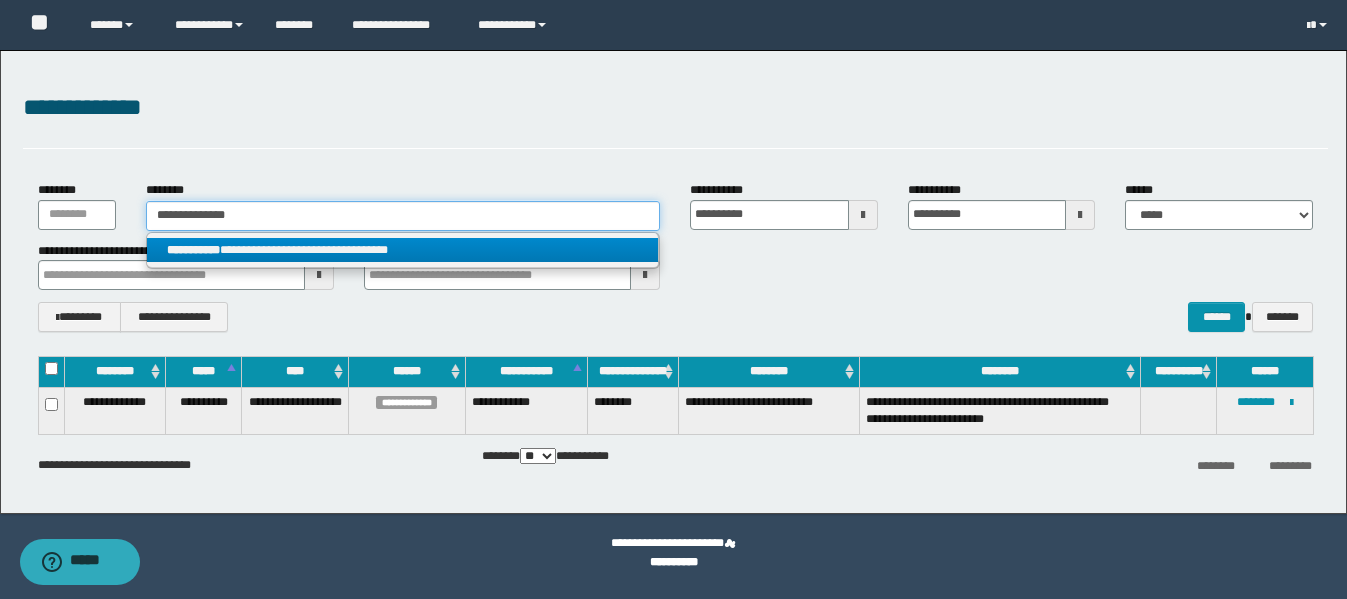 type 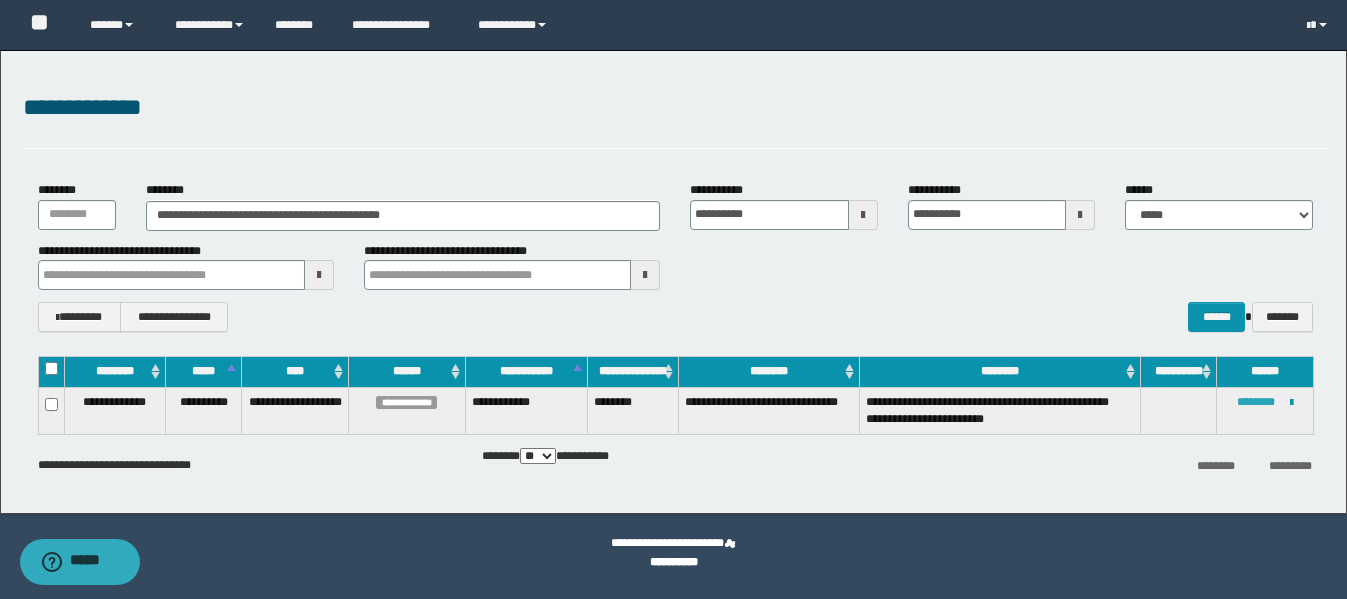 click on "********" at bounding box center (1256, 402) 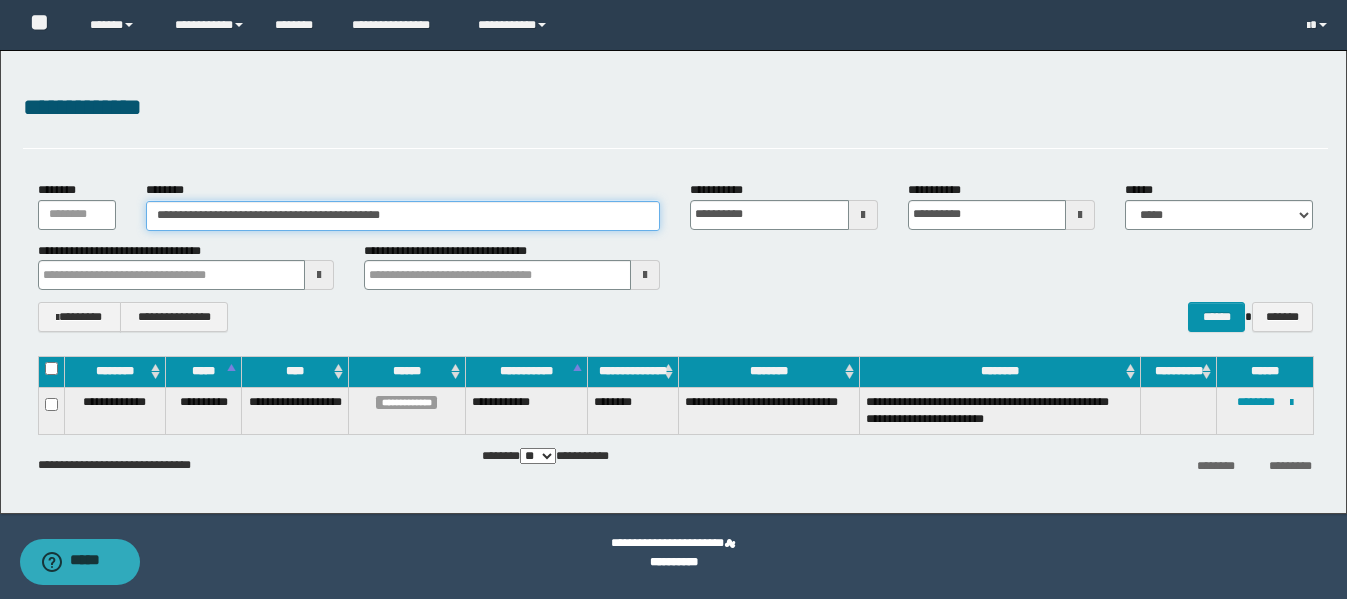 drag, startPoint x: 463, startPoint y: 213, endPoint x: 130, endPoint y: 203, distance: 333.15012 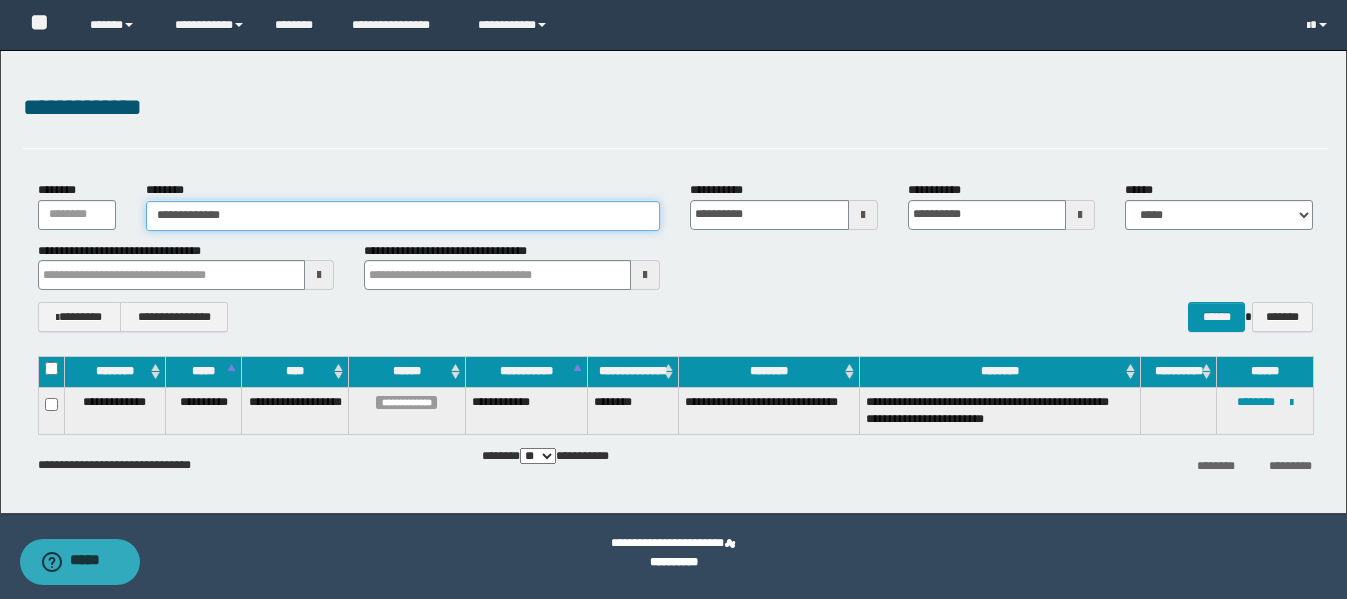 type on "**********" 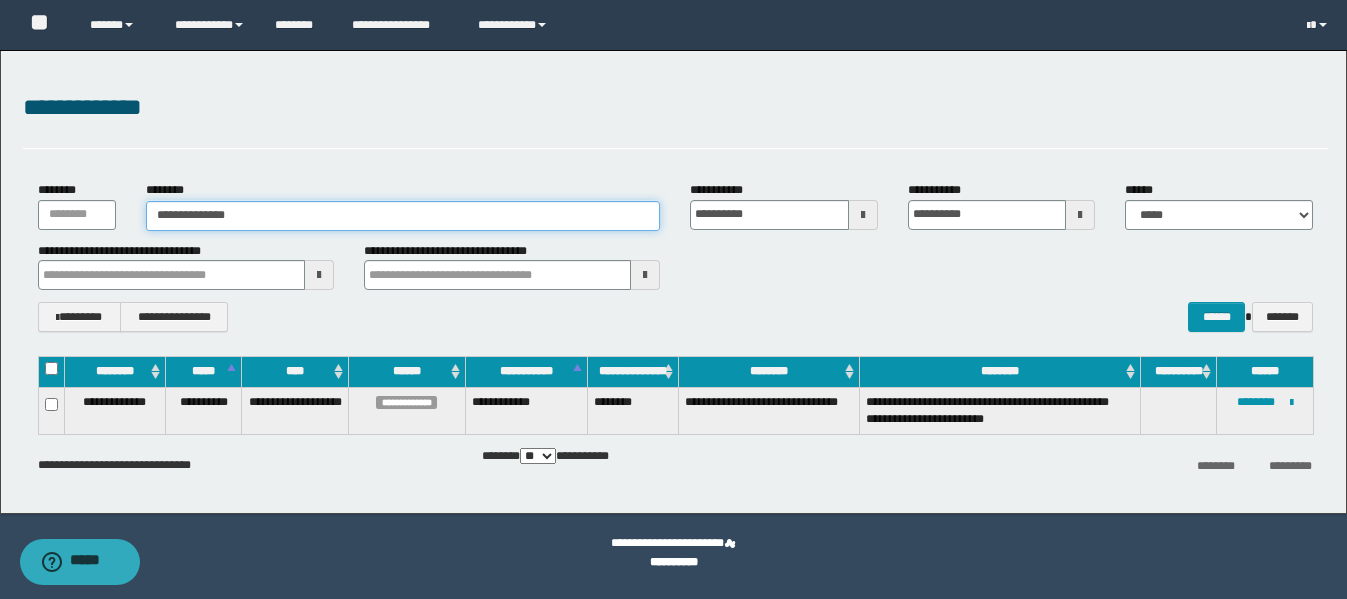 type on "**********" 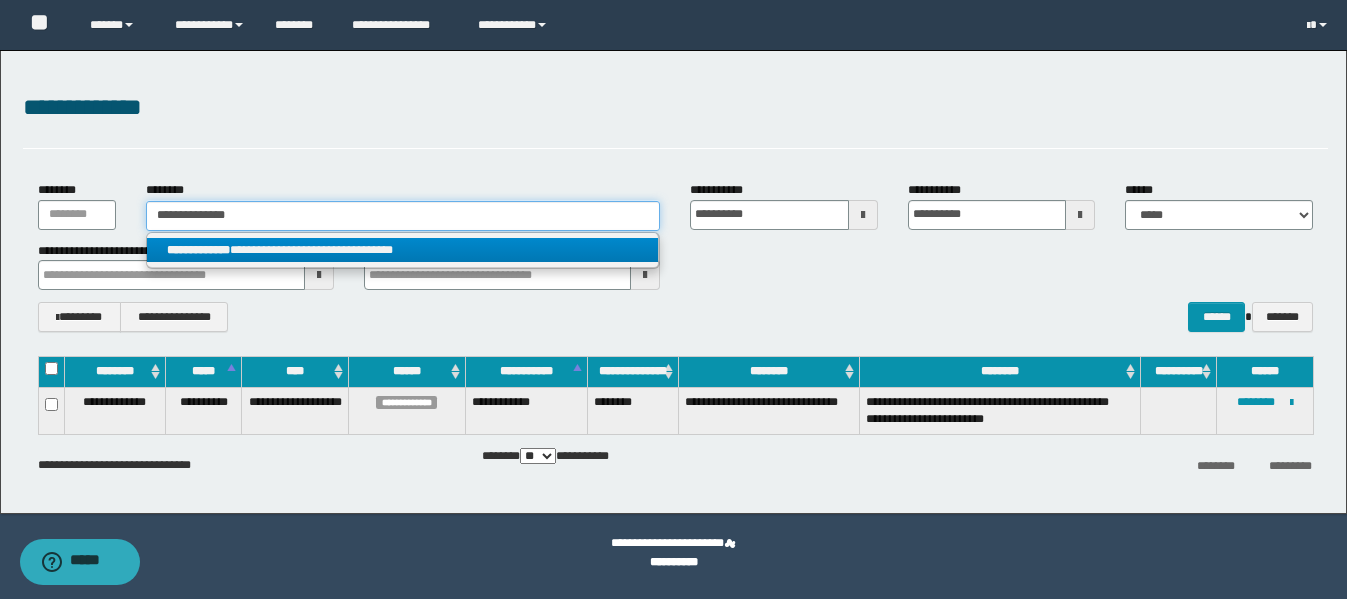 type on "**********" 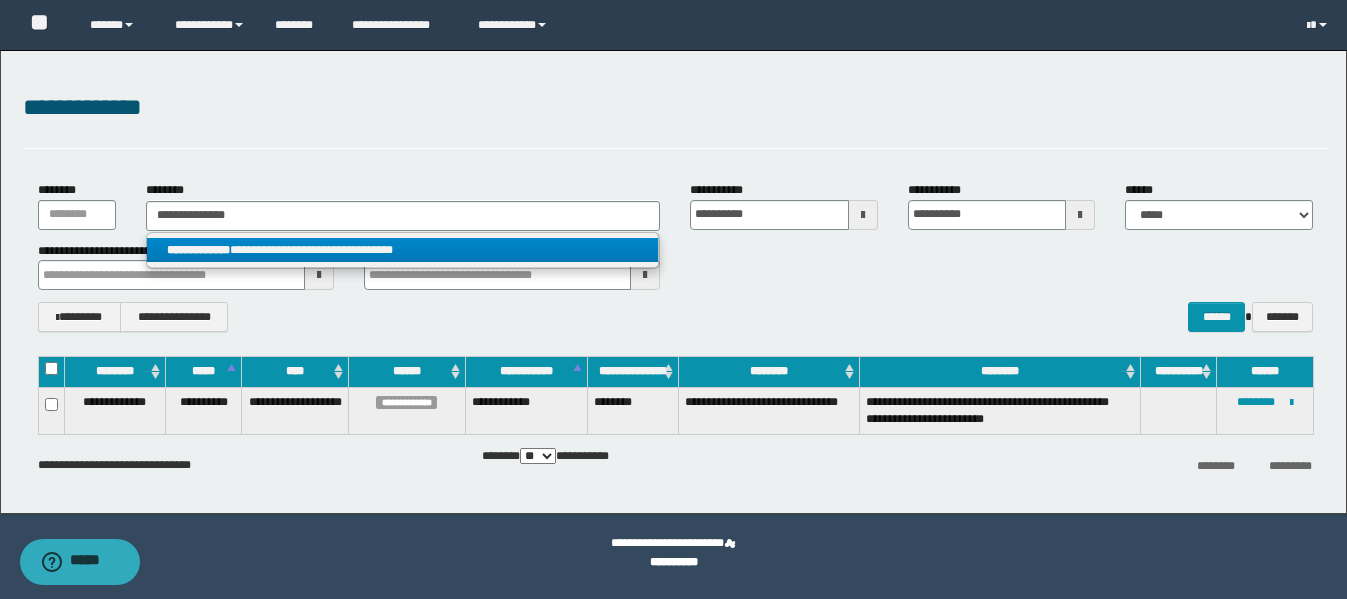 click on "**********" at bounding box center [402, 250] 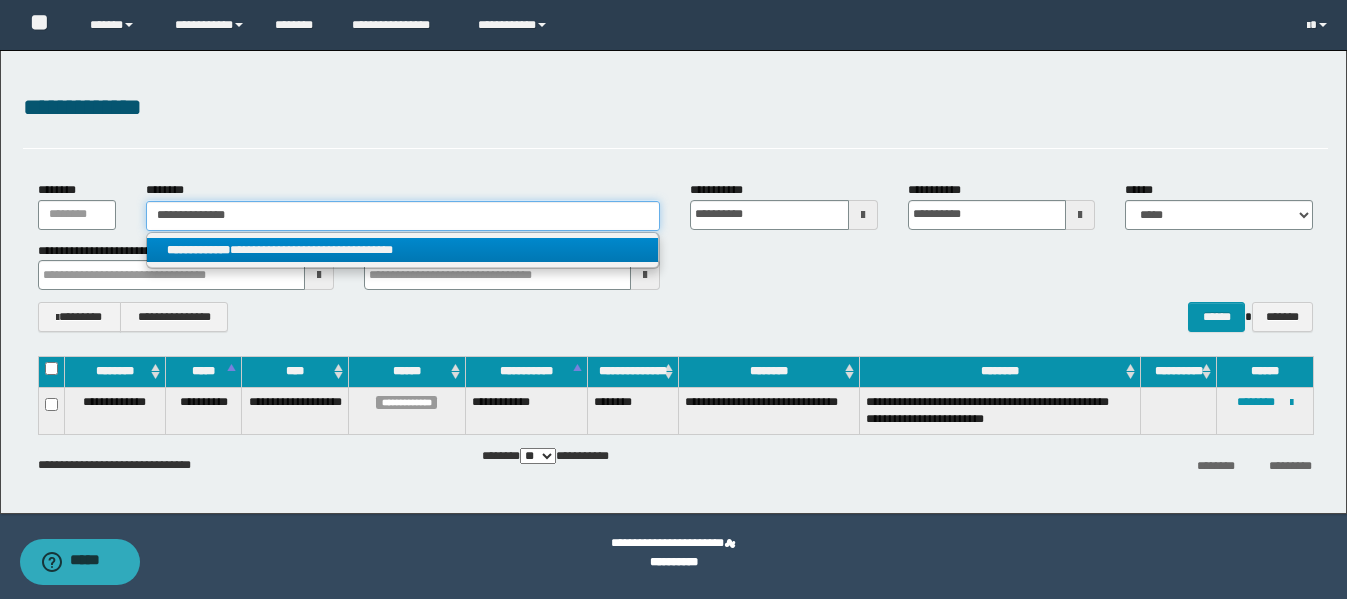 type 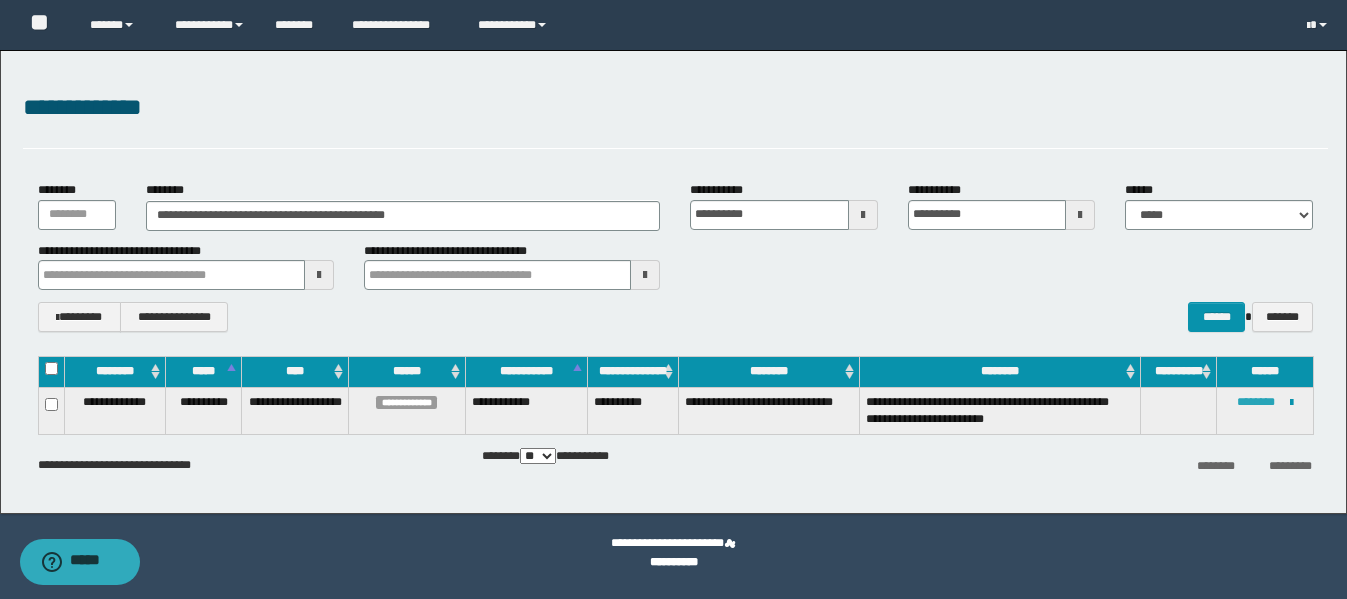 click on "********" at bounding box center (1256, 402) 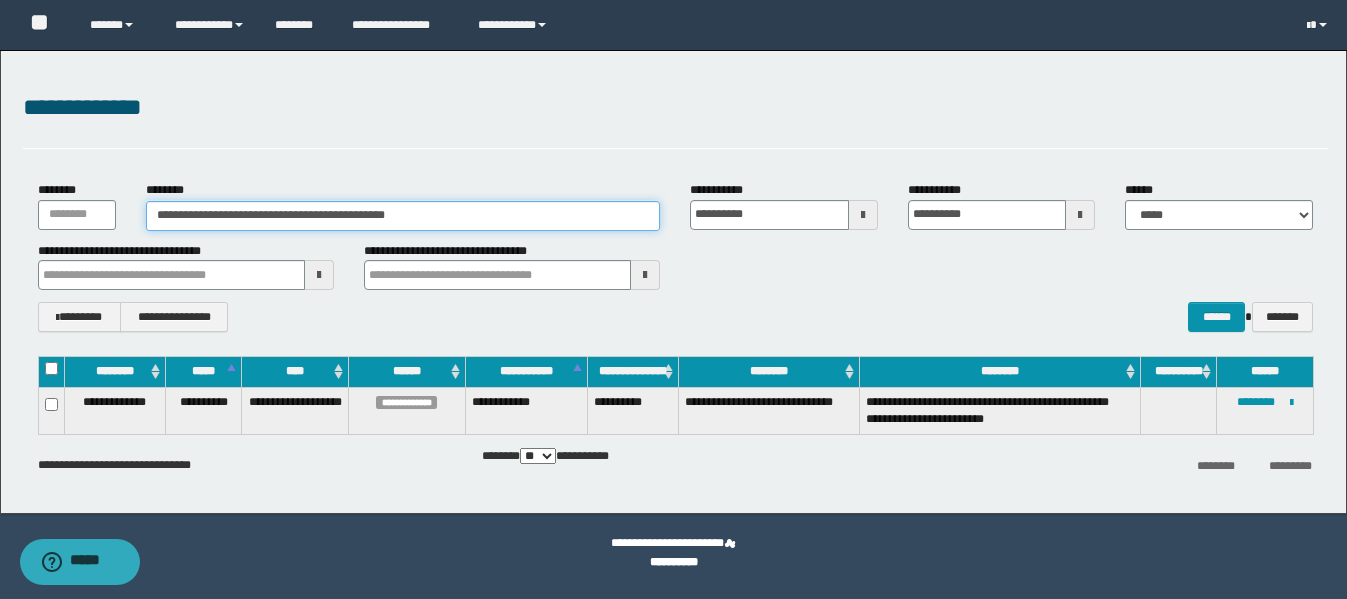 drag, startPoint x: 472, startPoint y: 219, endPoint x: 33, endPoint y: 194, distance: 439.71127 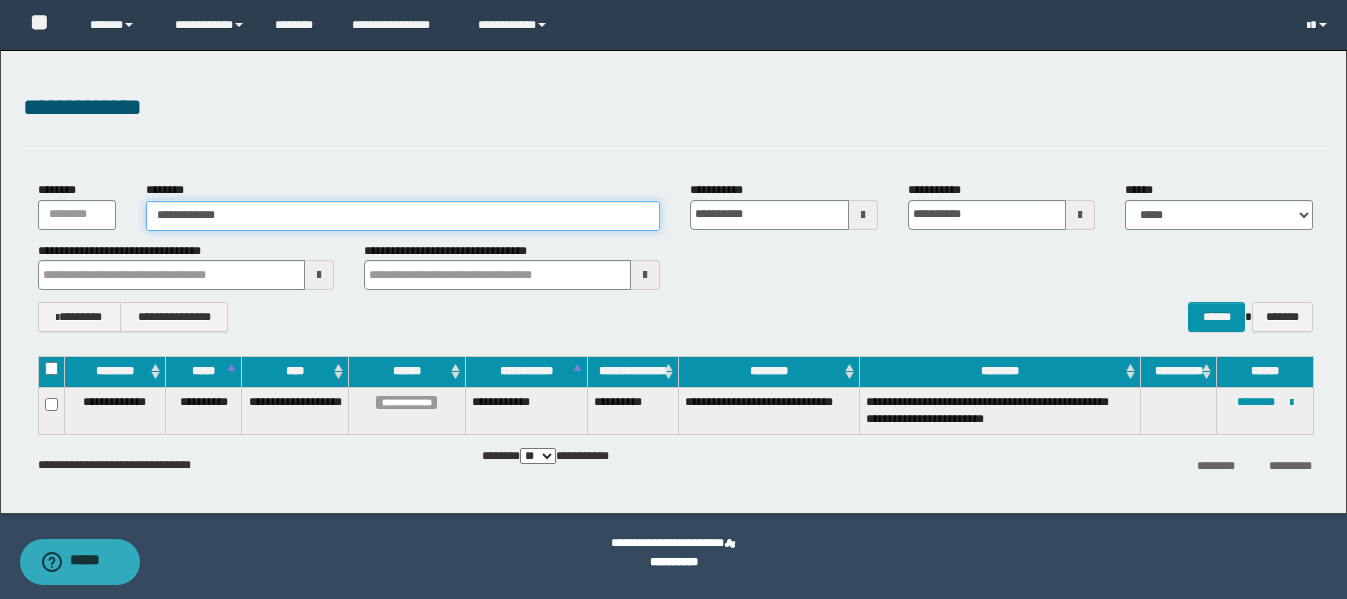 type on "**********" 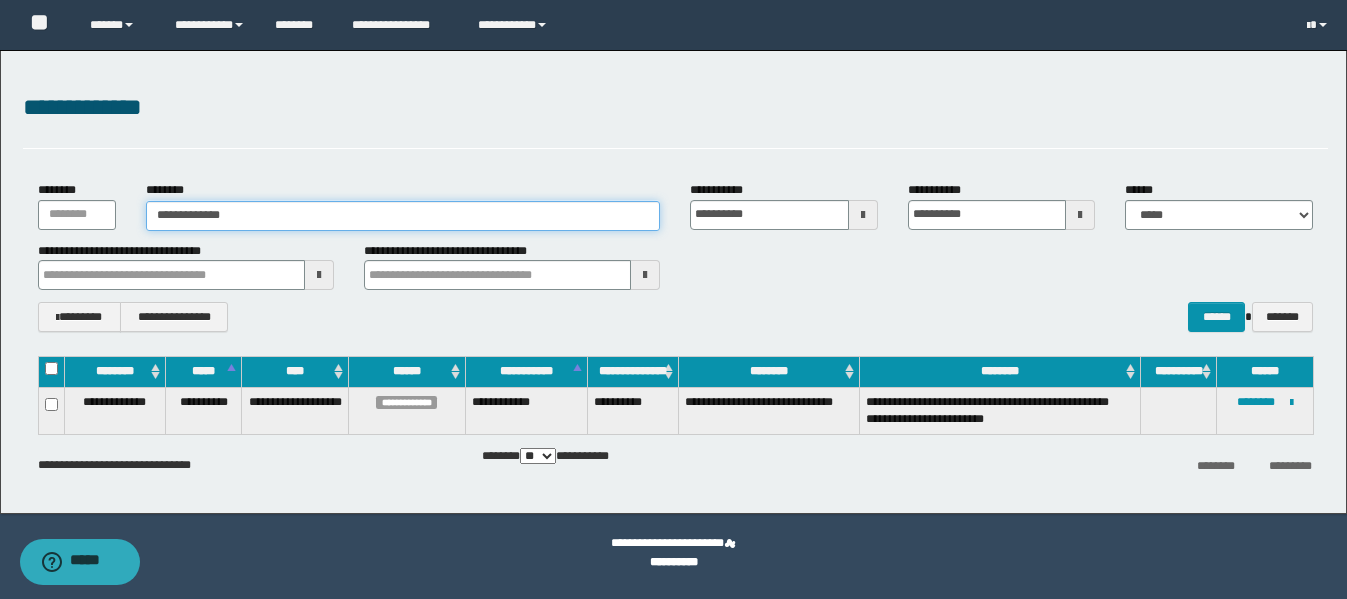 type on "**********" 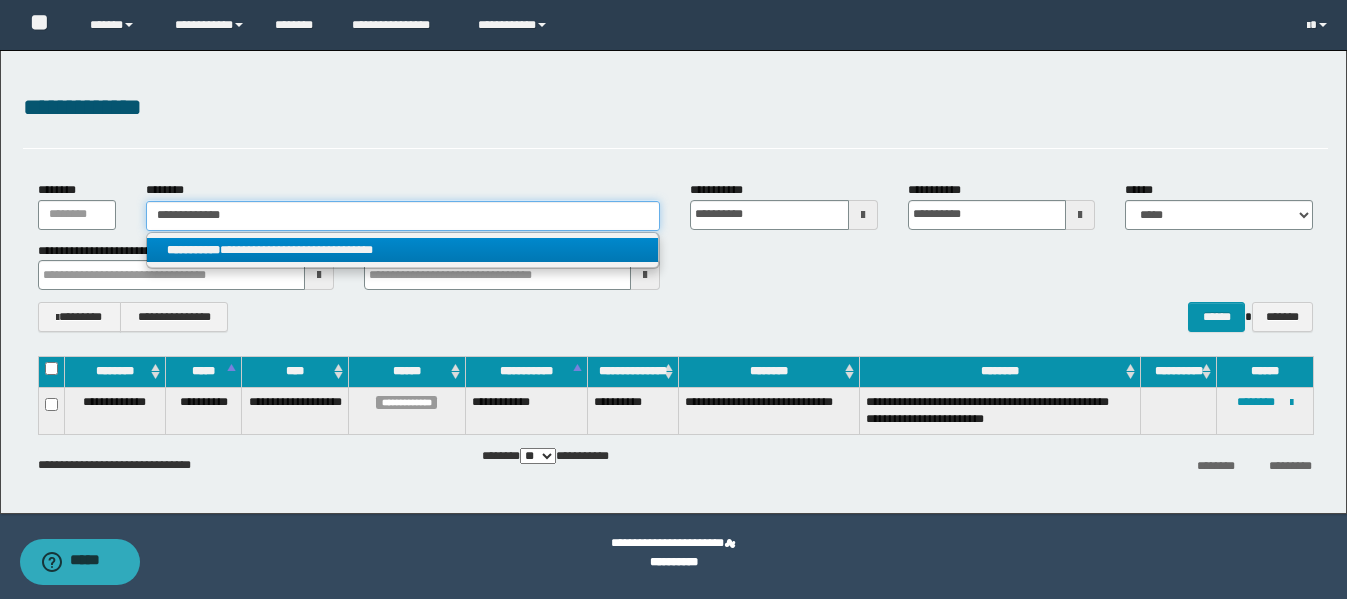 type on "**********" 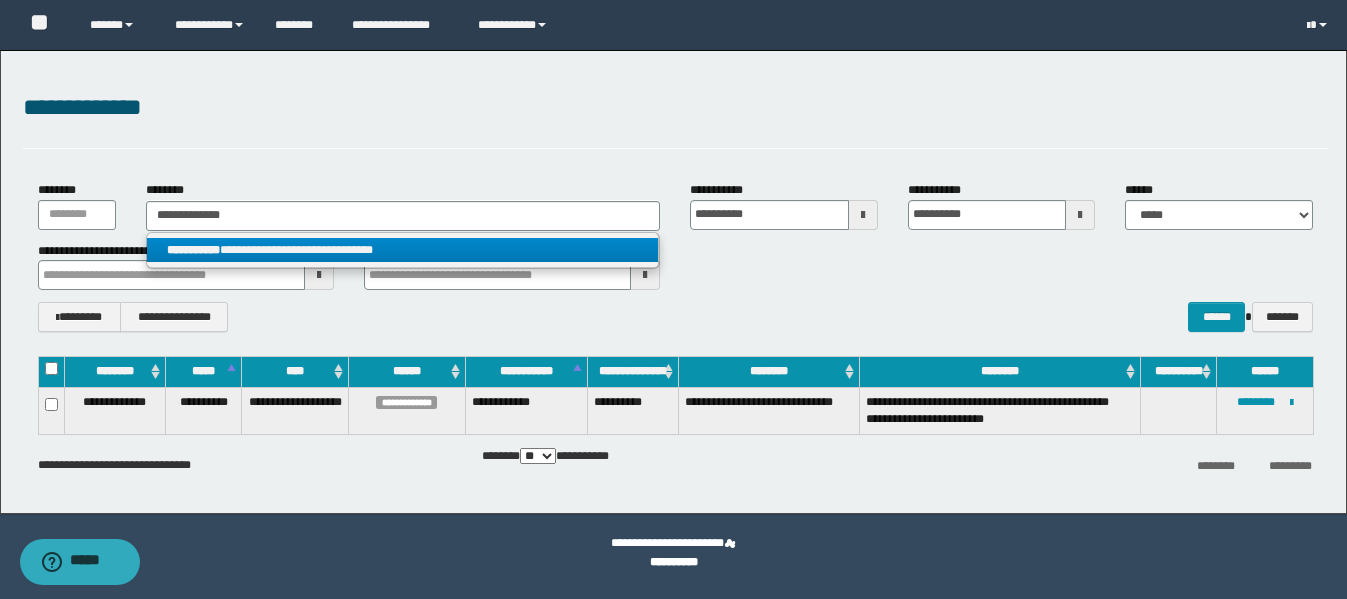 click on "**********" at bounding box center [402, 250] 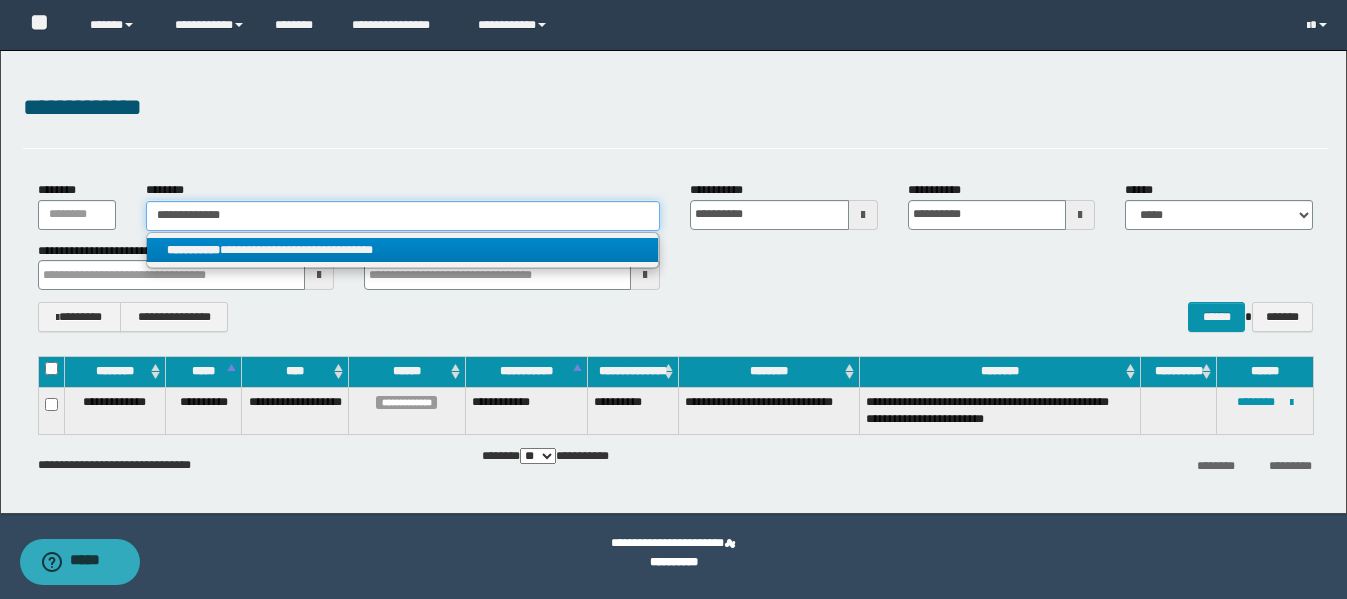 type 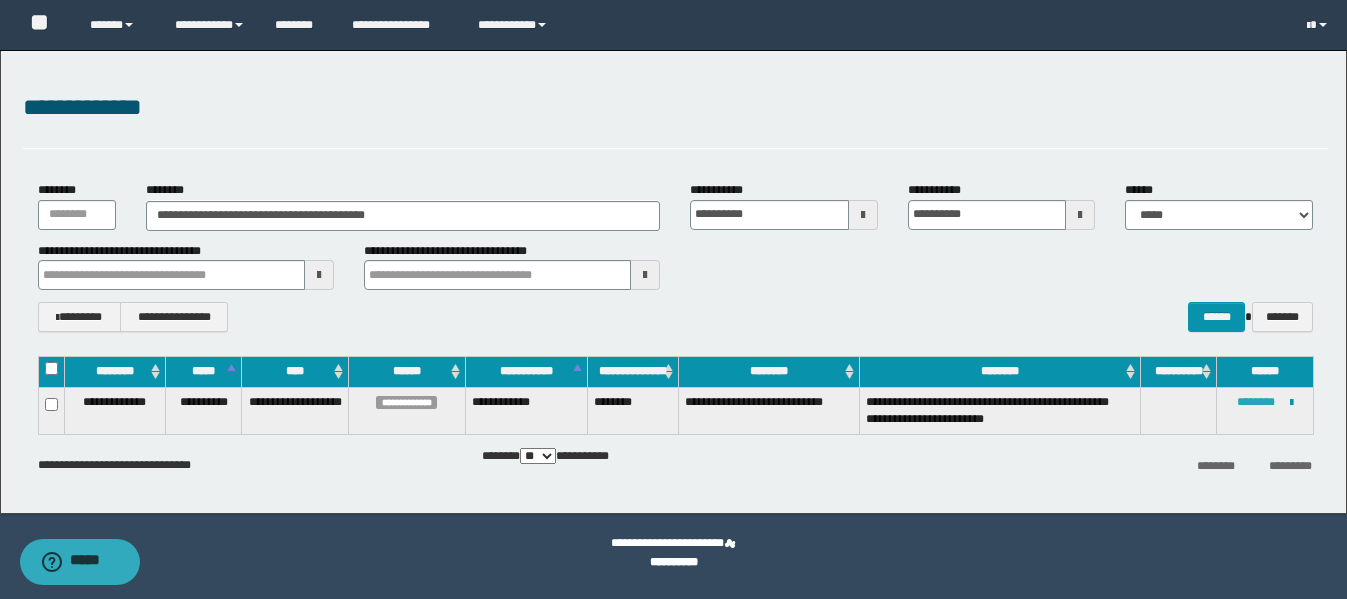 click on "********" at bounding box center [1256, 402] 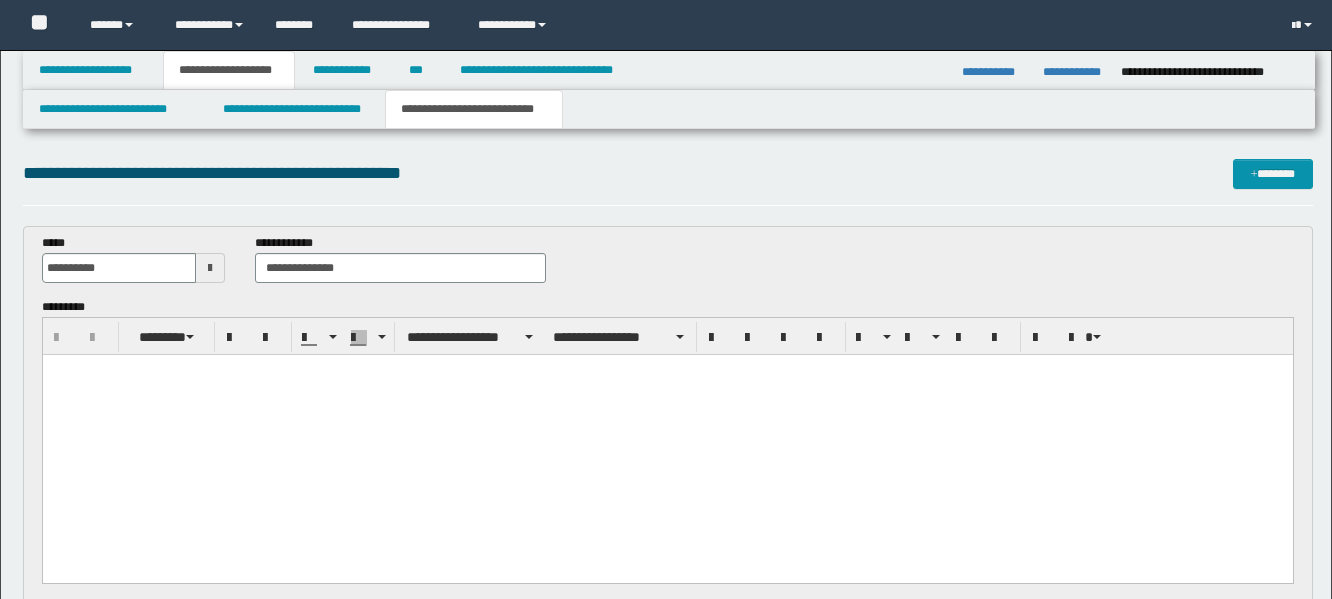 scroll, scrollTop: 0, scrollLeft: 0, axis: both 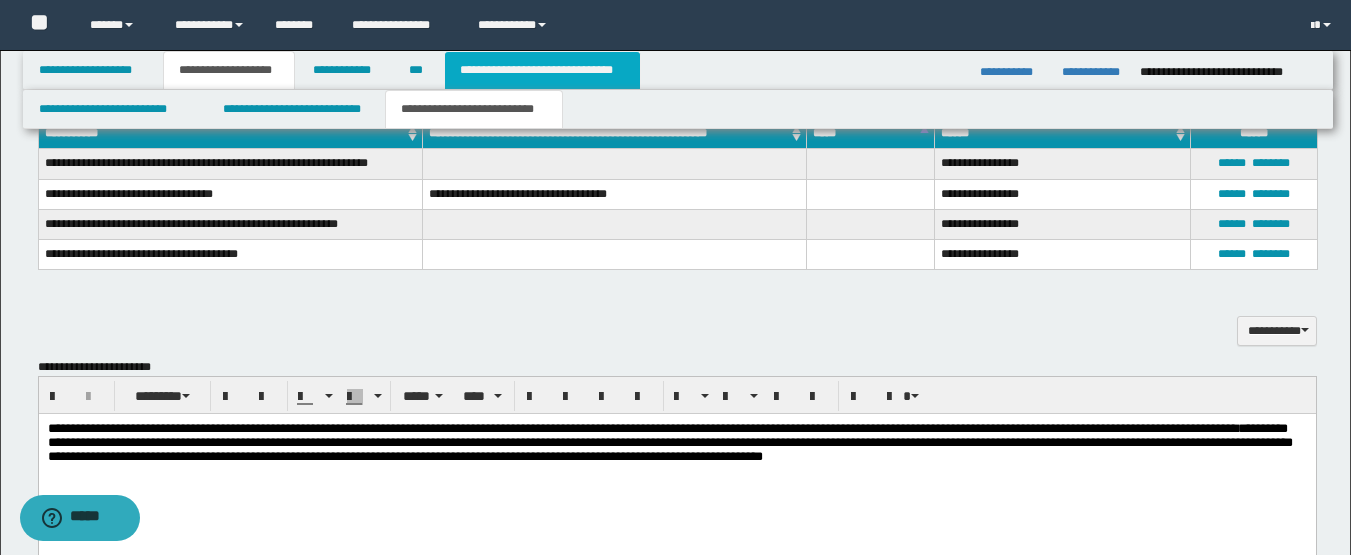 click on "**********" at bounding box center [542, 70] 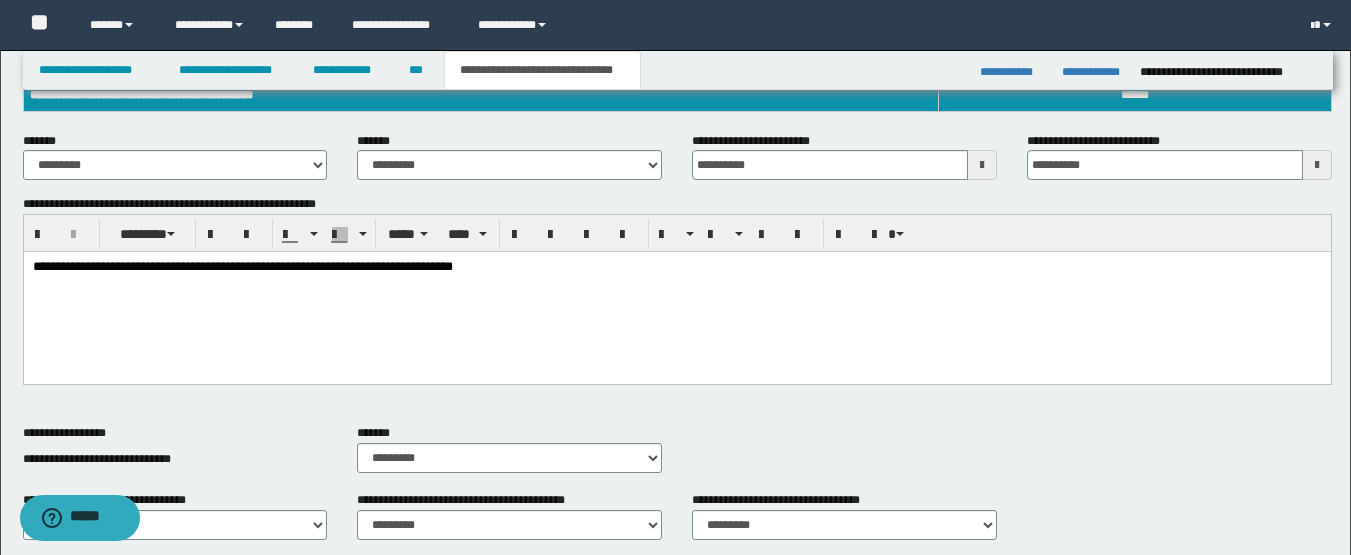 scroll, scrollTop: 69, scrollLeft: 0, axis: vertical 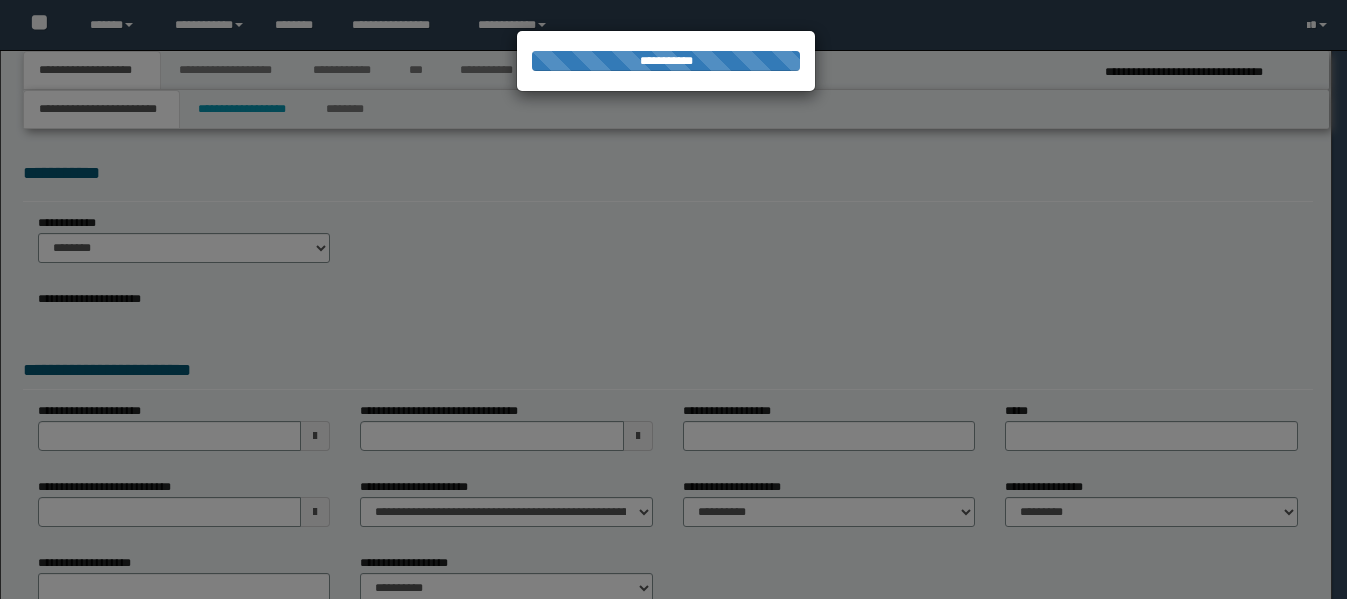 select on "*" 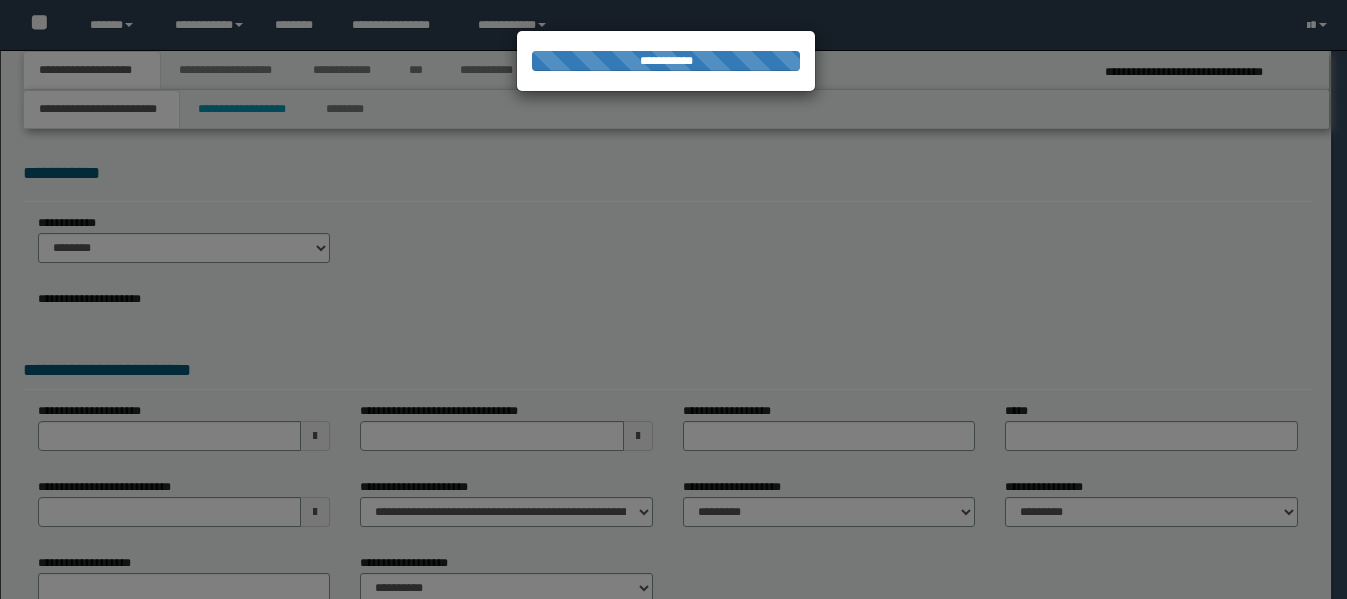 scroll, scrollTop: 0, scrollLeft: 0, axis: both 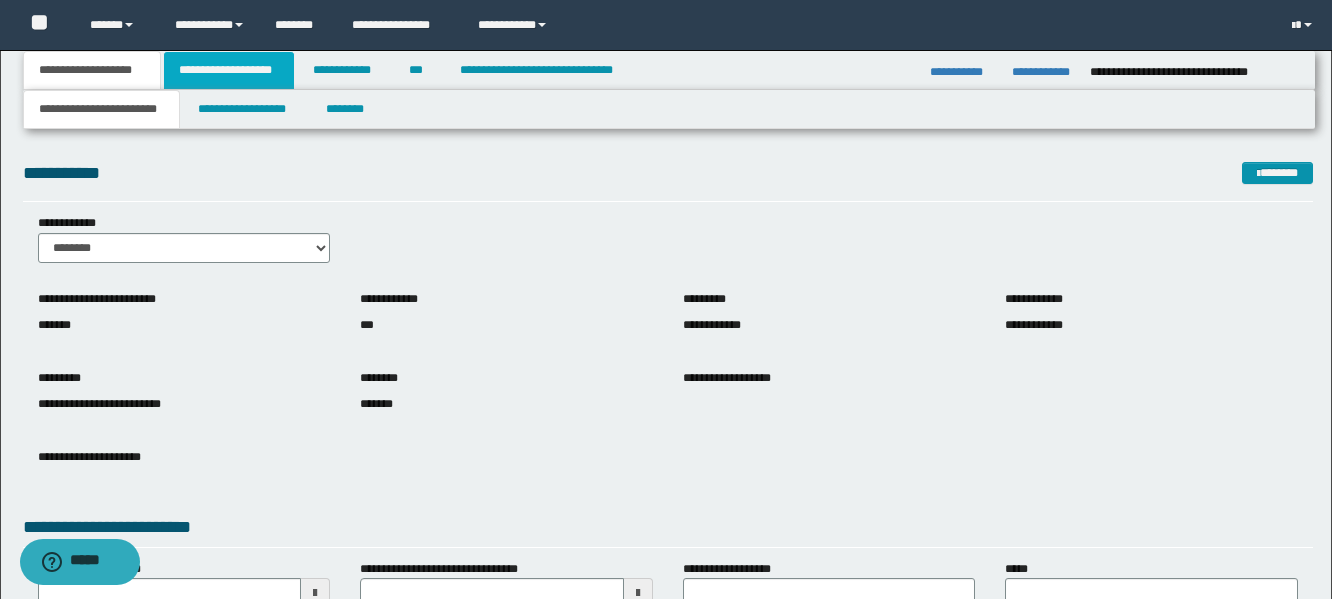 click on "**********" at bounding box center (229, 70) 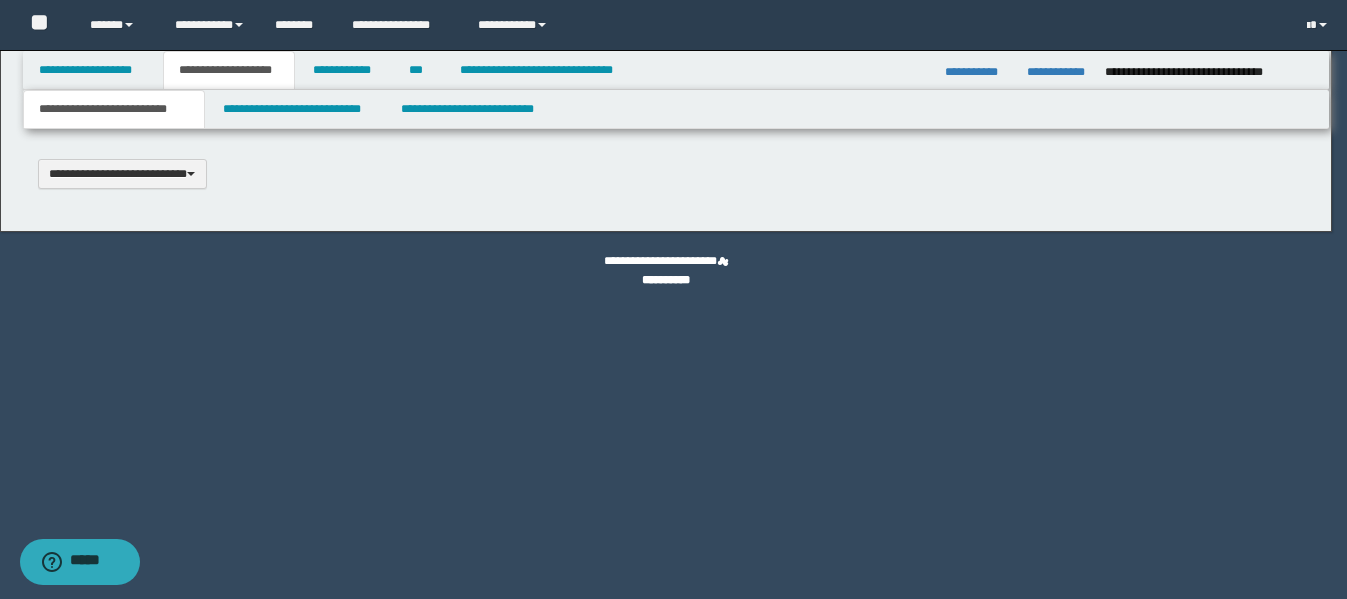 type 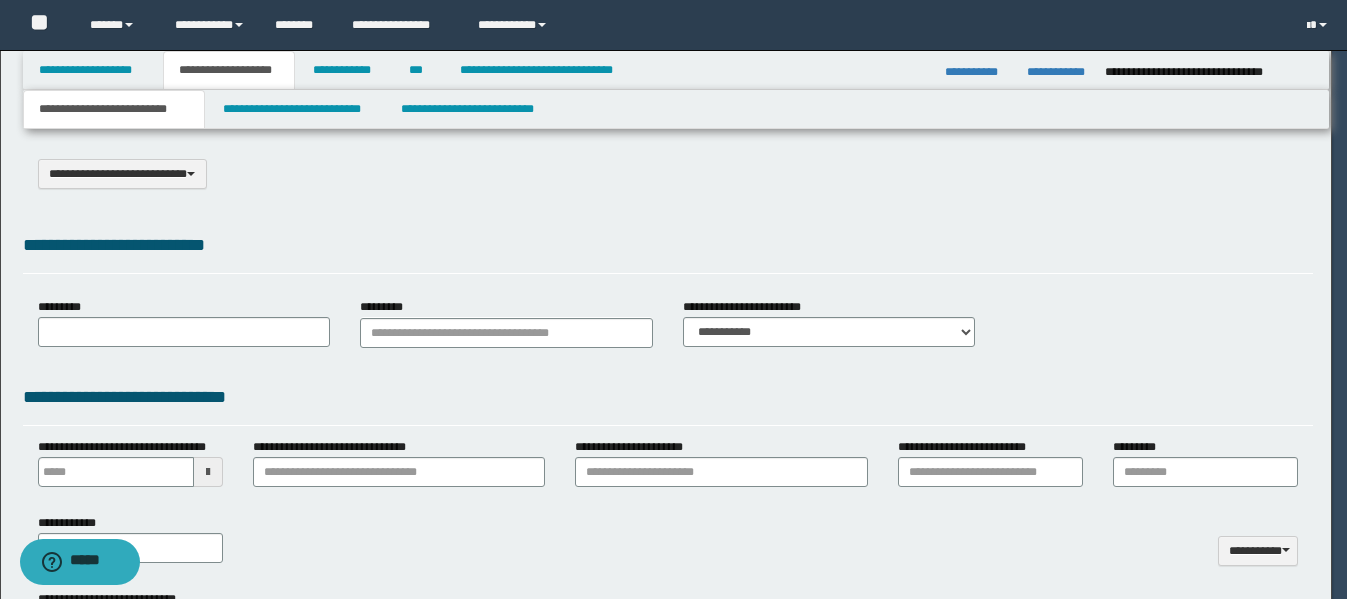 select on "*" 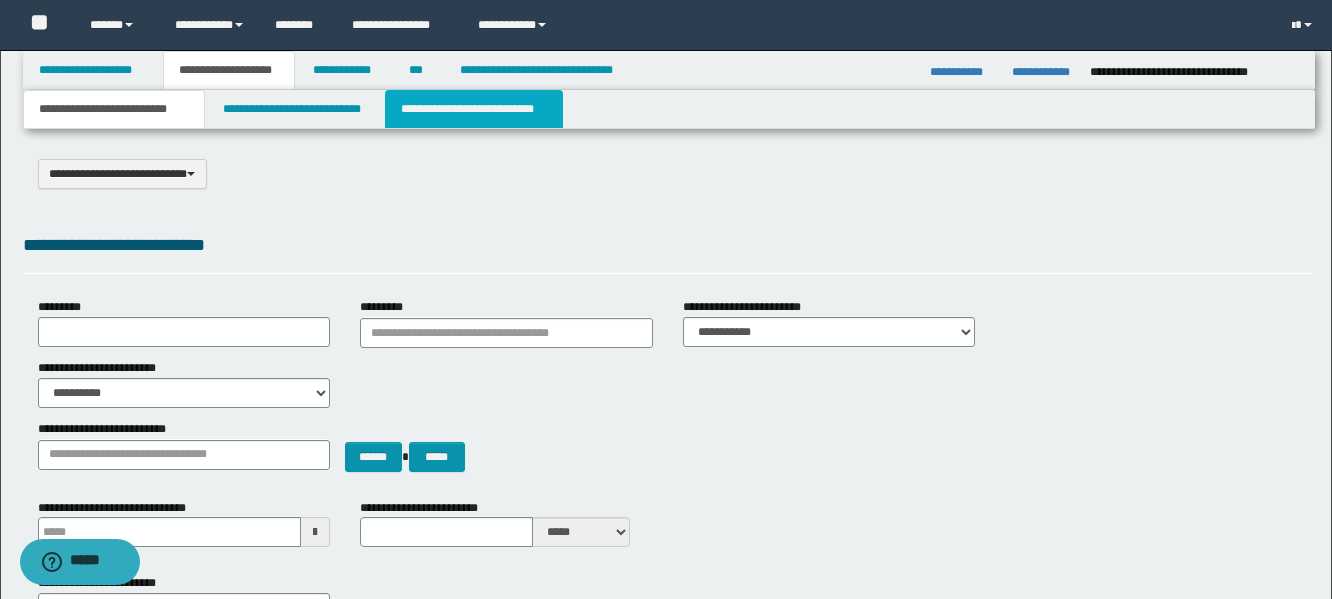 click on "**********" at bounding box center [474, 109] 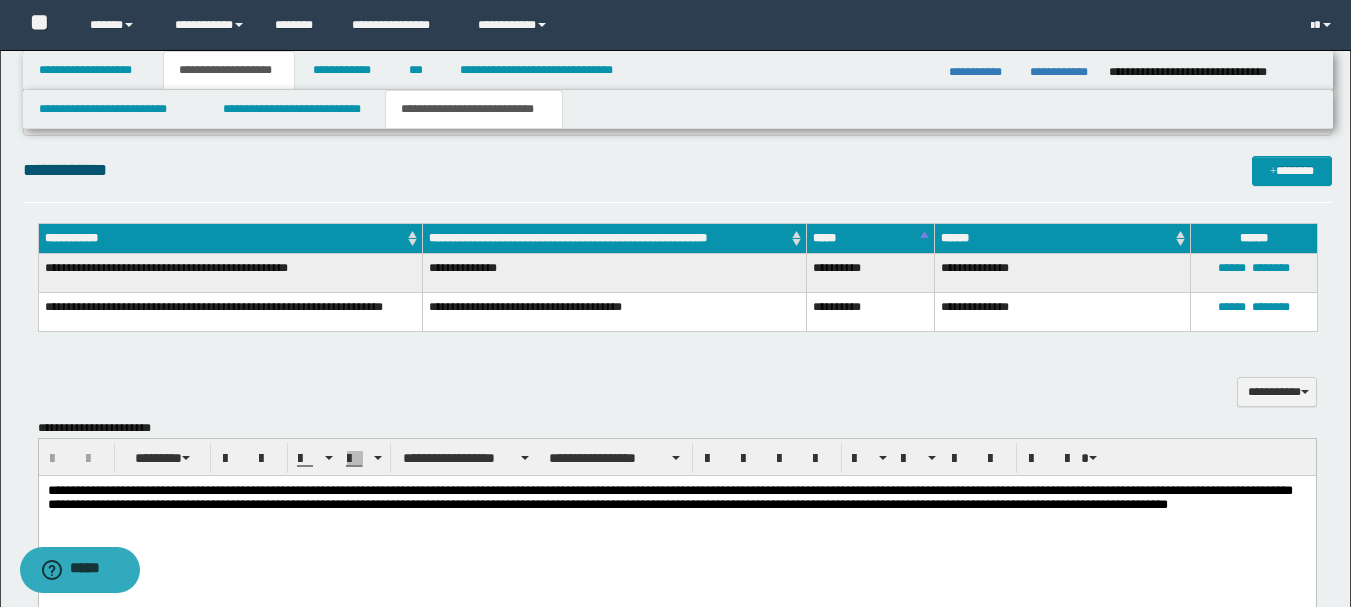 scroll, scrollTop: 500, scrollLeft: 0, axis: vertical 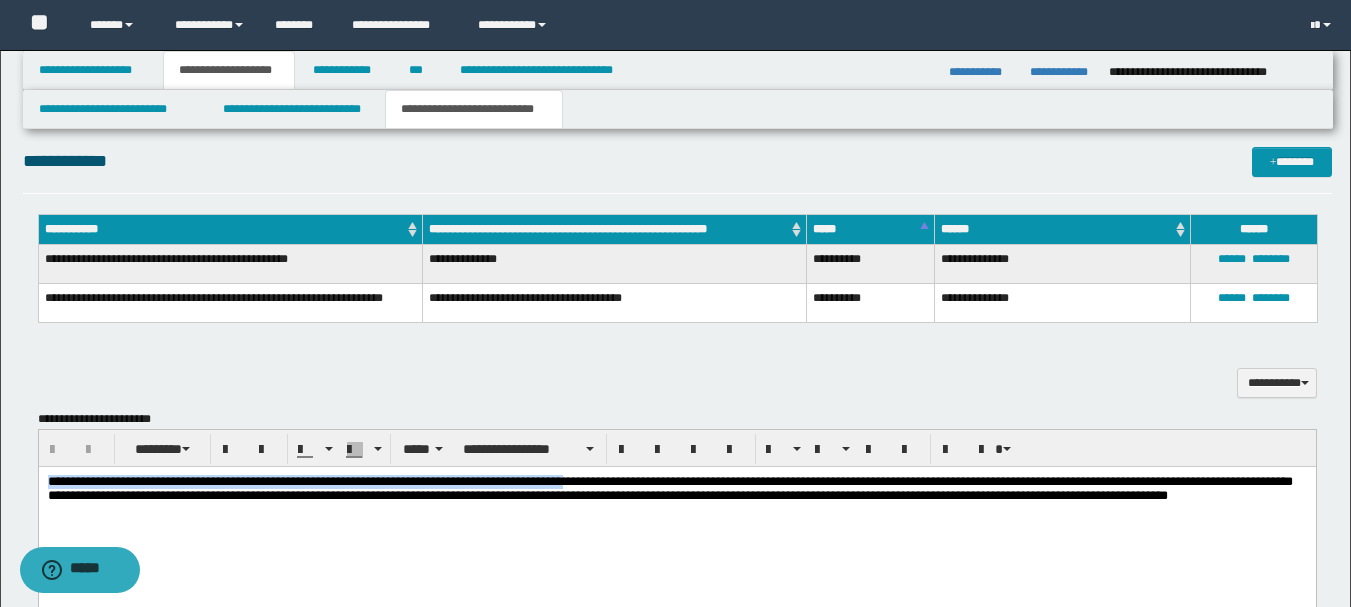 drag, startPoint x: 654, startPoint y: 479, endPoint x: -1, endPoint y: 470, distance: 655.0618 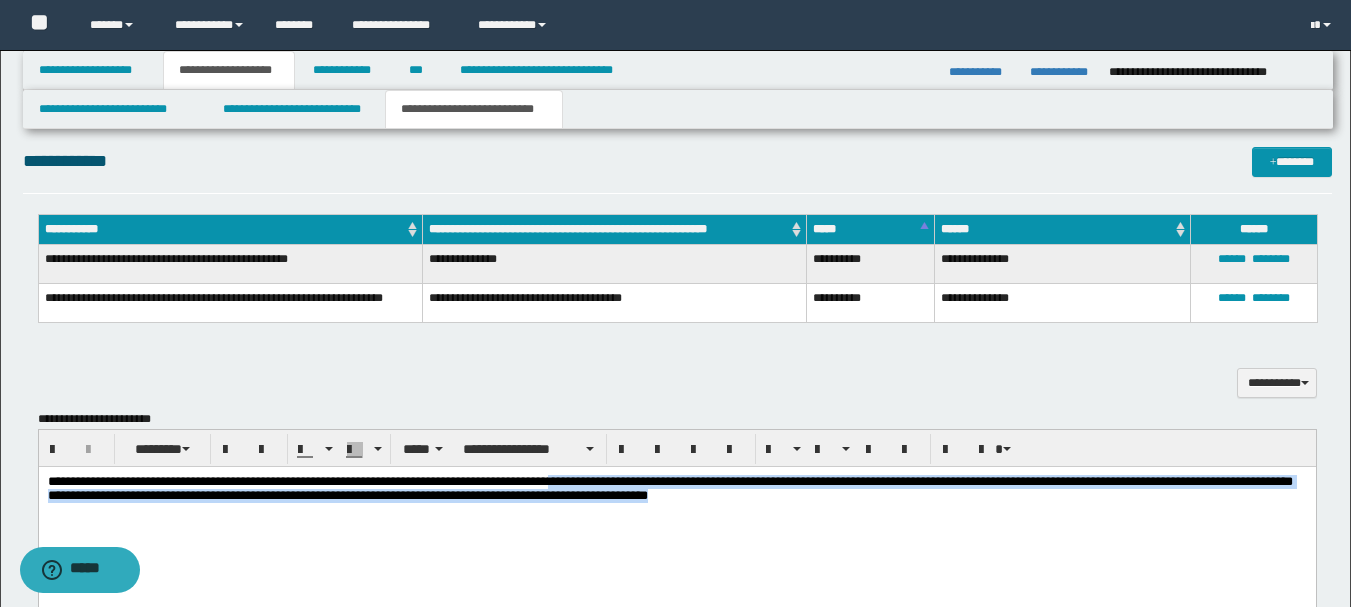 drag, startPoint x: 646, startPoint y: 485, endPoint x: 985, endPoint y: 502, distance: 339.426 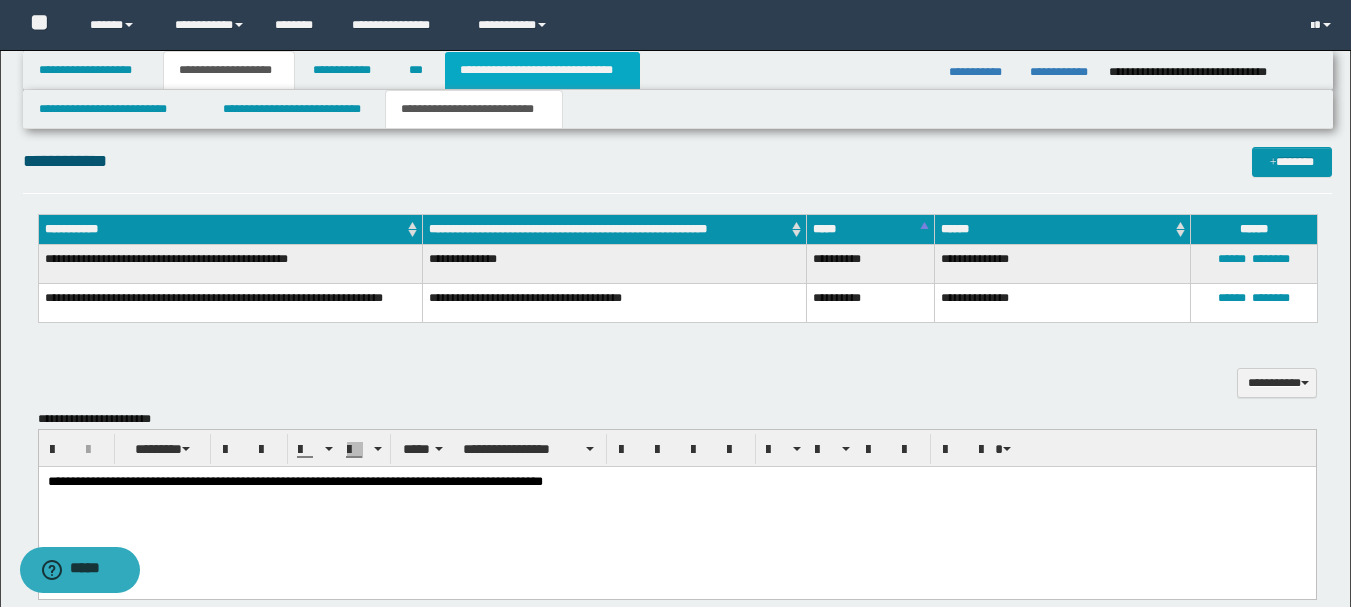 click on "**********" at bounding box center (542, 70) 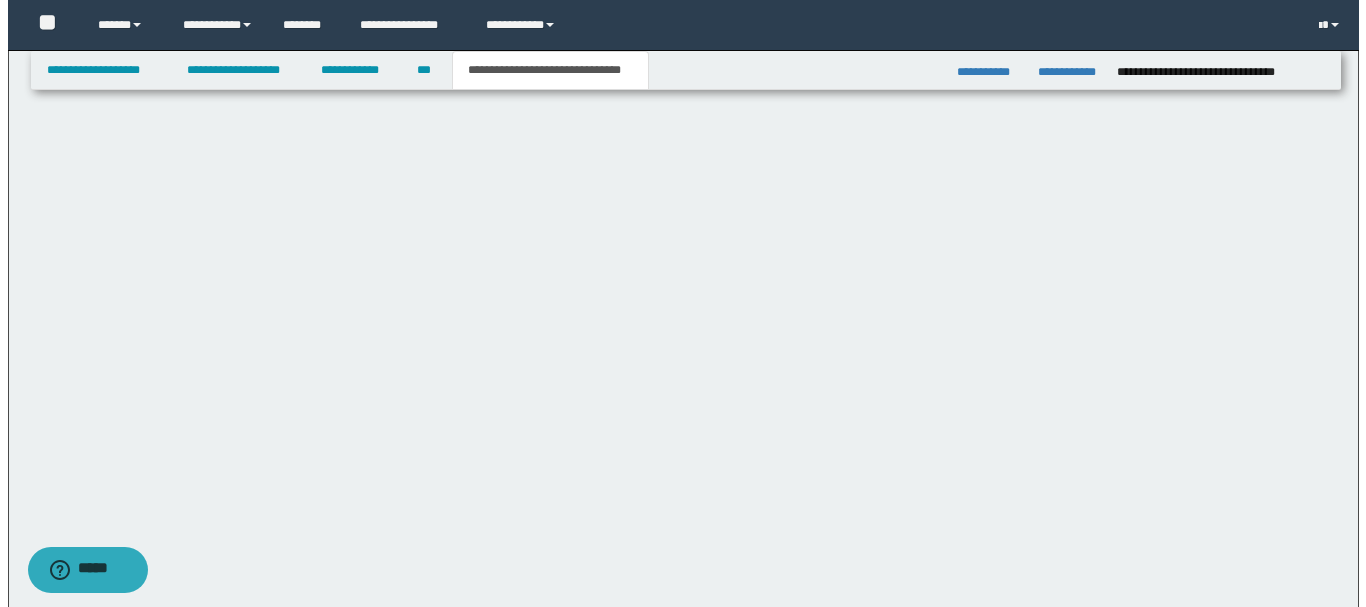 scroll, scrollTop: 0, scrollLeft: 0, axis: both 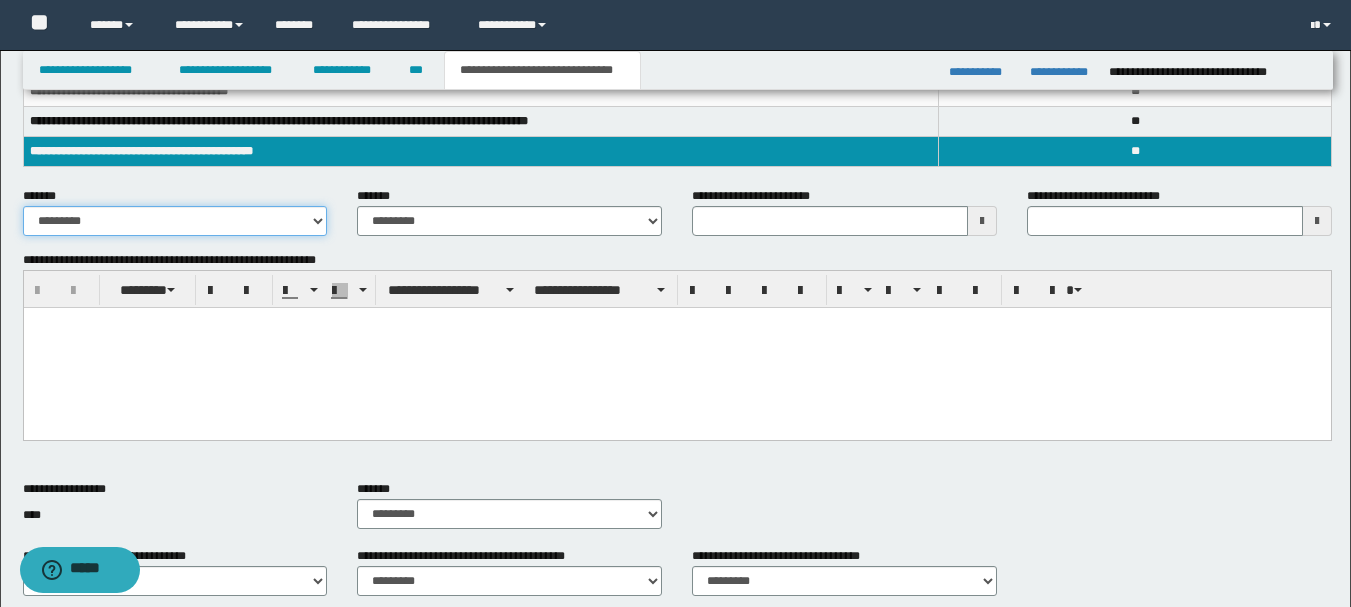click on "**********" at bounding box center (175, 221) 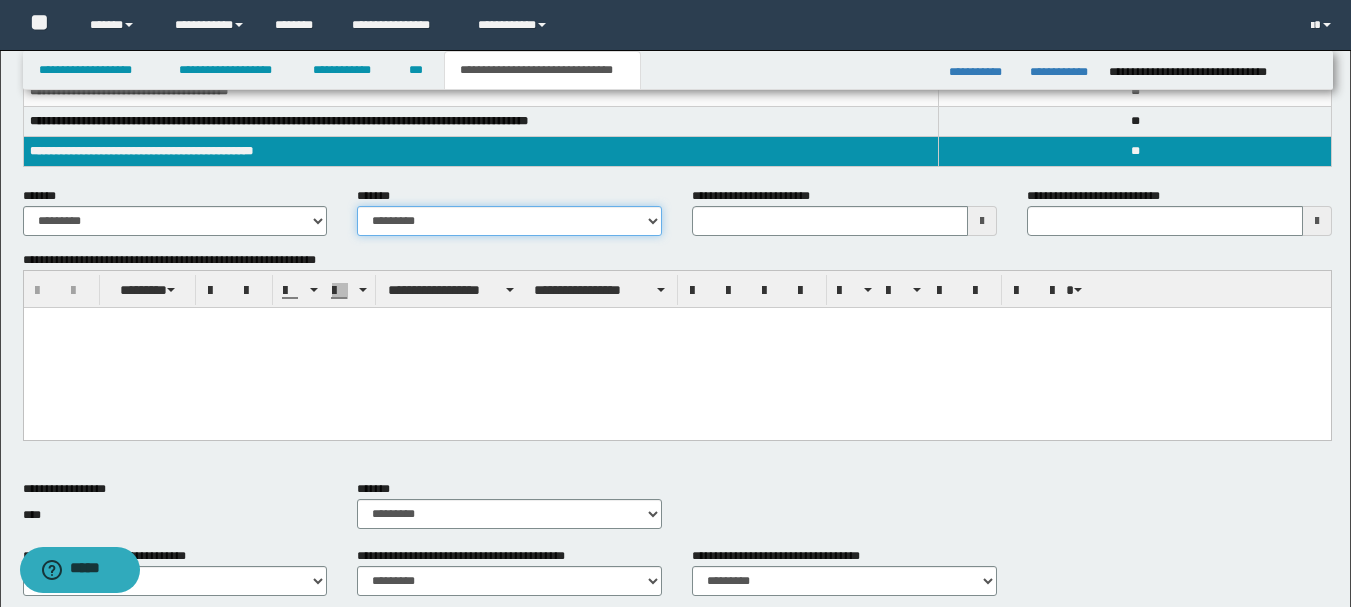 click on "**********" at bounding box center (509, 221) 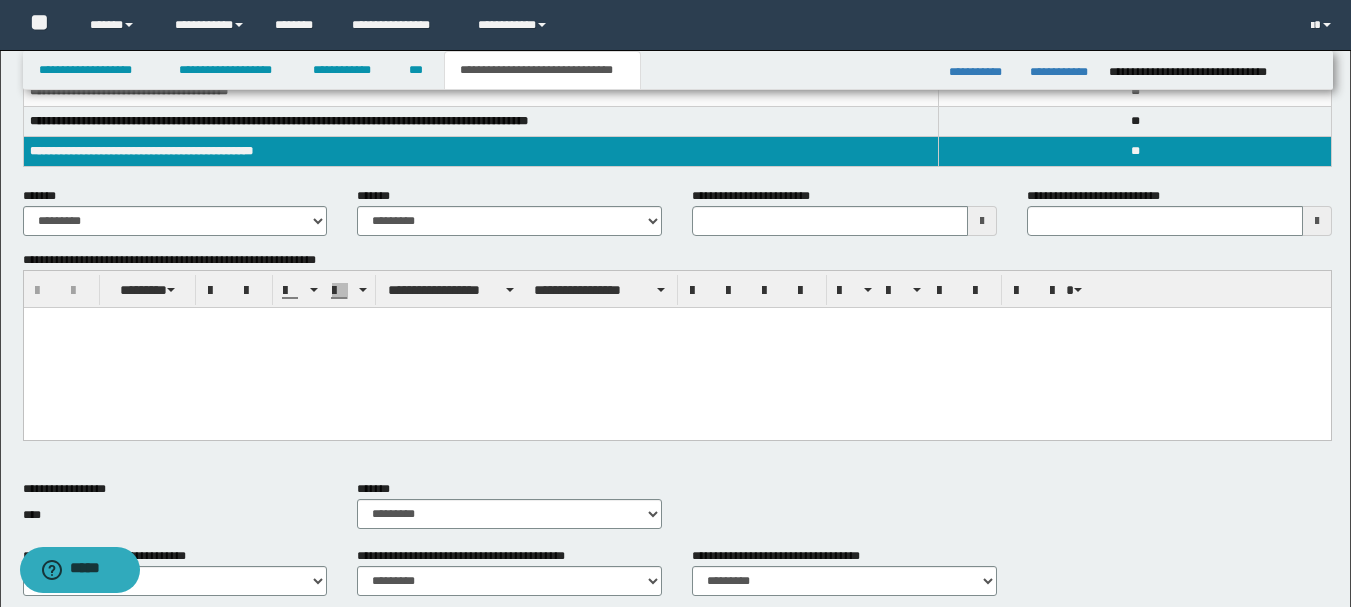 click at bounding box center [676, 348] 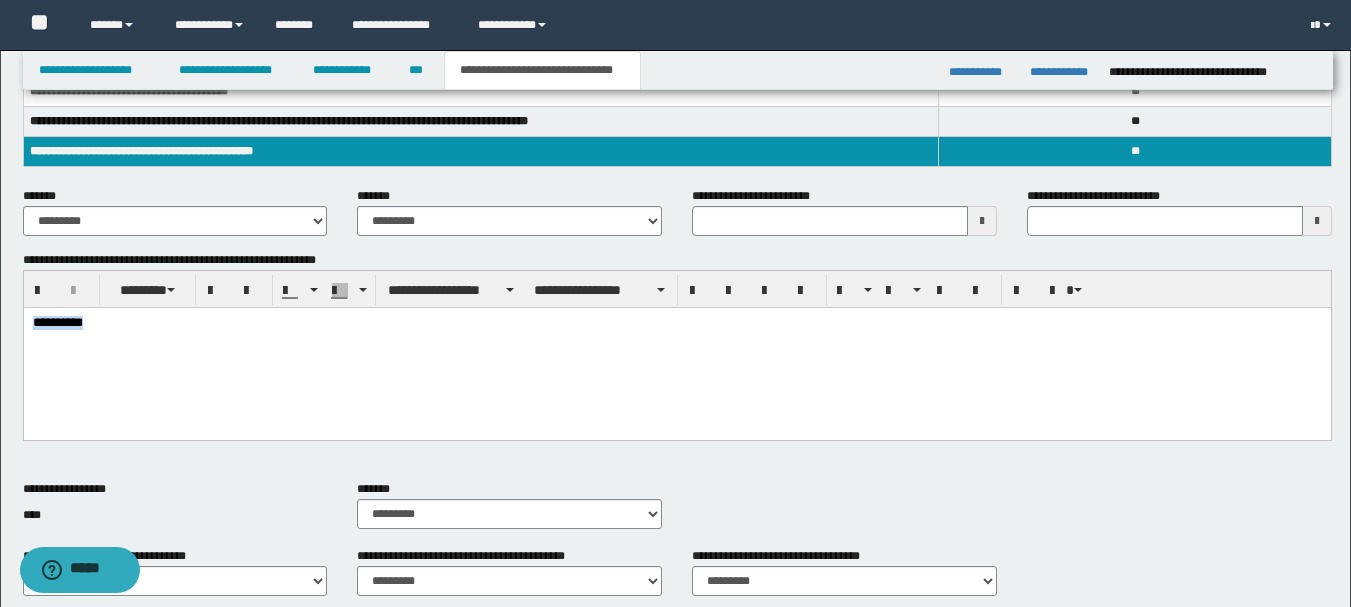 drag, startPoint x: 137, startPoint y: 328, endPoint x: 41, endPoint y: 644, distance: 330.2605 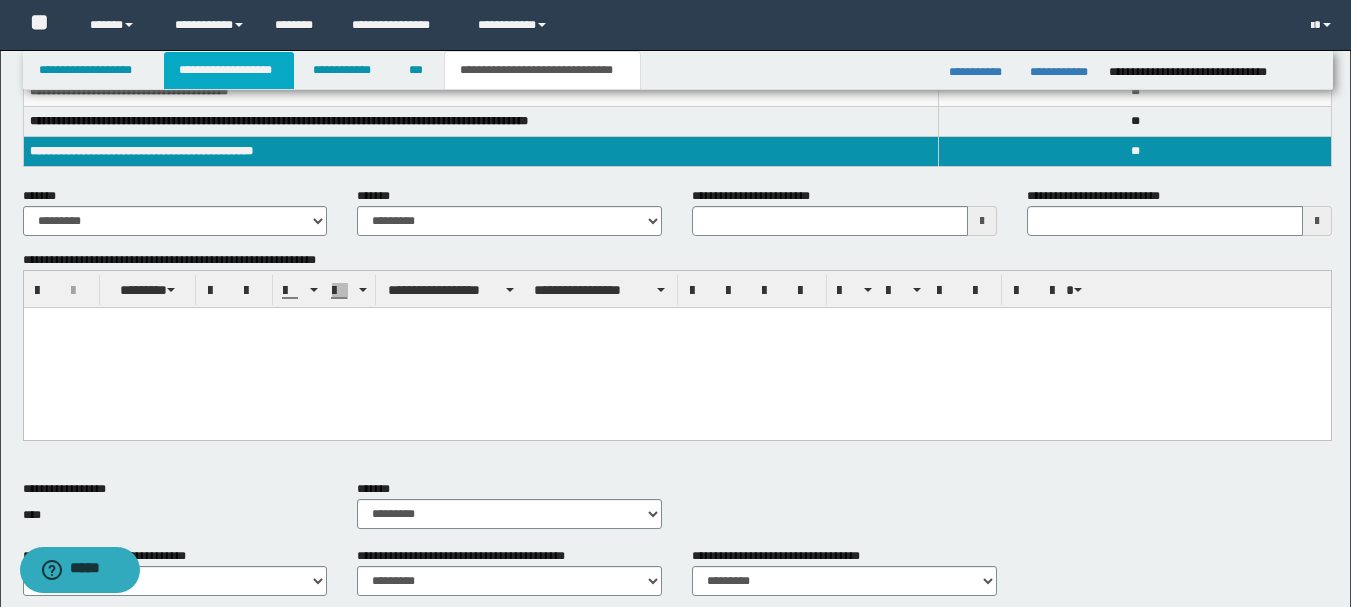click on "**********" at bounding box center [229, 70] 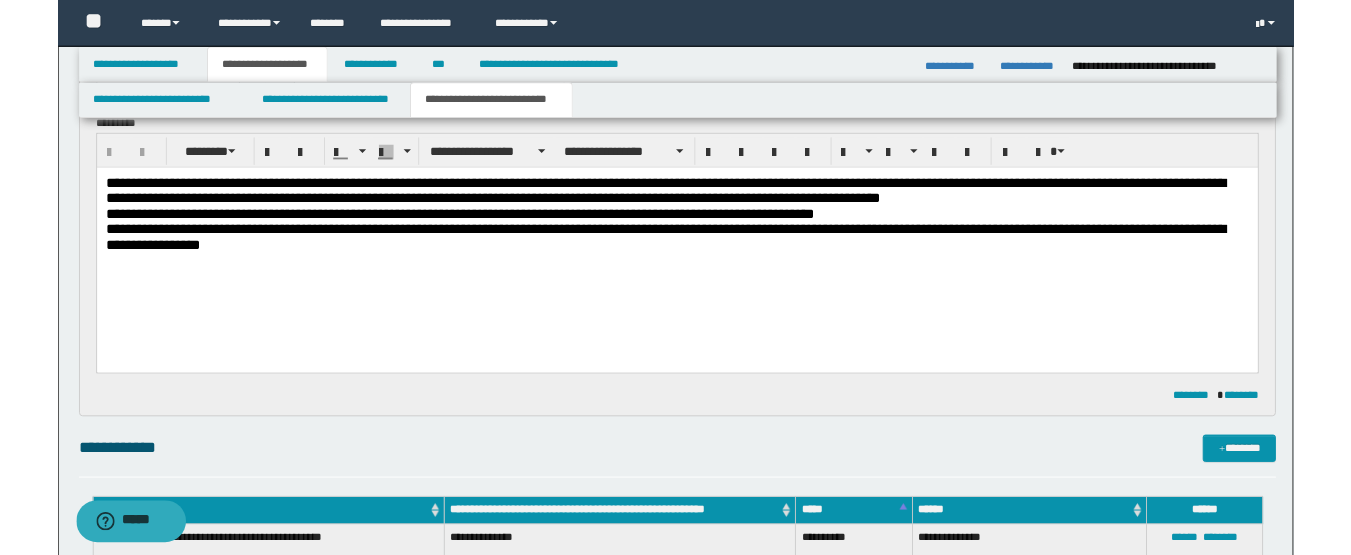 scroll, scrollTop: 0, scrollLeft: 0, axis: both 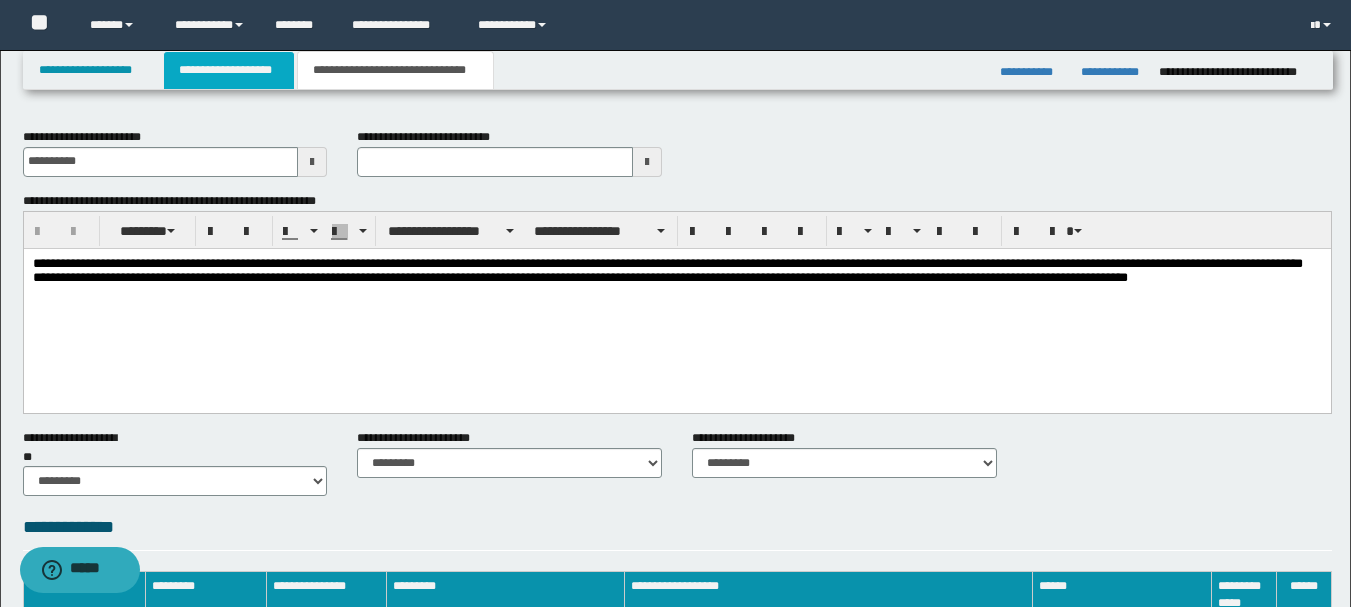 click on "**********" at bounding box center [229, 70] 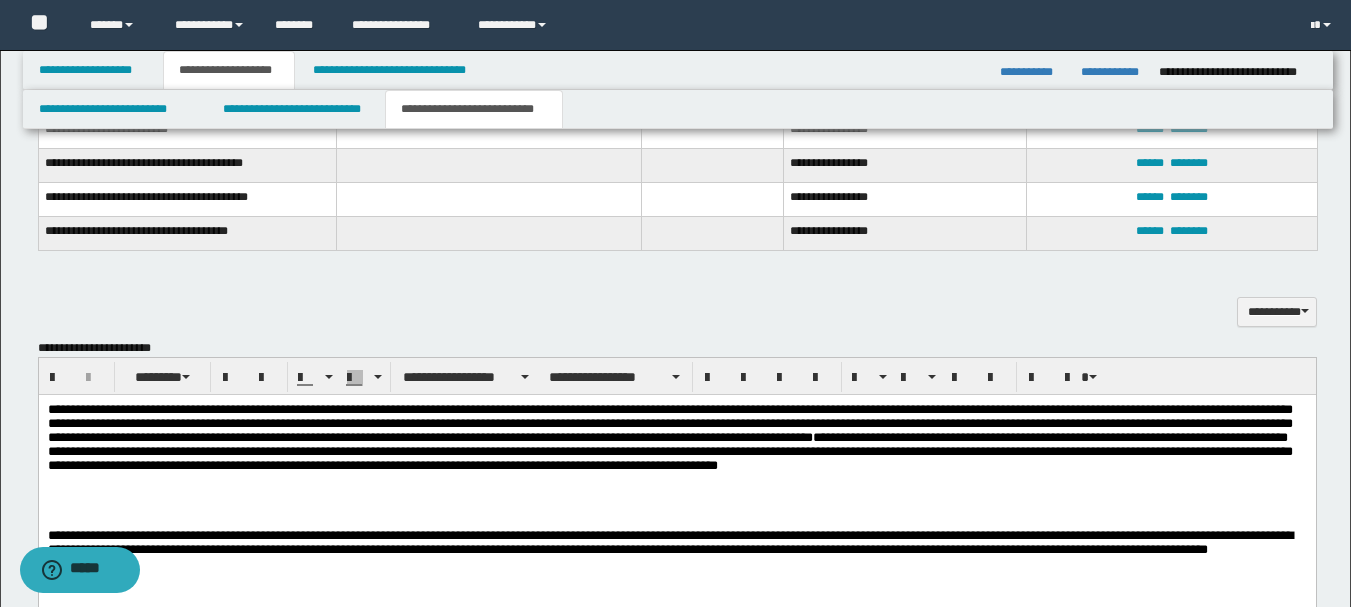 scroll, scrollTop: 900, scrollLeft: 0, axis: vertical 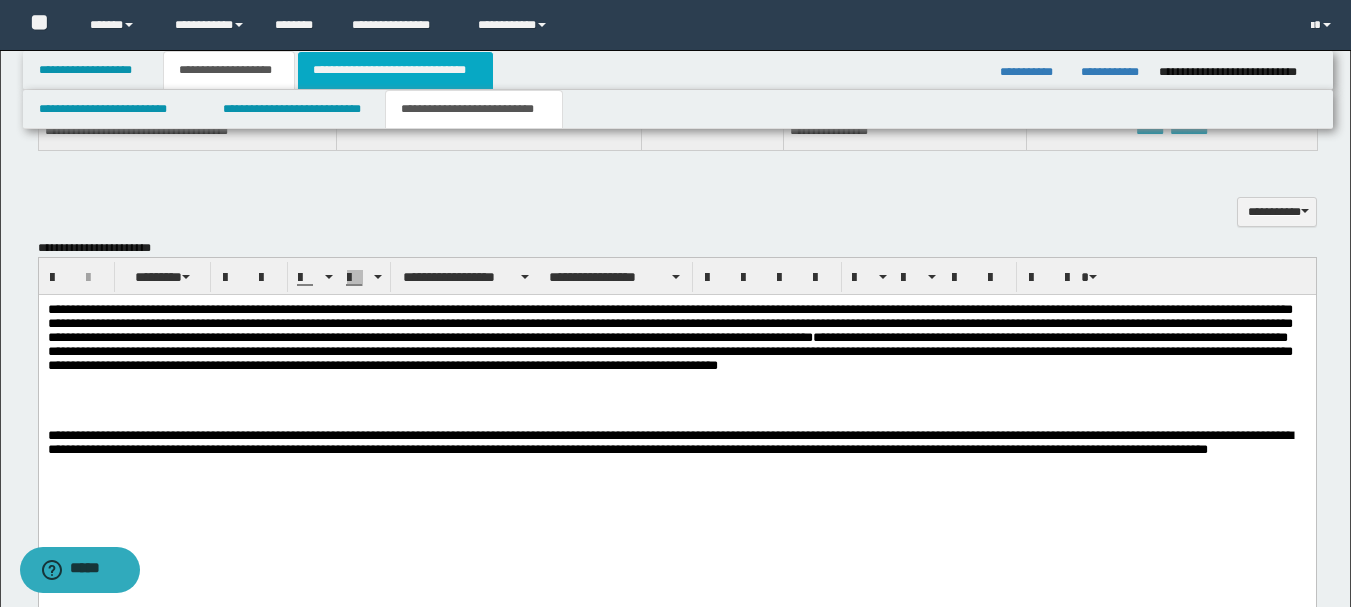 click on "**********" at bounding box center [395, 70] 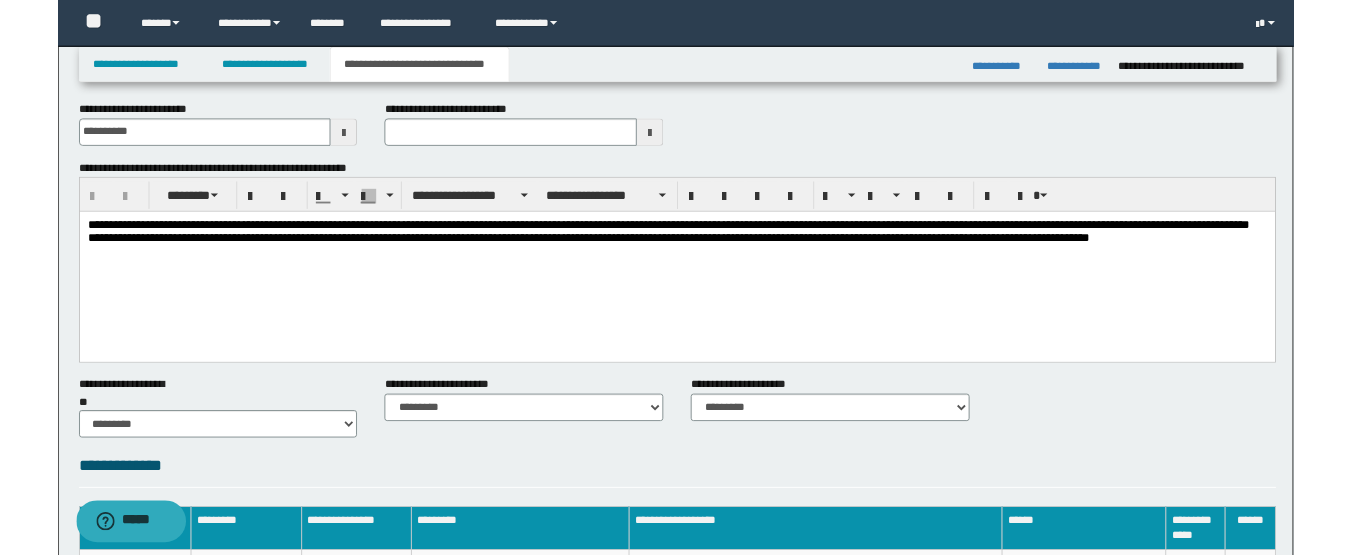 scroll, scrollTop: 0, scrollLeft: 0, axis: both 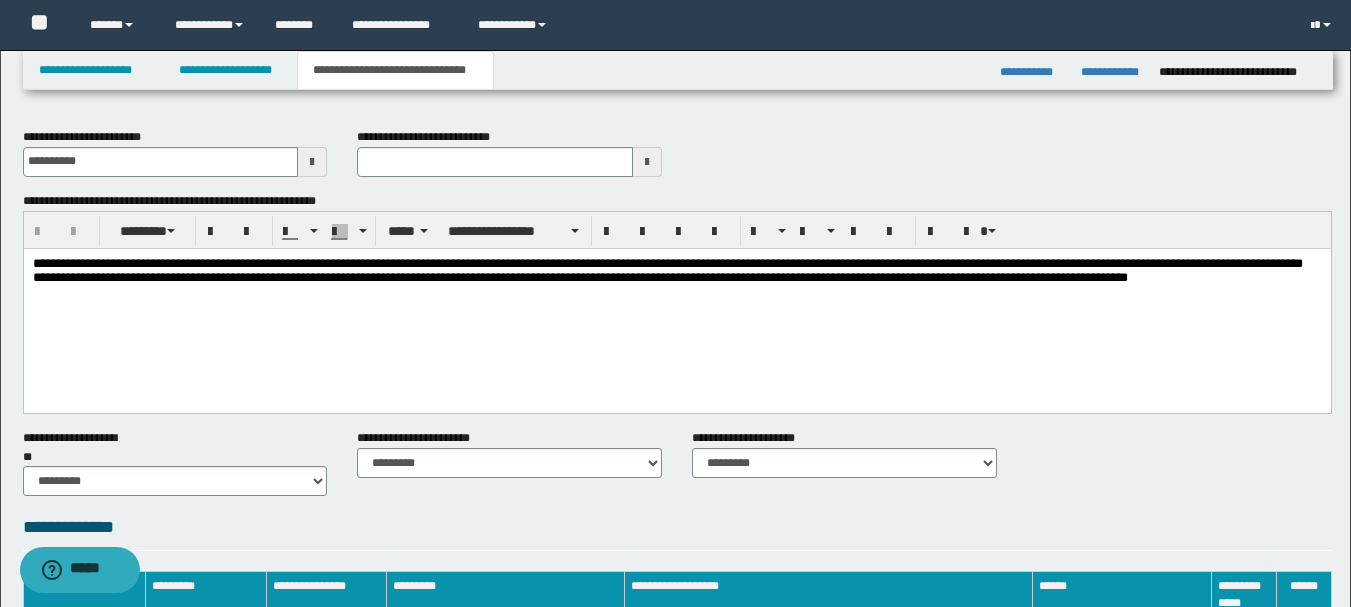 click on "**********" at bounding box center [676, 270] 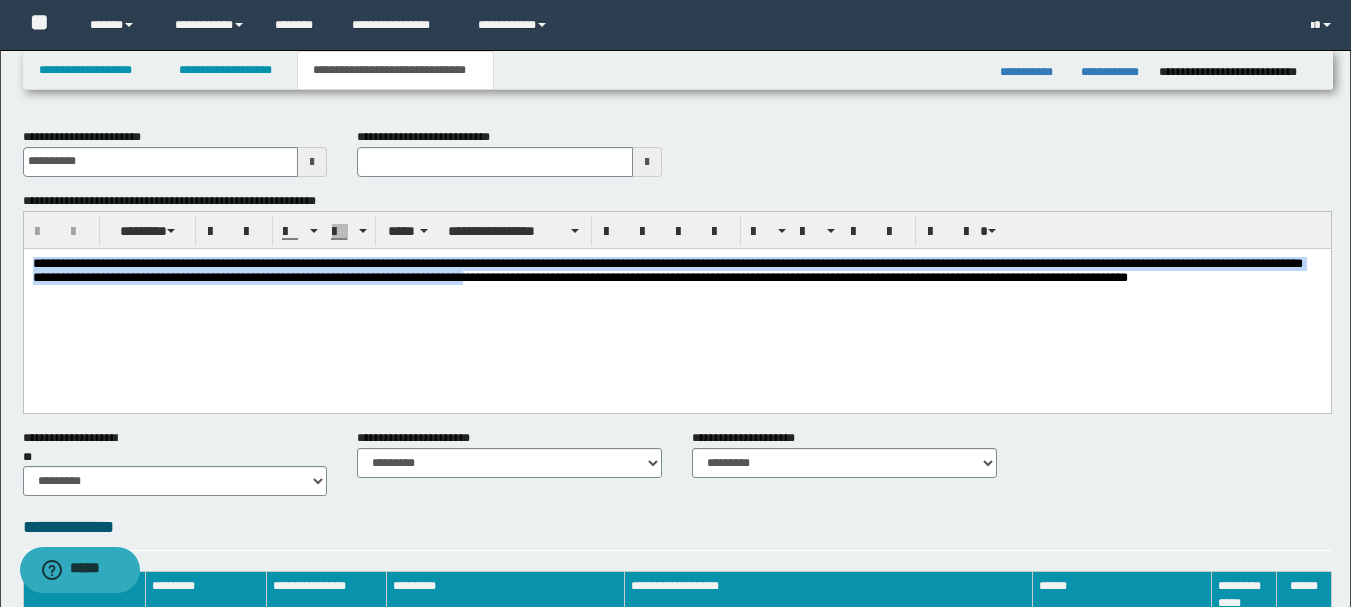 drag, startPoint x: 762, startPoint y: 284, endPoint x: -1, endPoint y: 249, distance: 763.8023 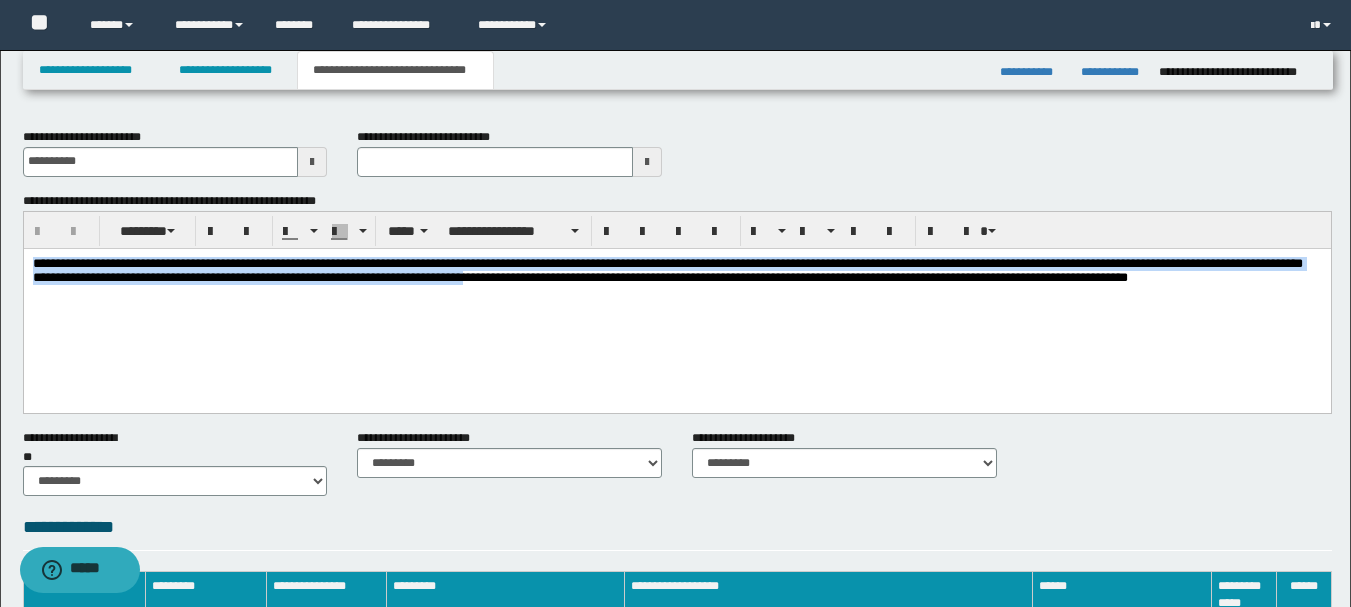 type 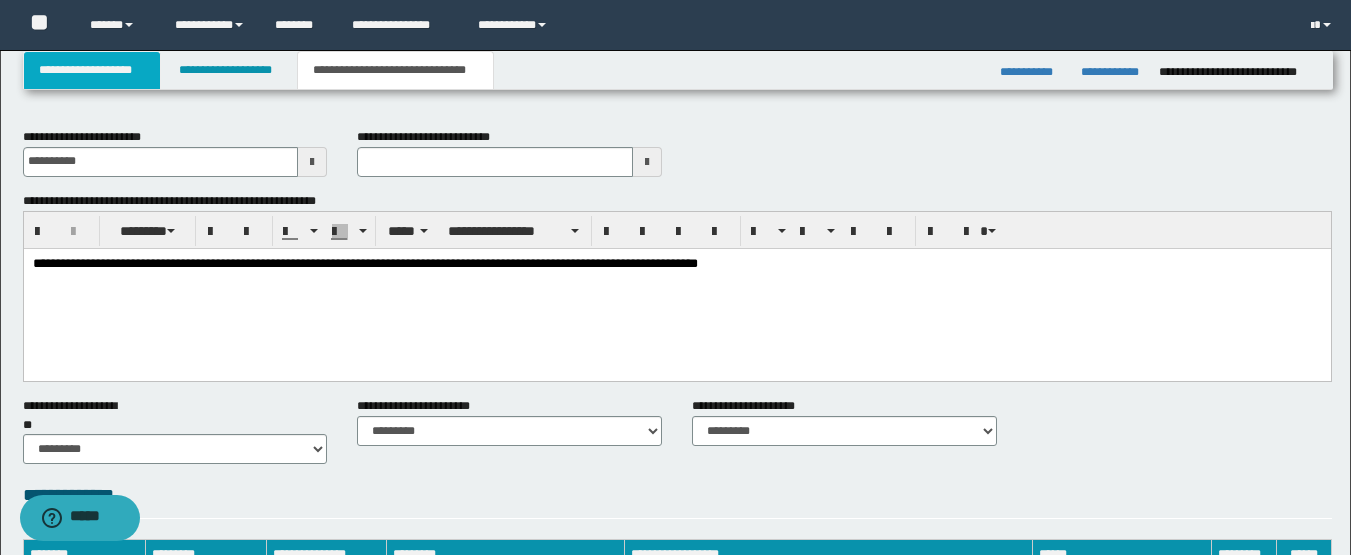 click on "**********" at bounding box center (92, 70) 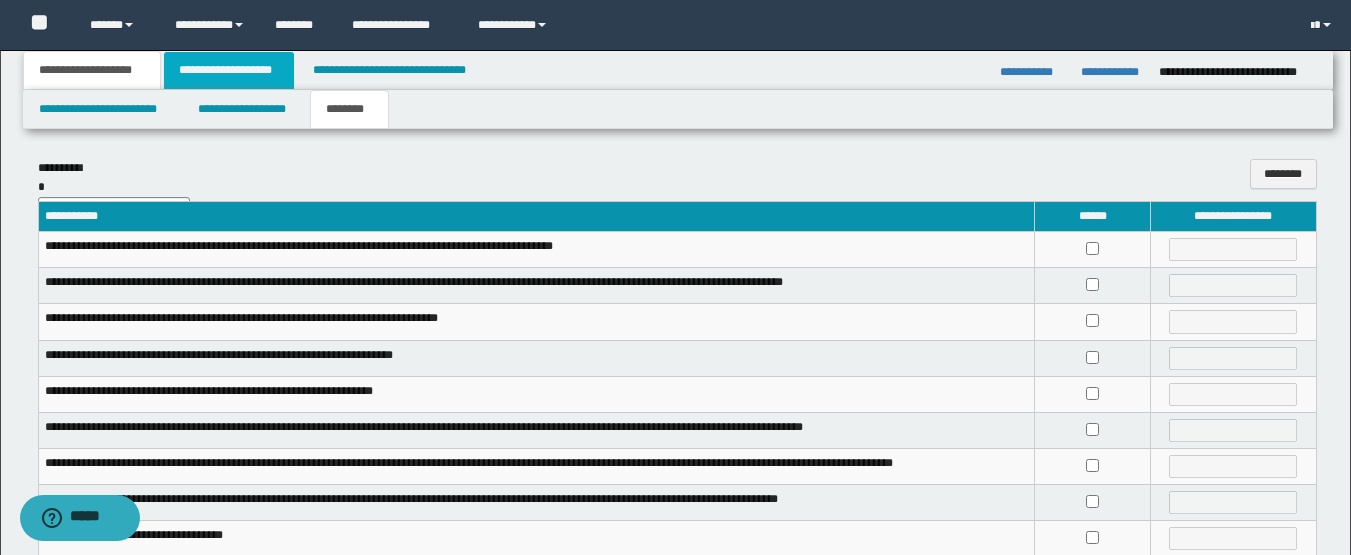 click on "**********" at bounding box center (229, 70) 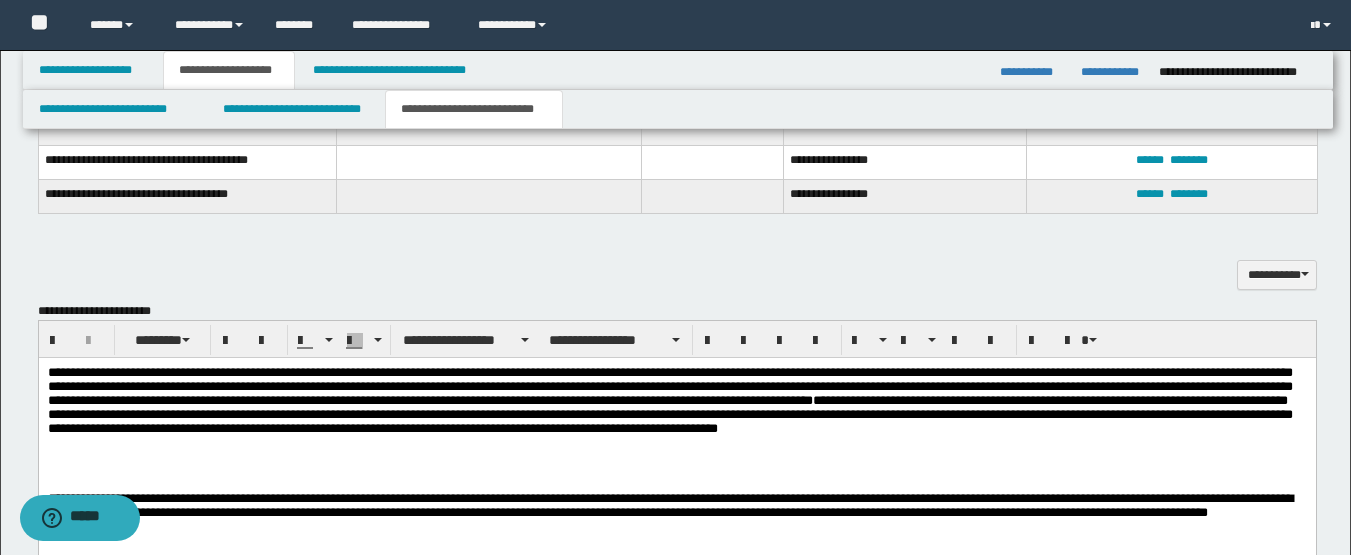 scroll, scrollTop: 900, scrollLeft: 0, axis: vertical 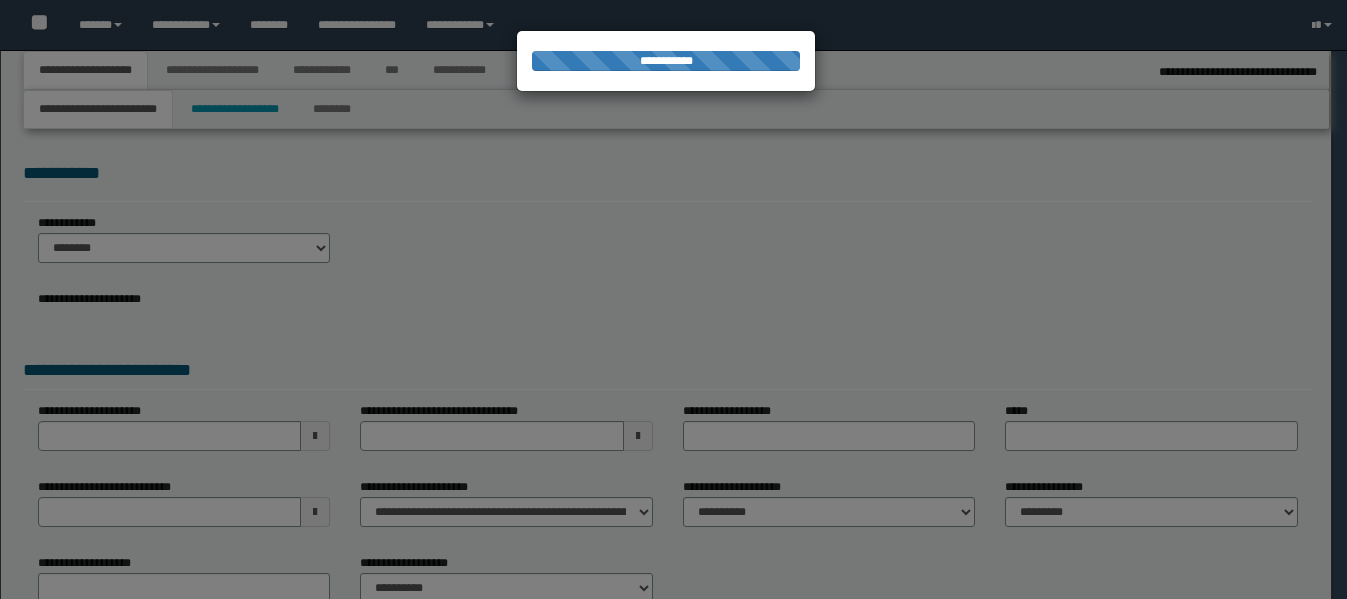 select on "*" 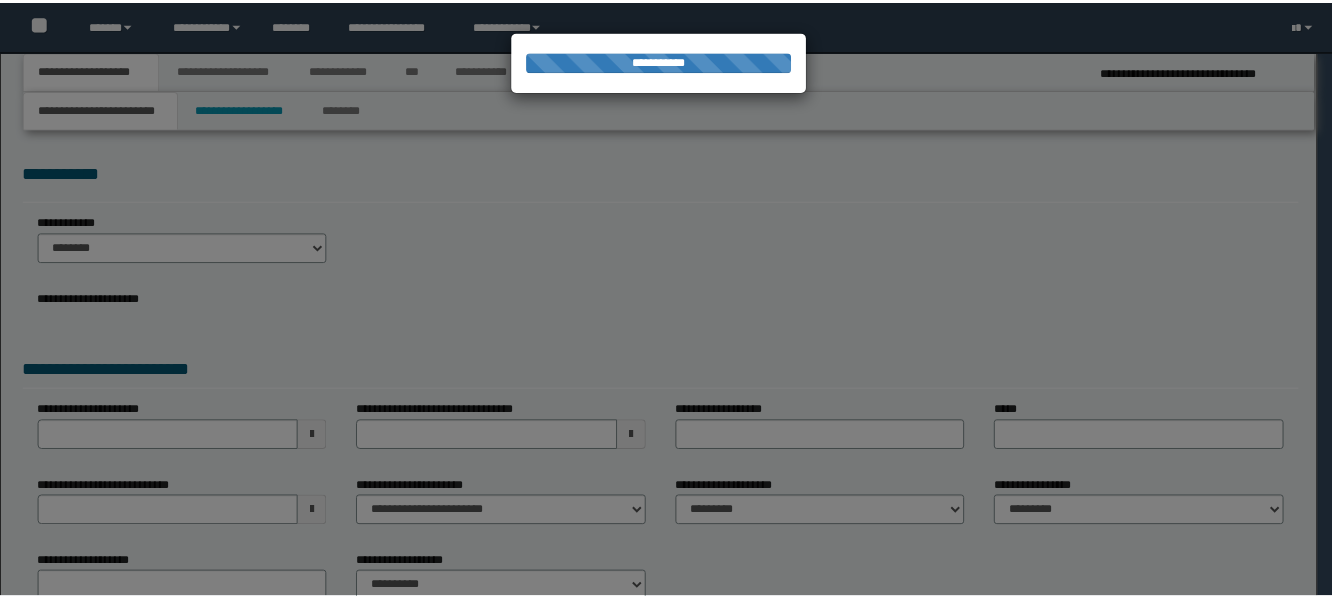 scroll, scrollTop: 0, scrollLeft: 0, axis: both 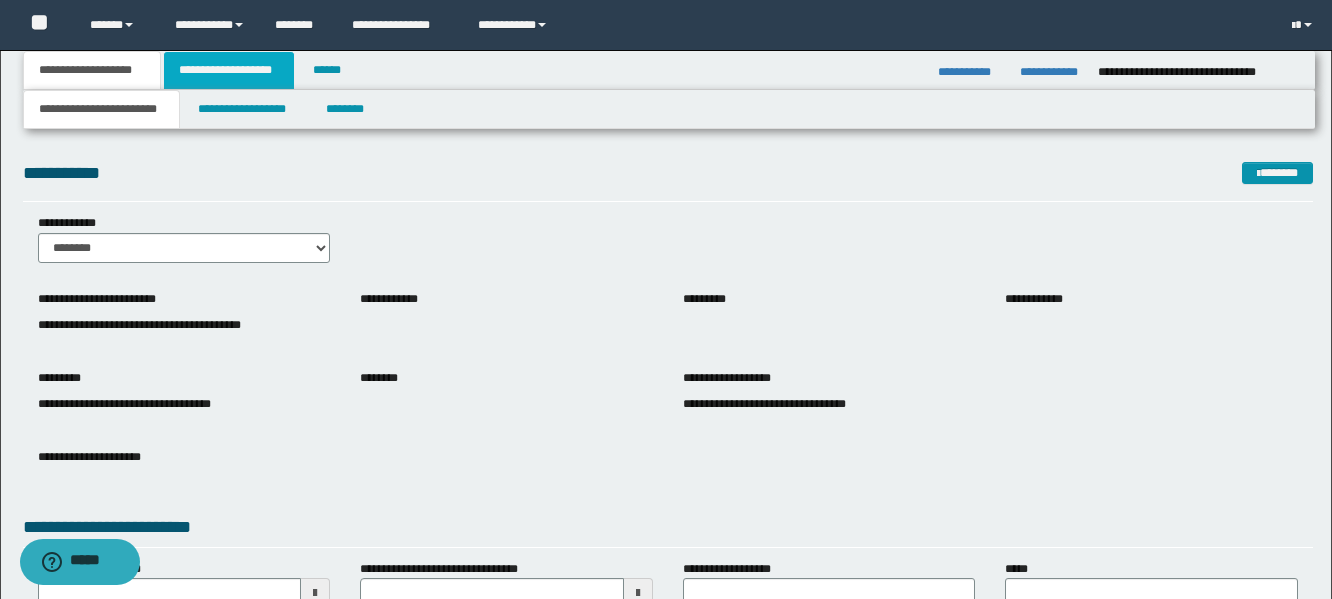 click on "**********" at bounding box center [229, 70] 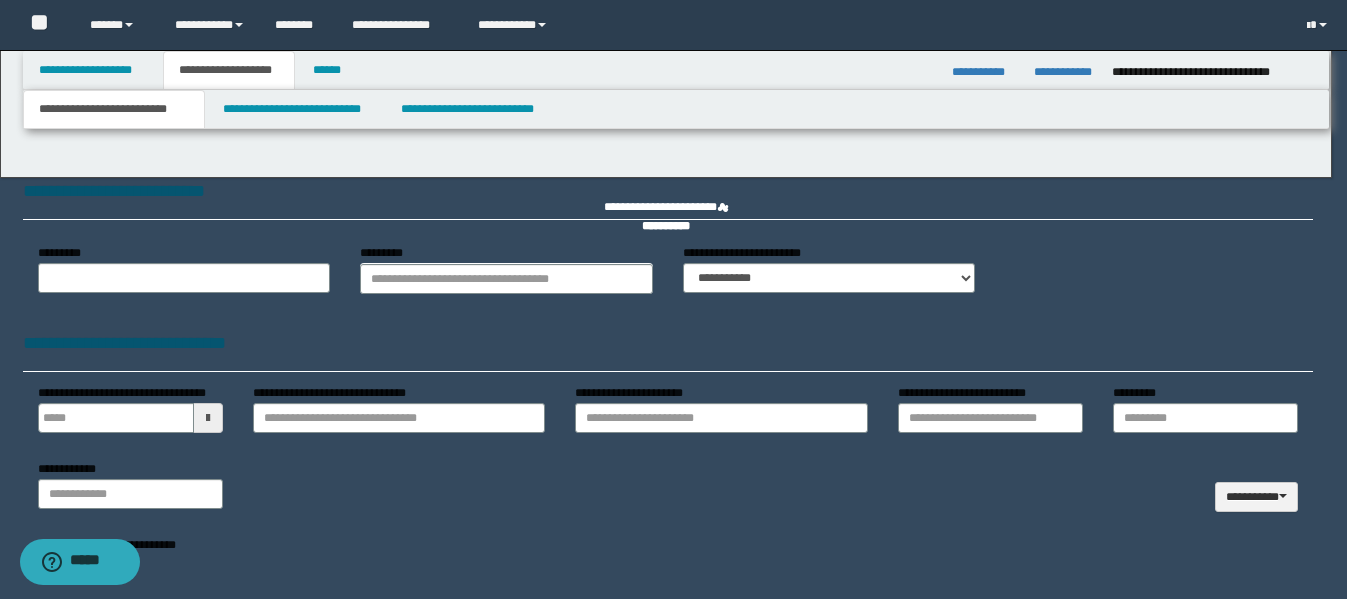 type 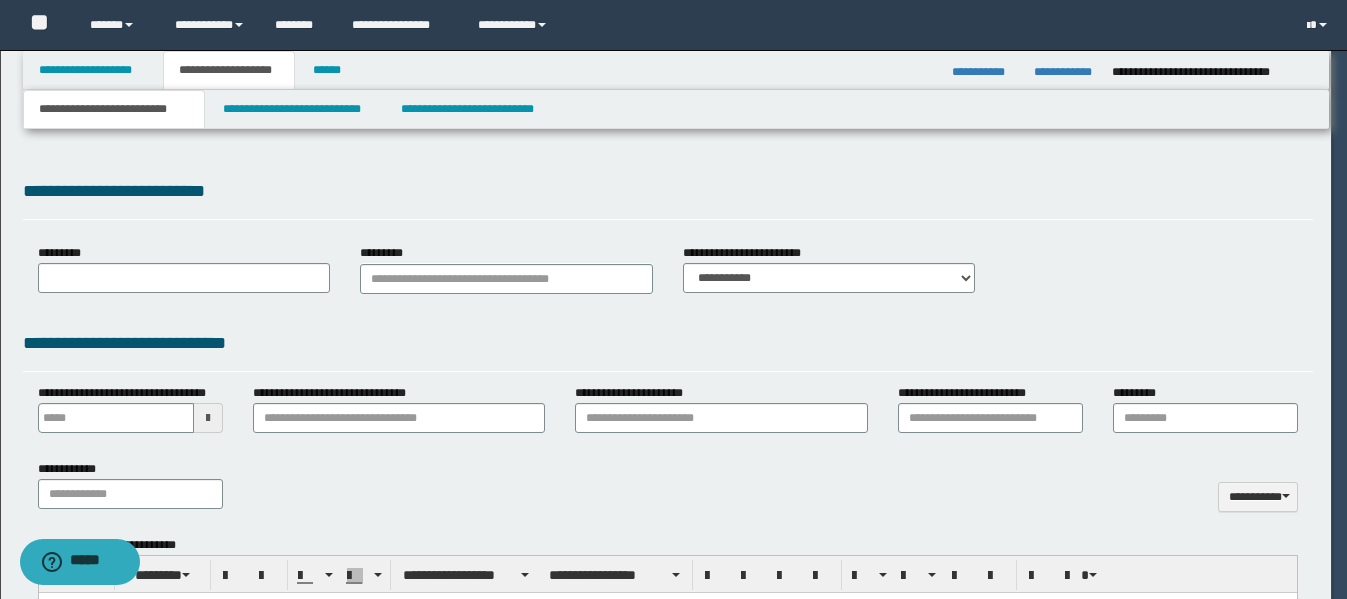 select on "*" 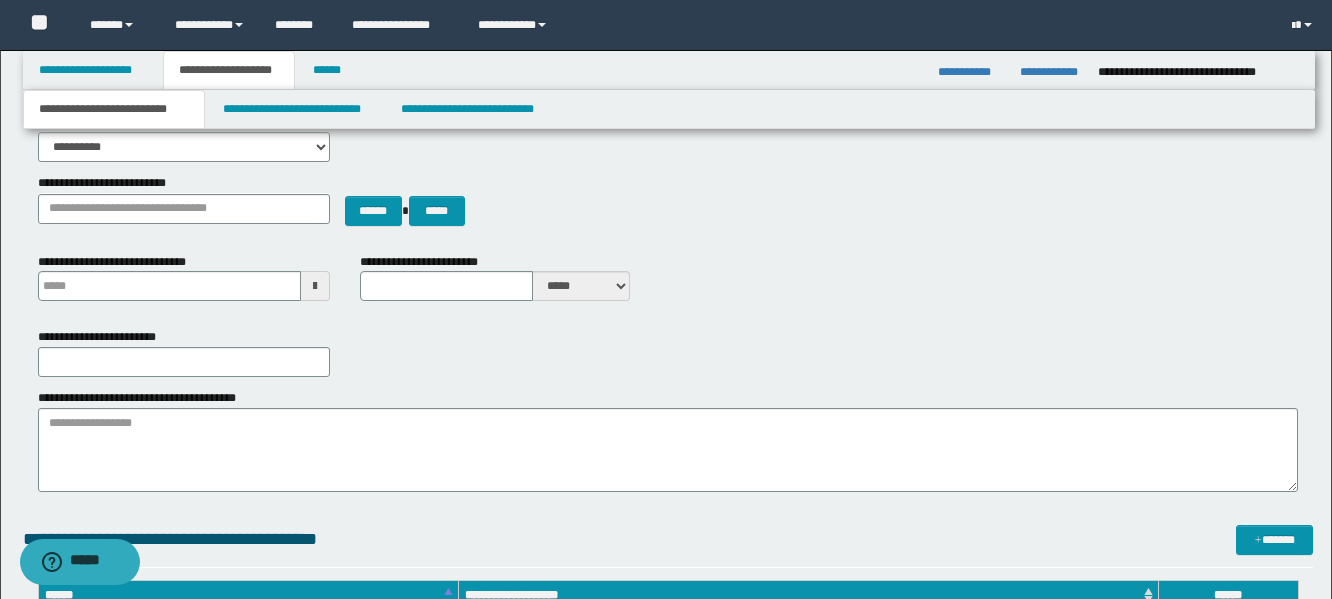 scroll, scrollTop: 200, scrollLeft: 0, axis: vertical 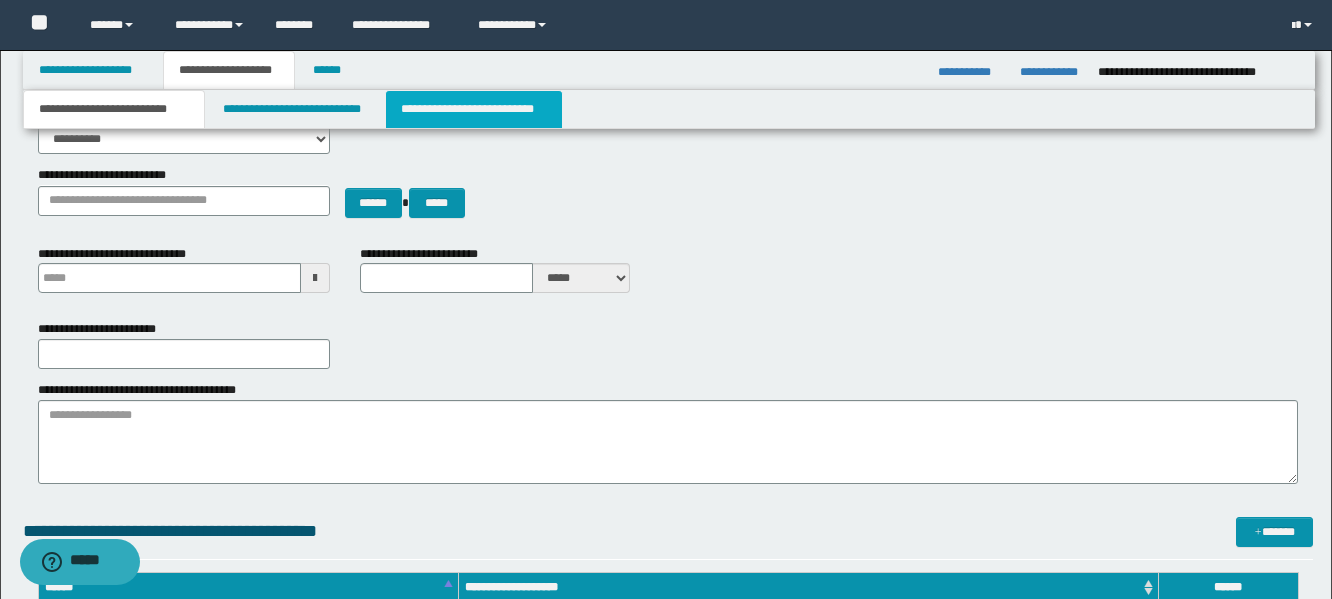 click on "**********" at bounding box center [474, 109] 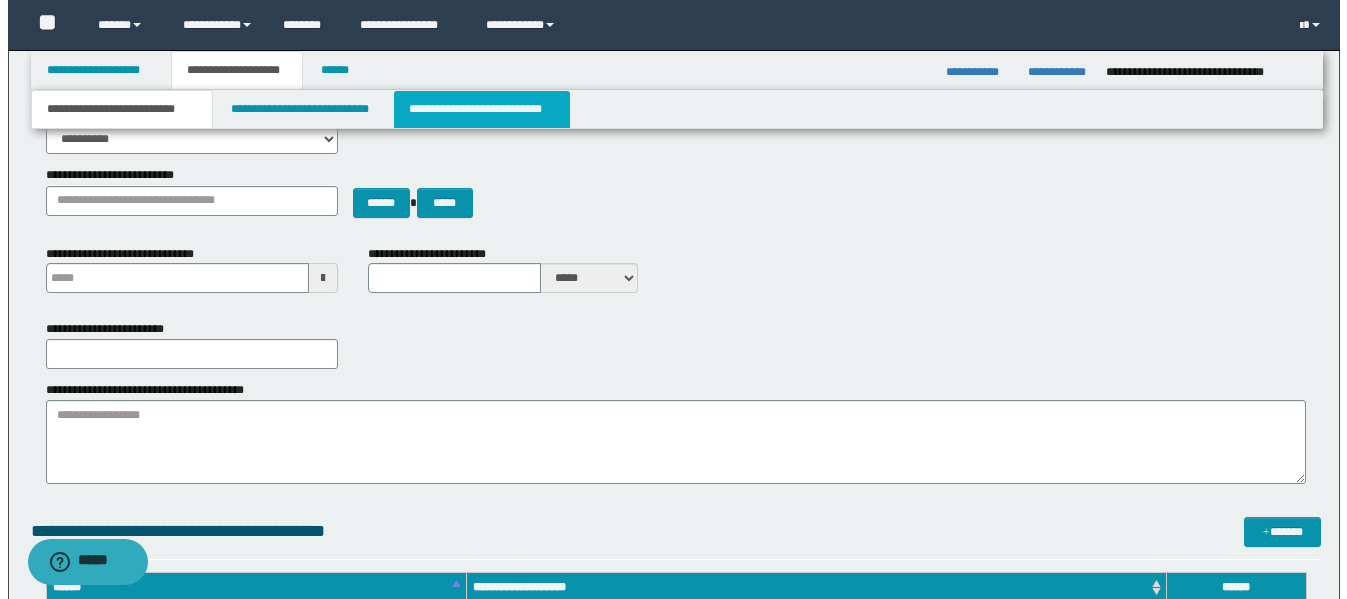 scroll, scrollTop: 0, scrollLeft: 0, axis: both 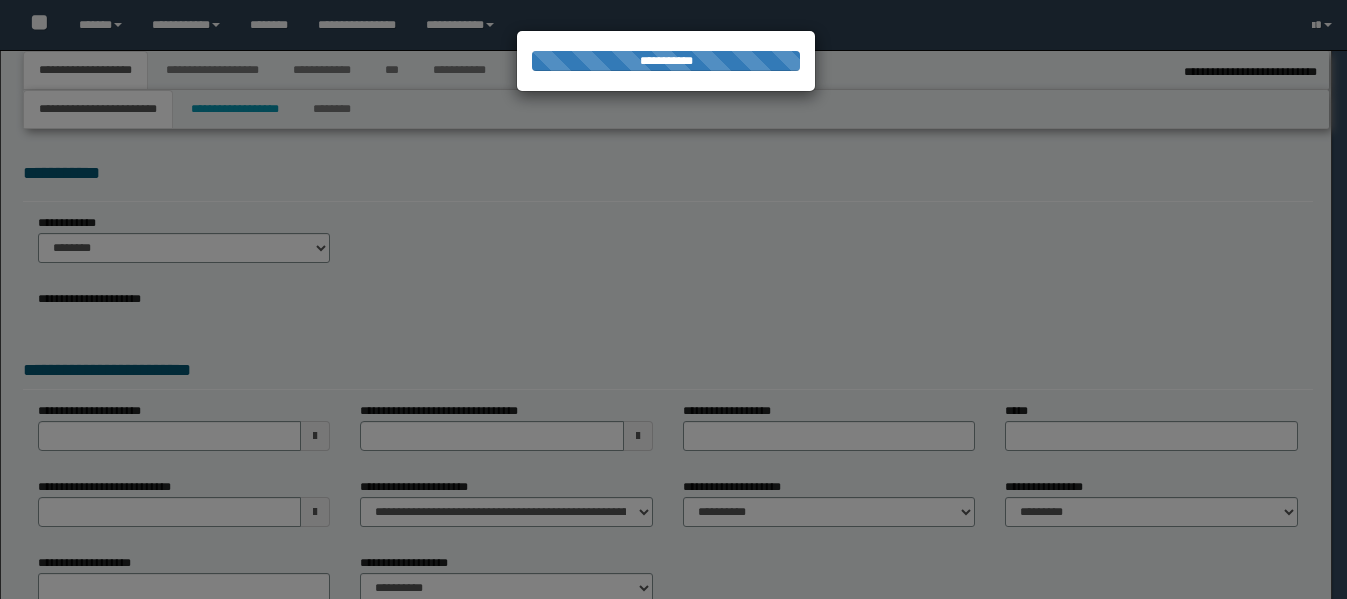 select on "*" 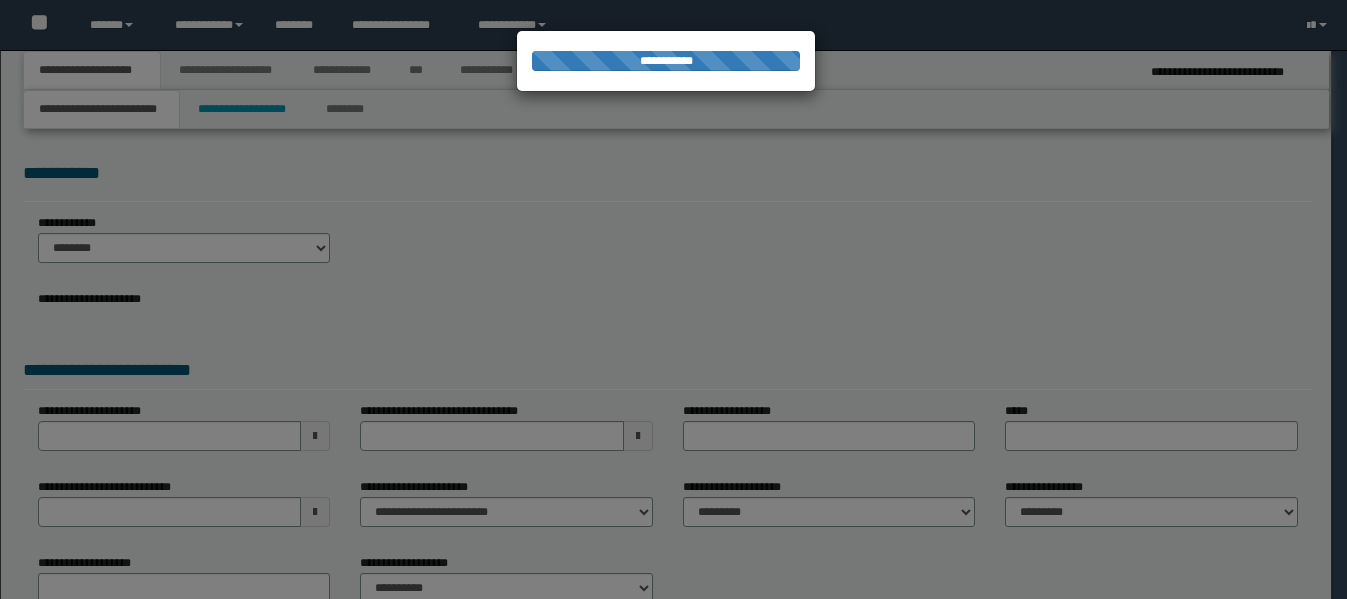 scroll, scrollTop: 0, scrollLeft: 0, axis: both 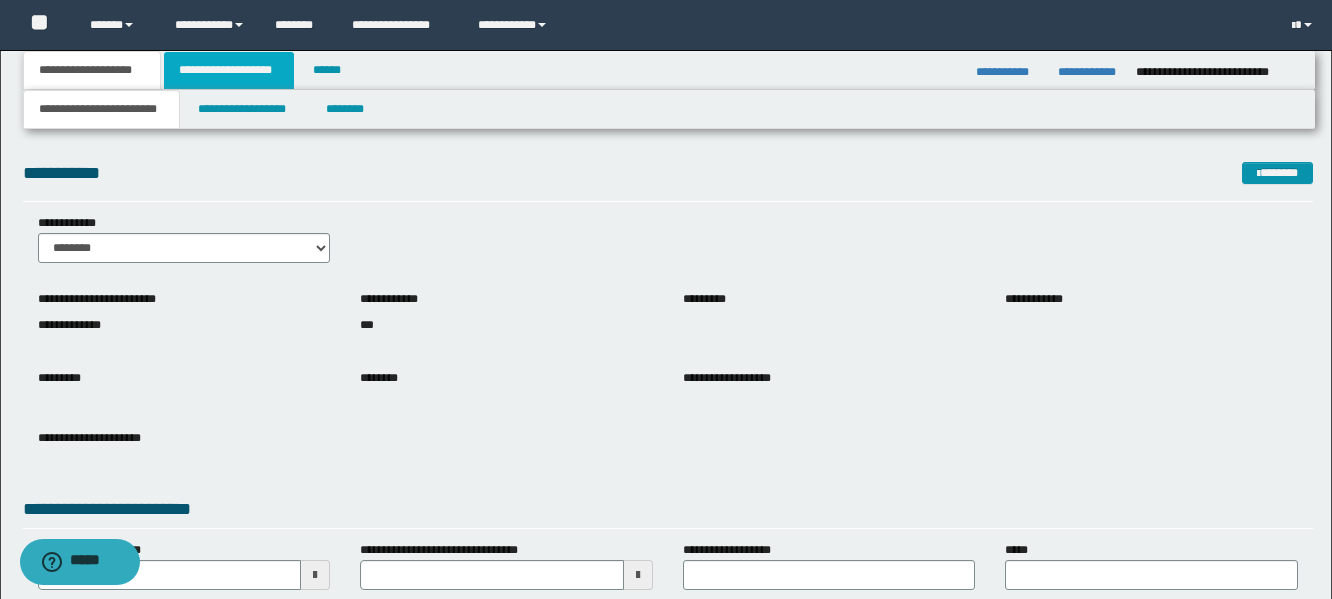 click on "**********" at bounding box center (229, 70) 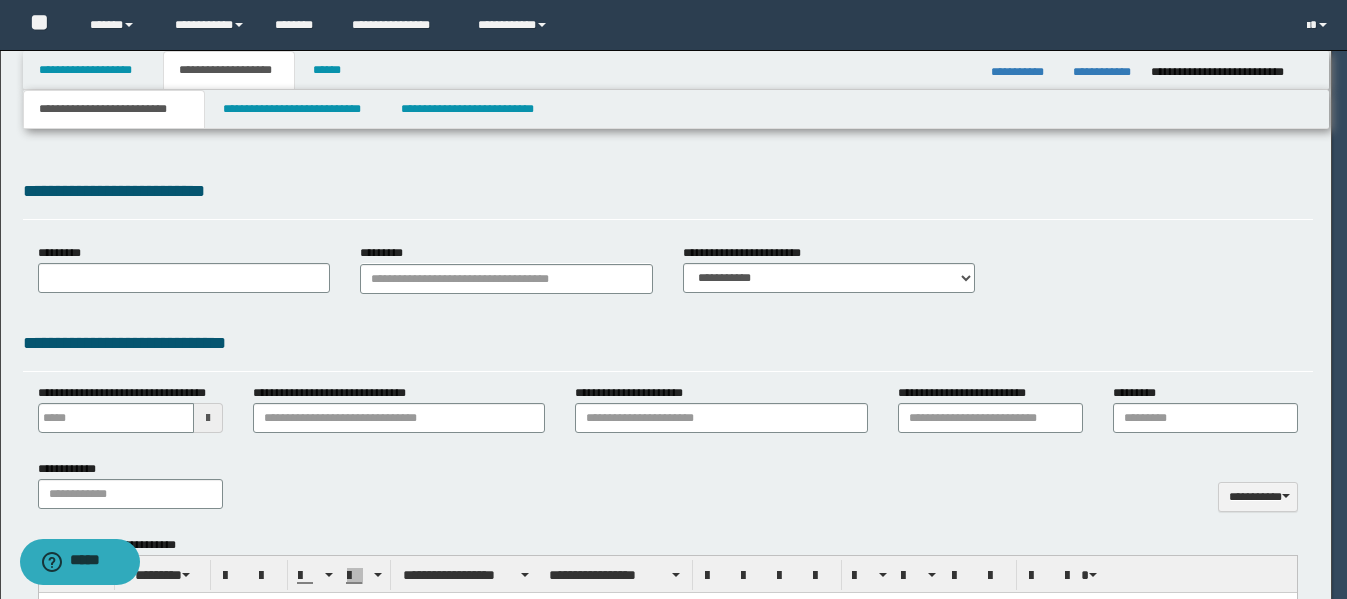 type 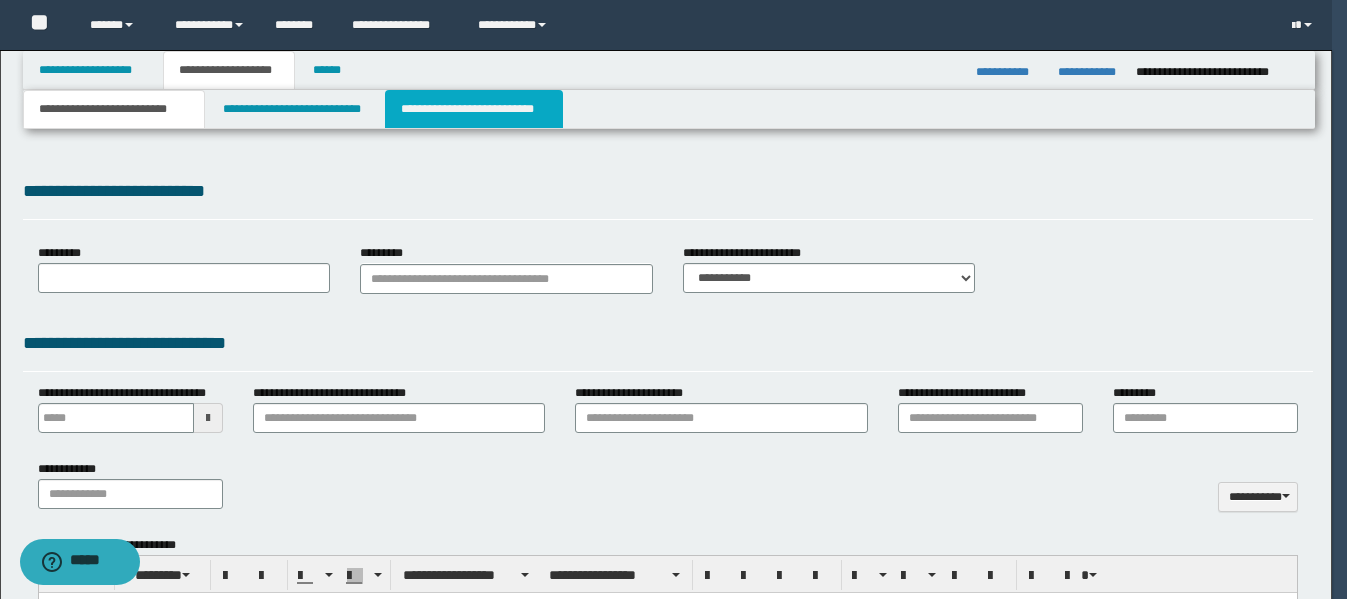 select on "*" 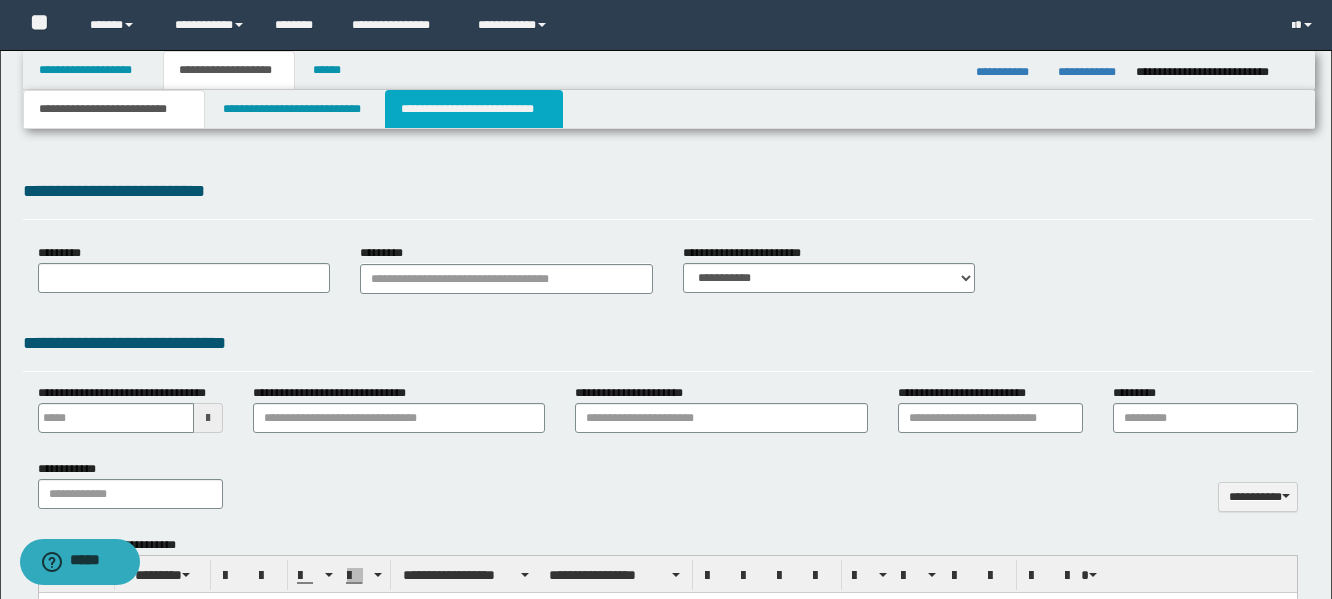 click on "**********" at bounding box center (474, 109) 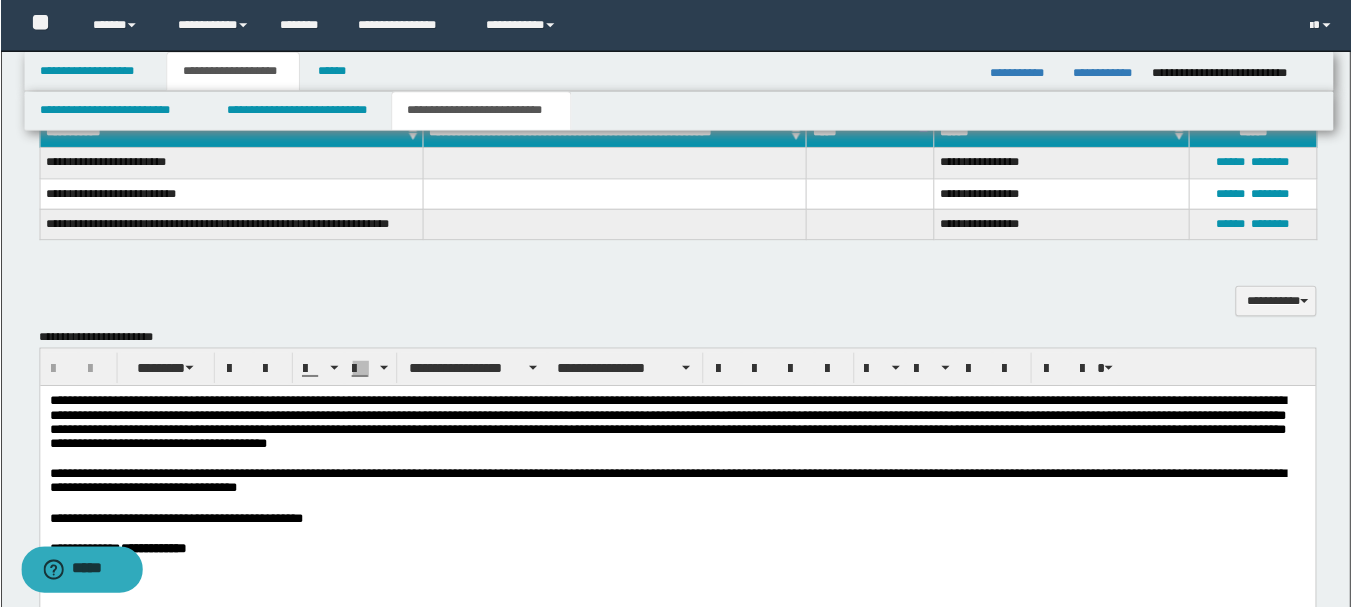 scroll, scrollTop: 600, scrollLeft: 0, axis: vertical 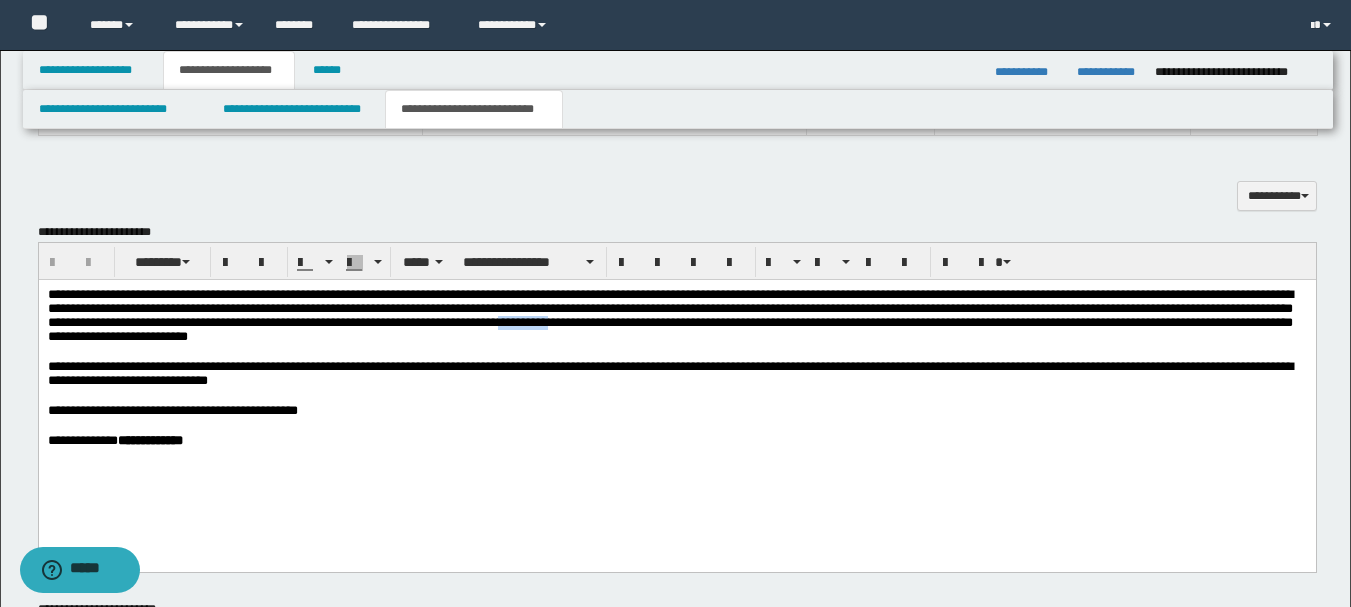 drag, startPoint x: 1150, startPoint y: 325, endPoint x: 1200, endPoint y: 336, distance: 51.1957 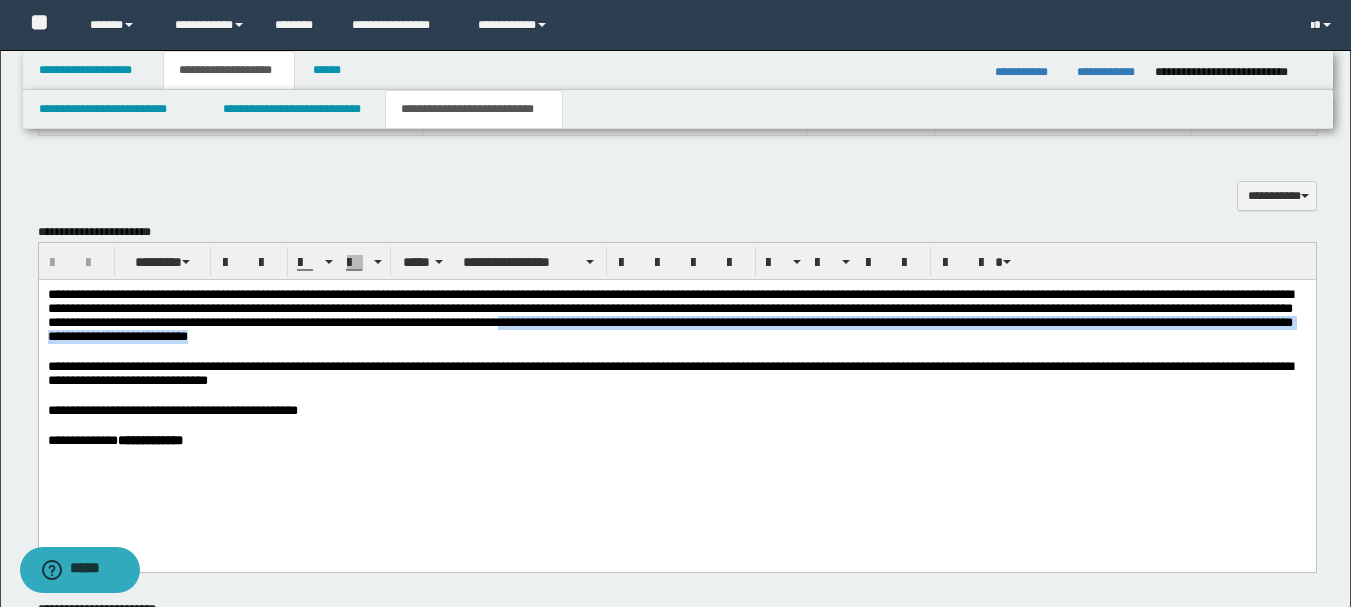 type 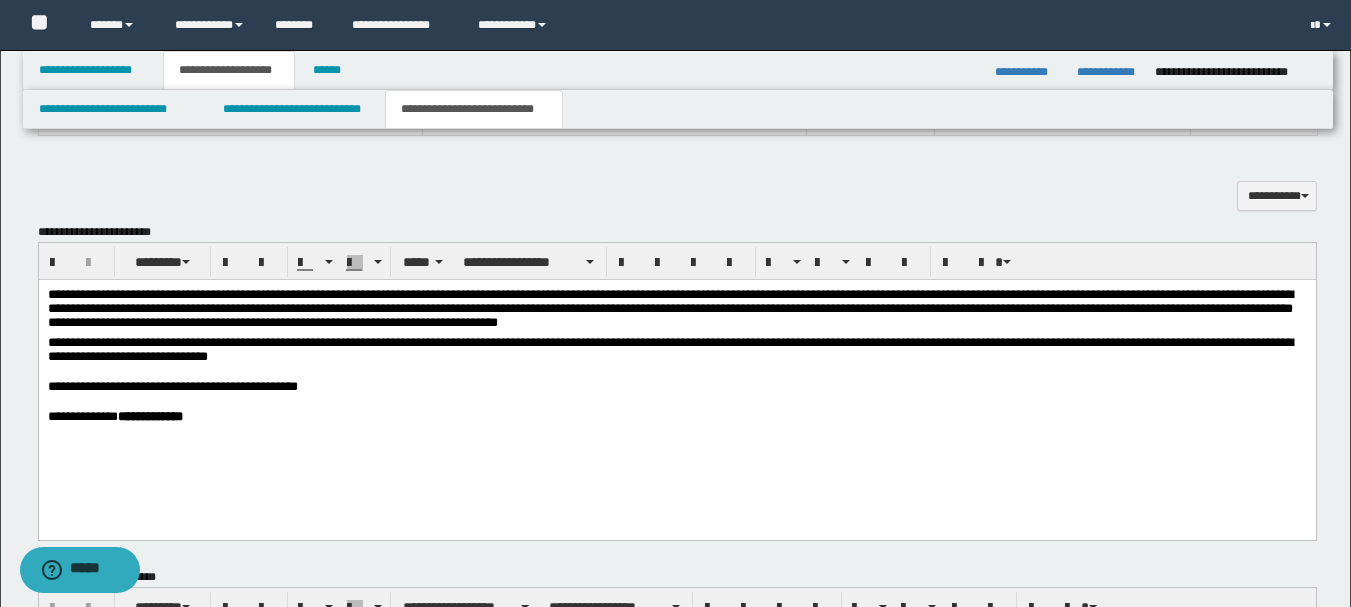 click on "**********" at bounding box center [669, 308] 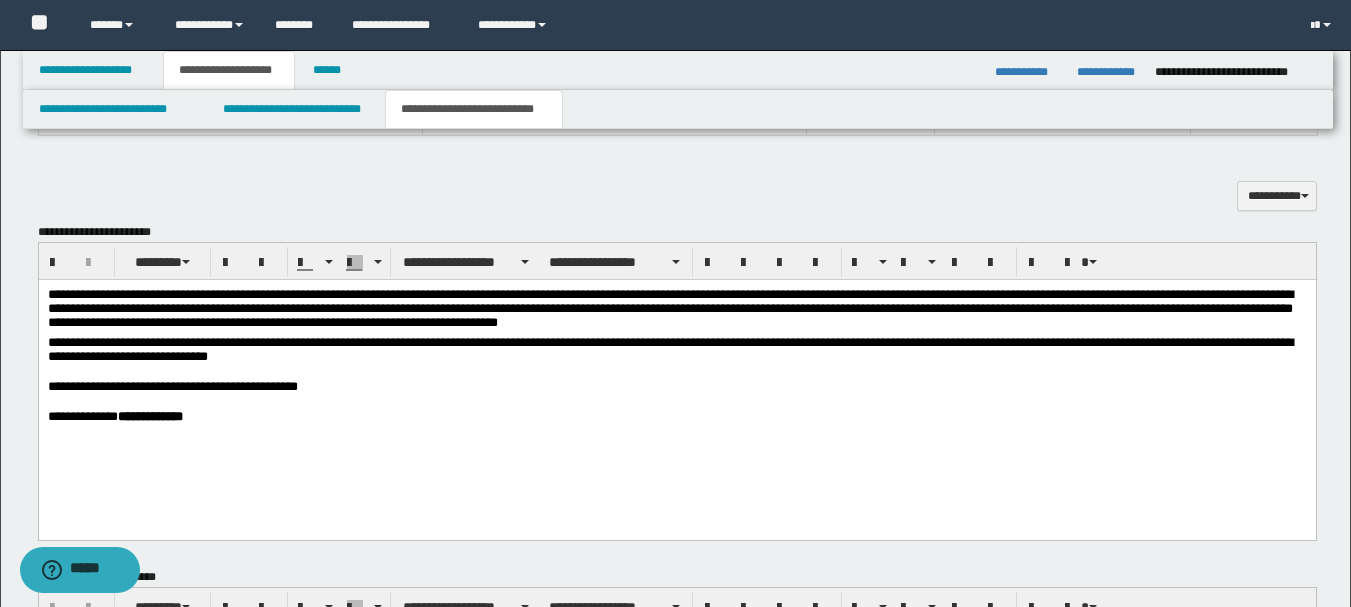 click on "**********" at bounding box center [676, 312] 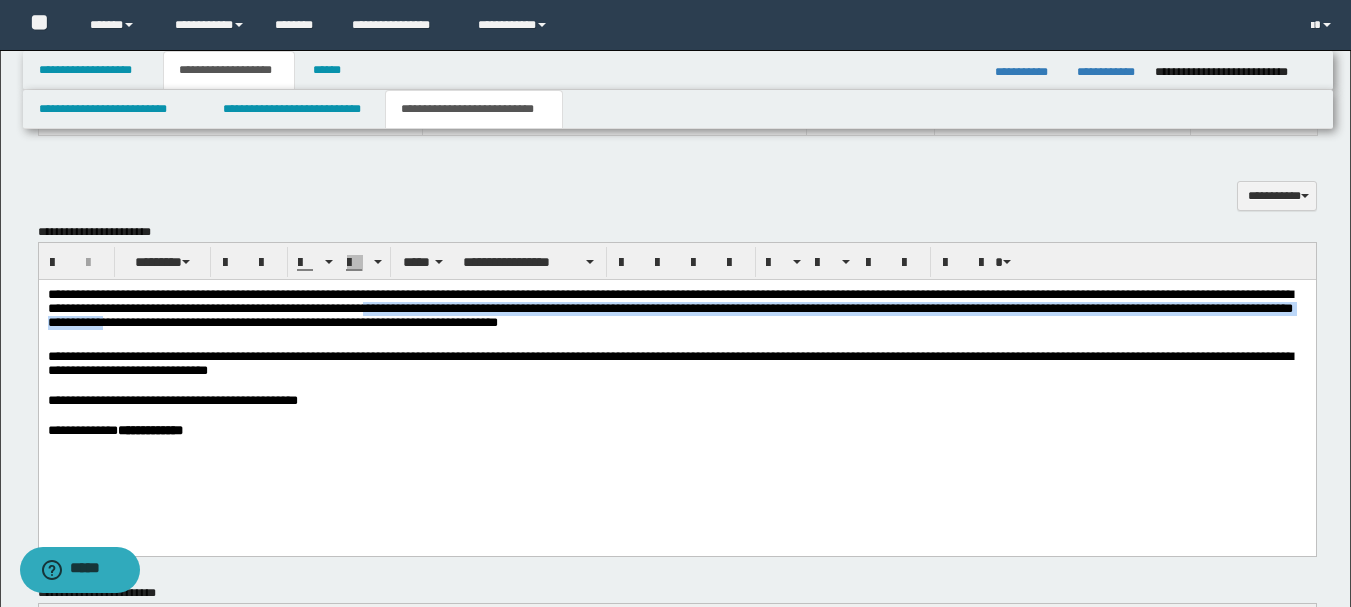 drag, startPoint x: 686, startPoint y: 316, endPoint x: 685, endPoint y: 326, distance: 10.049875 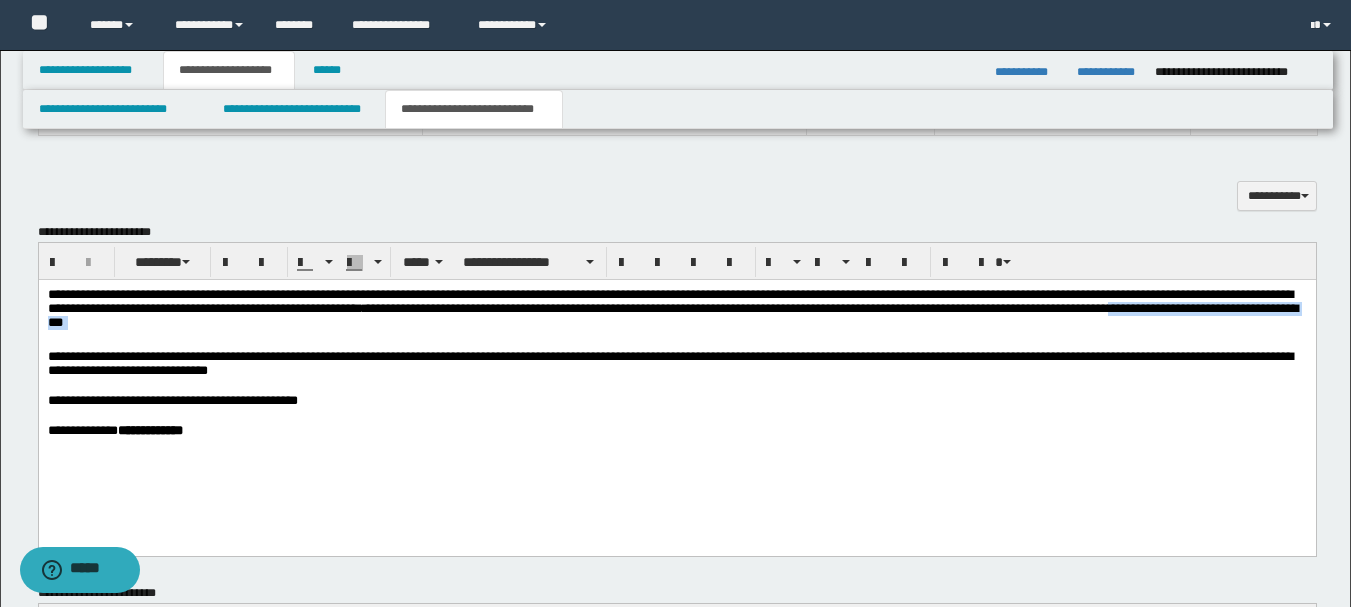 drag, startPoint x: 575, startPoint y: 326, endPoint x: 332, endPoint y: 330, distance: 243.03291 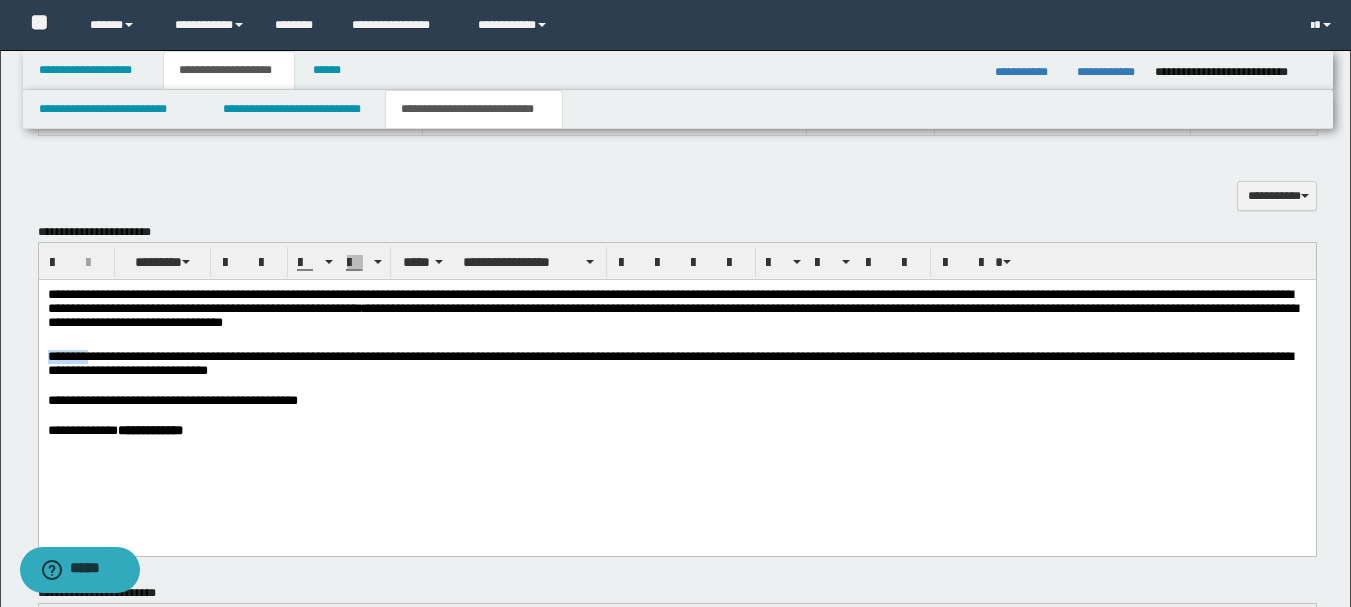 drag, startPoint x: 96, startPoint y: 362, endPoint x: 49, endPoint y: 356, distance: 47.38143 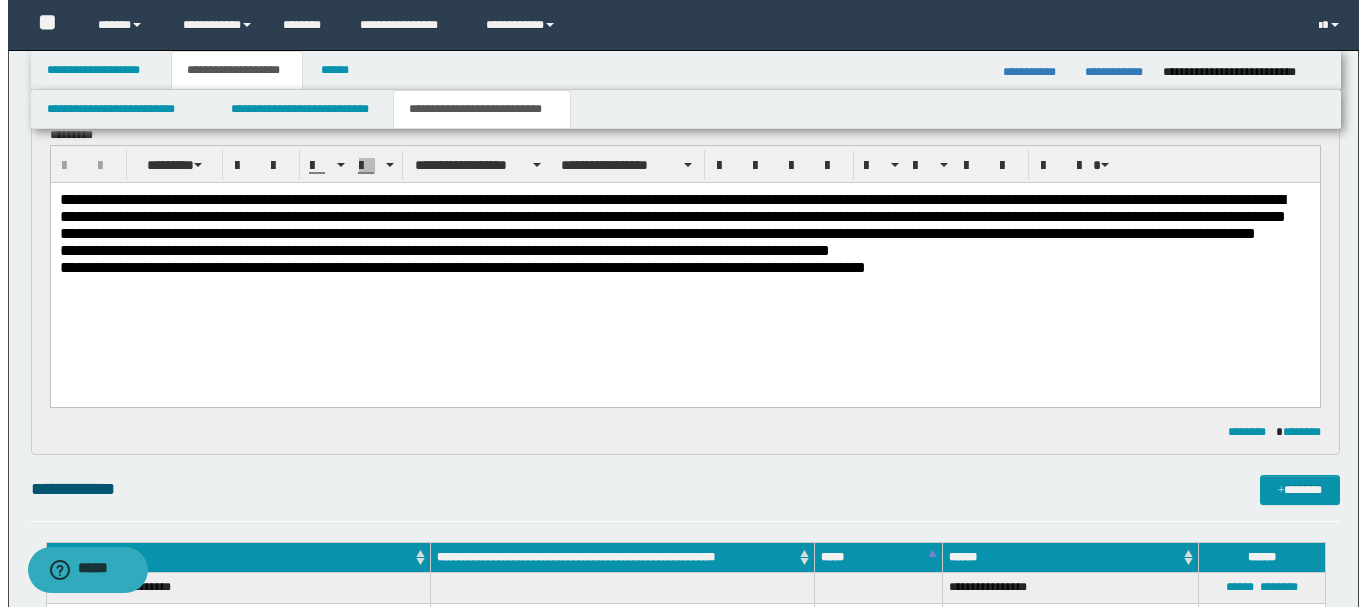 scroll, scrollTop: 0, scrollLeft: 0, axis: both 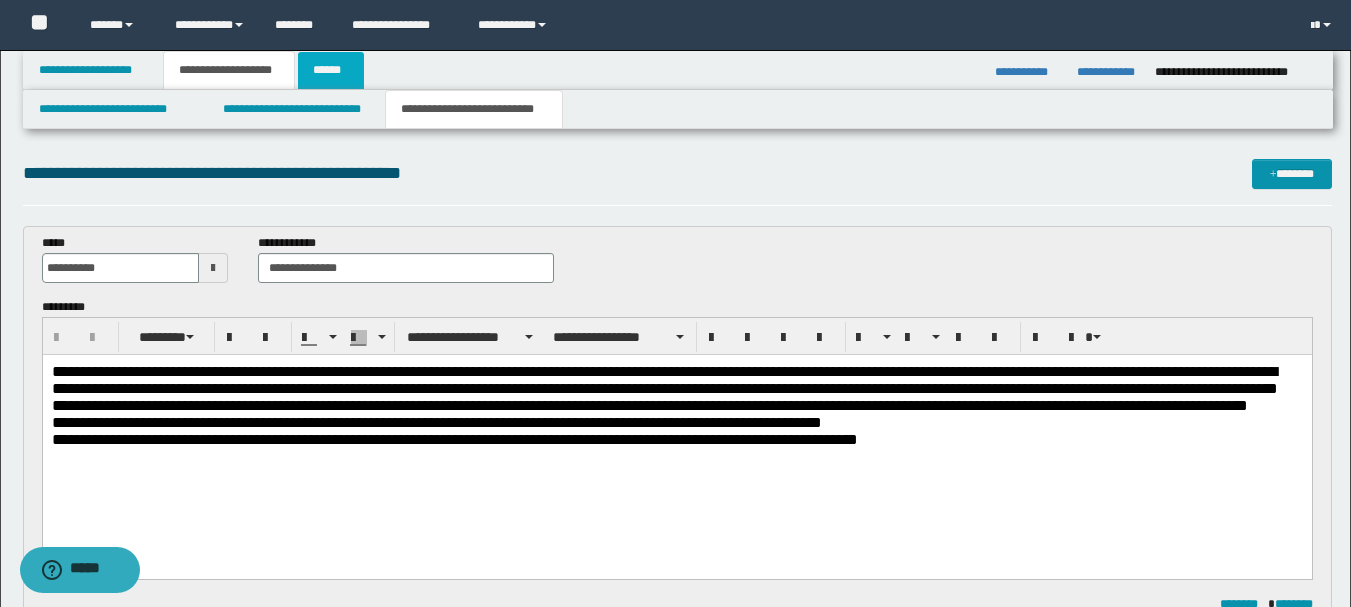 click on "******" at bounding box center (331, 70) 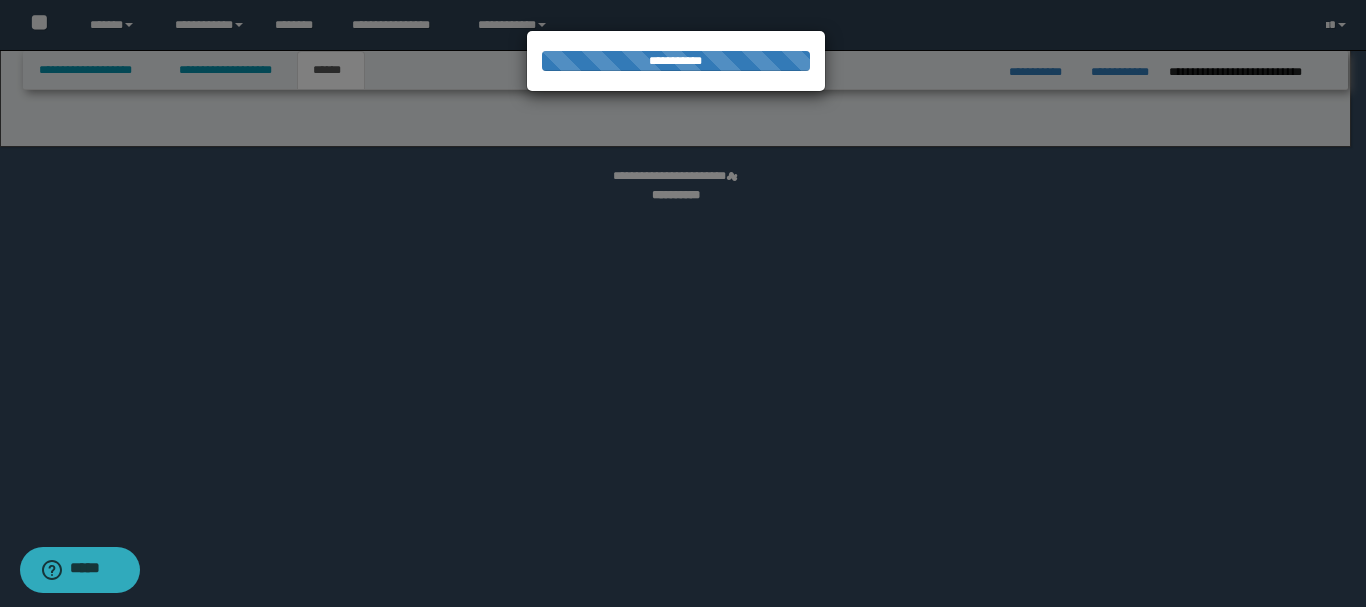 select on "*" 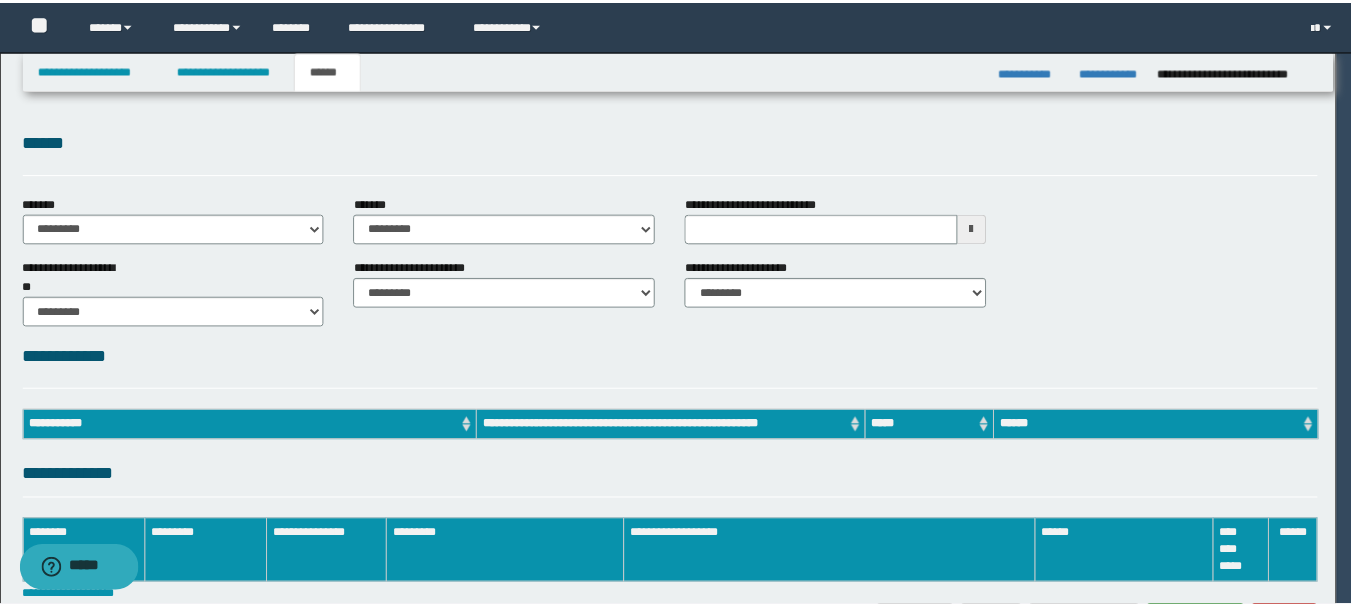 scroll, scrollTop: 0, scrollLeft: 0, axis: both 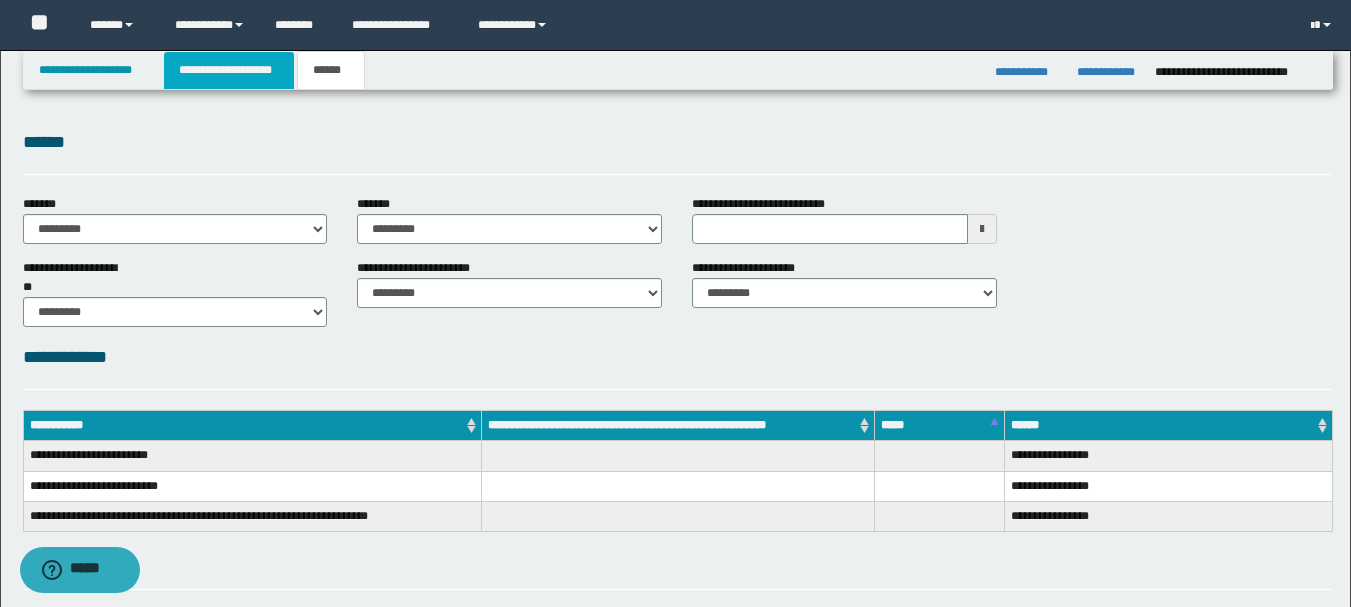 click on "**********" at bounding box center (229, 70) 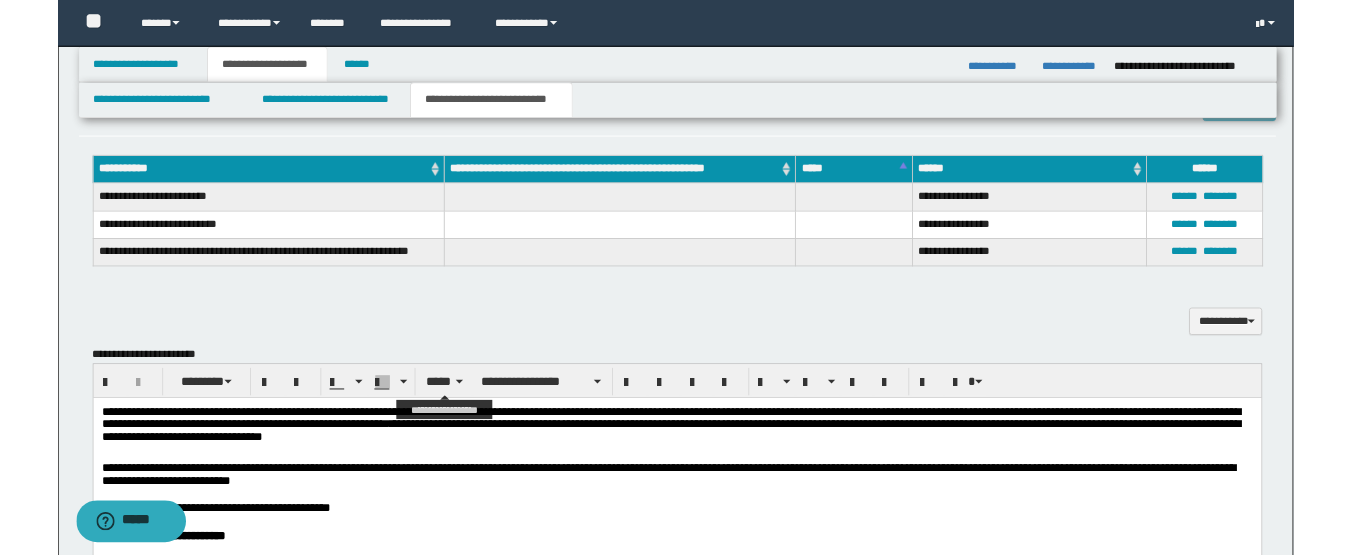 scroll, scrollTop: 500, scrollLeft: 0, axis: vertical 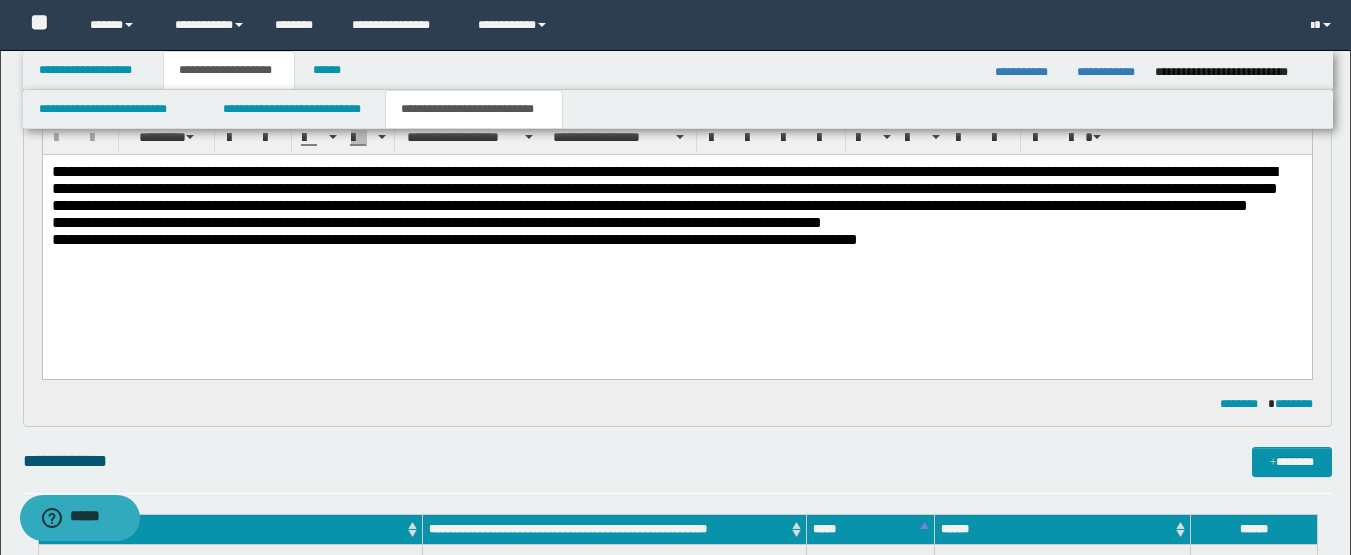 click on "**********" at bounding box center (664, 188) 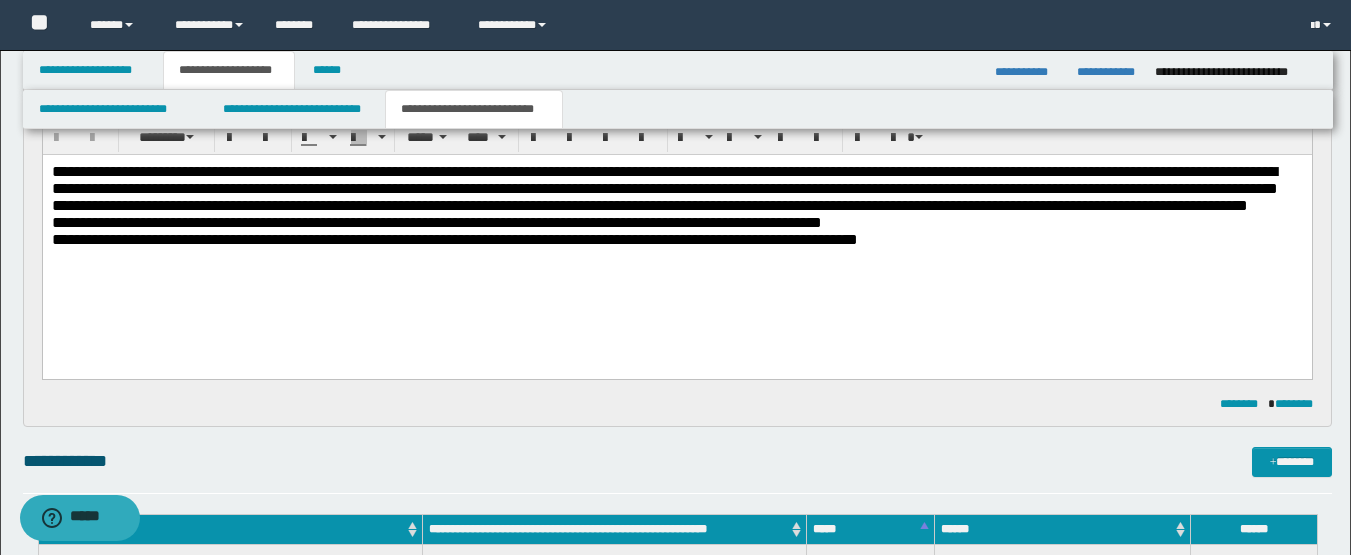 type 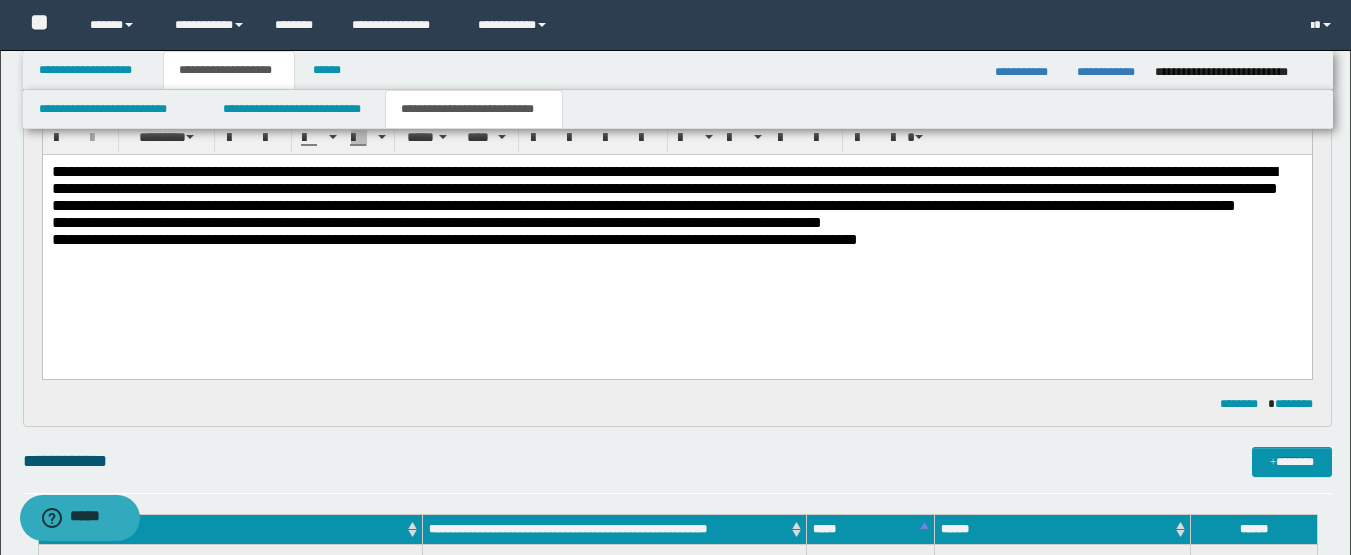 click on "**********" at bounding box center [664, 188] 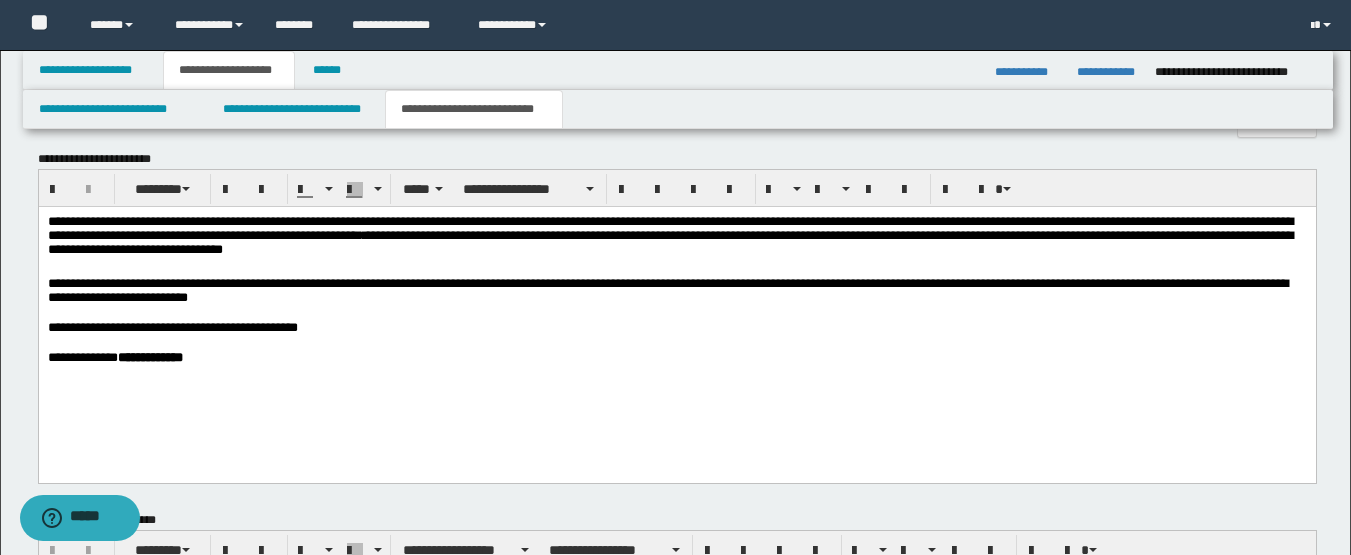 scroll, scrollTop: 800, scrollLeft: 0, axis: vertical 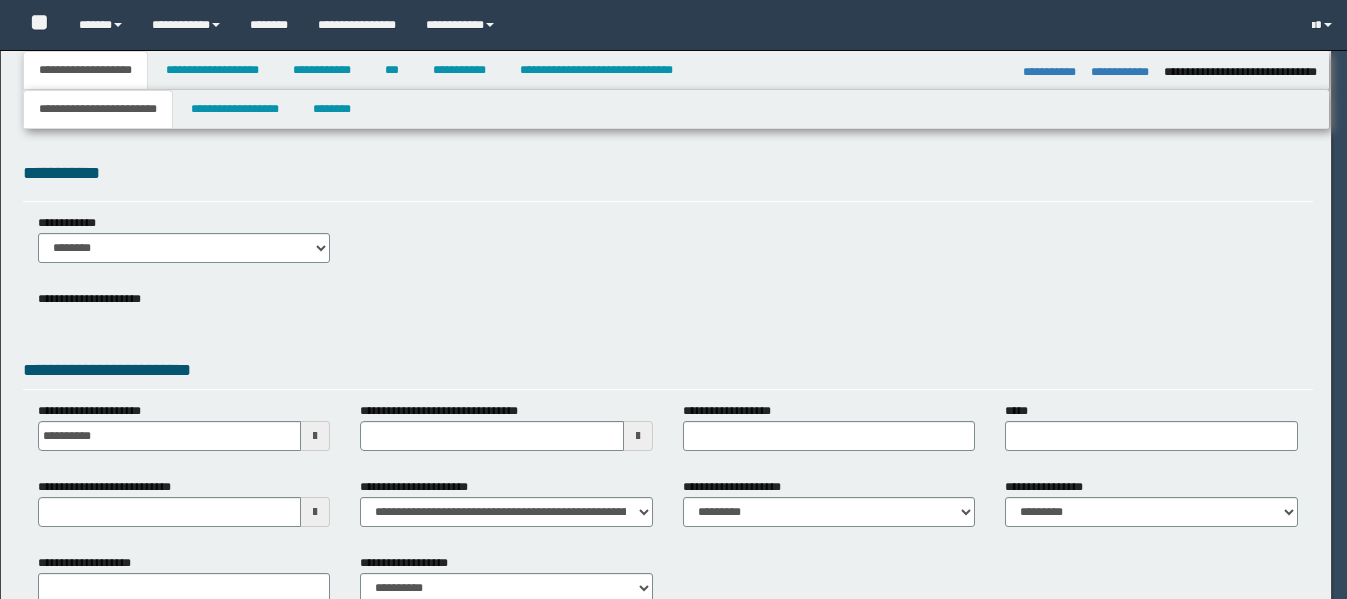 select on "*" 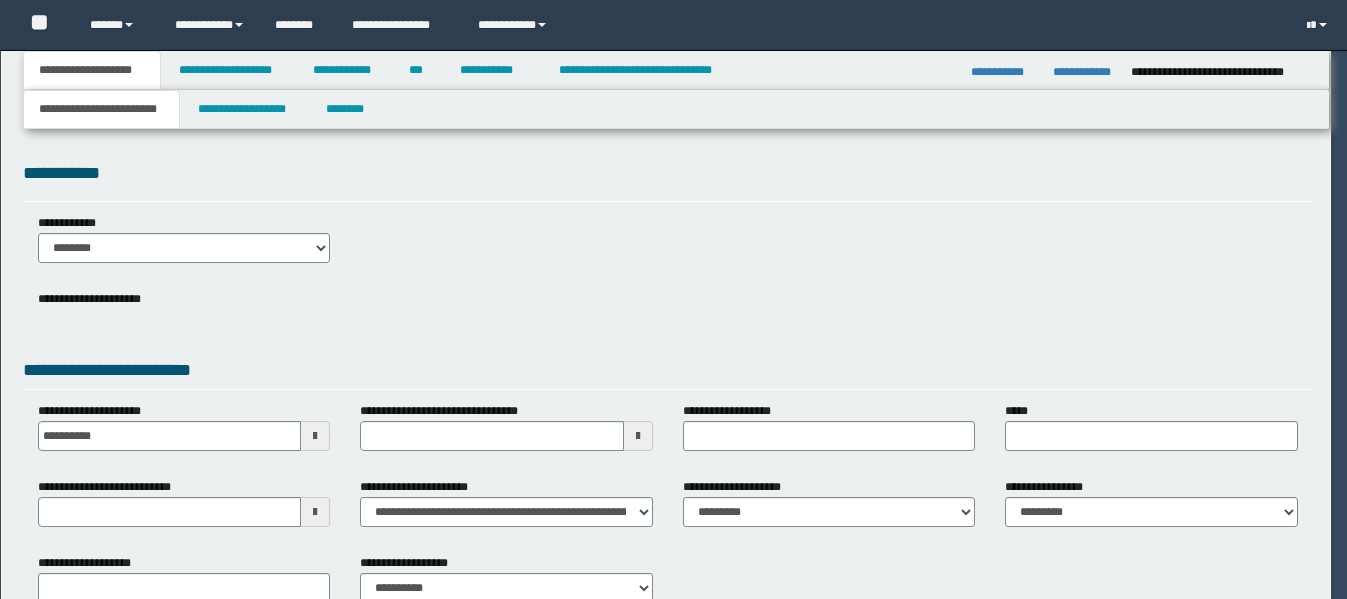 scroll, scrollTop: 0, scrollLeft: 0, axis: both 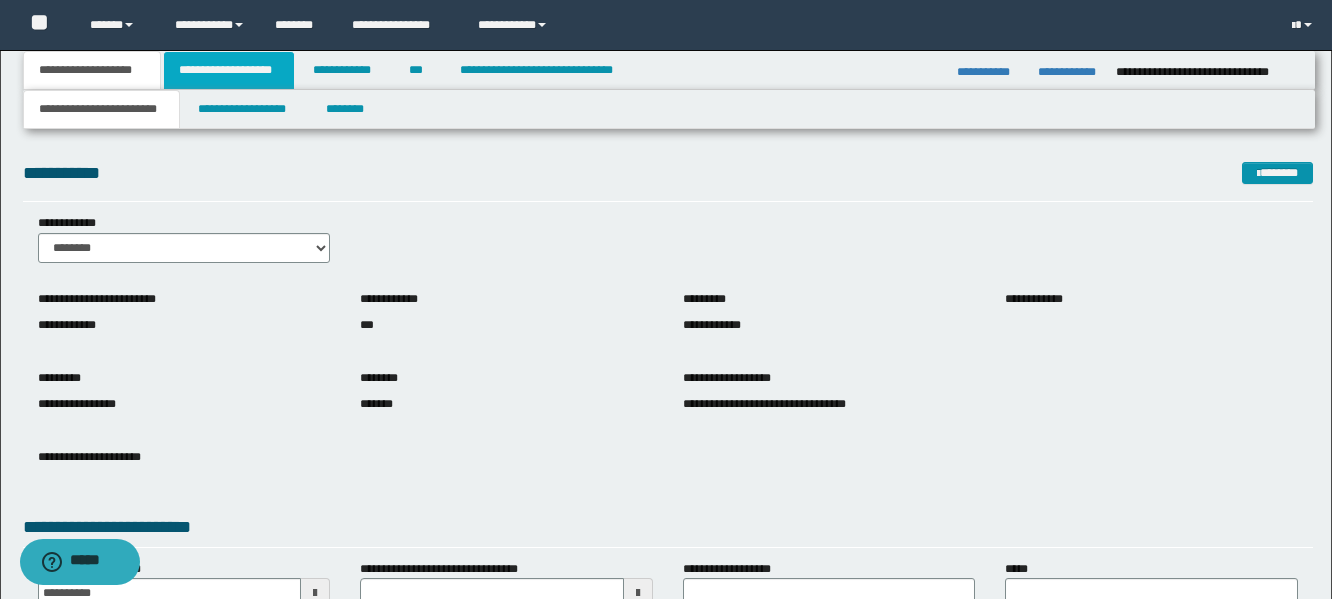 click on "**********" at bounding box center (229, 70) 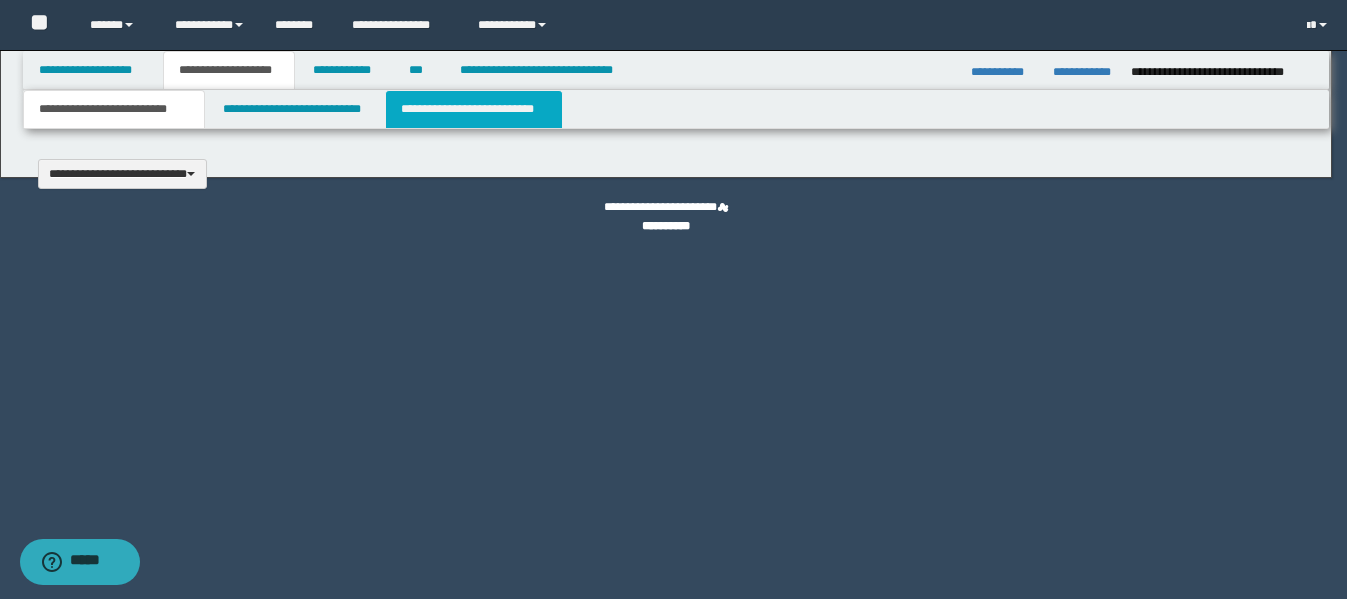 type 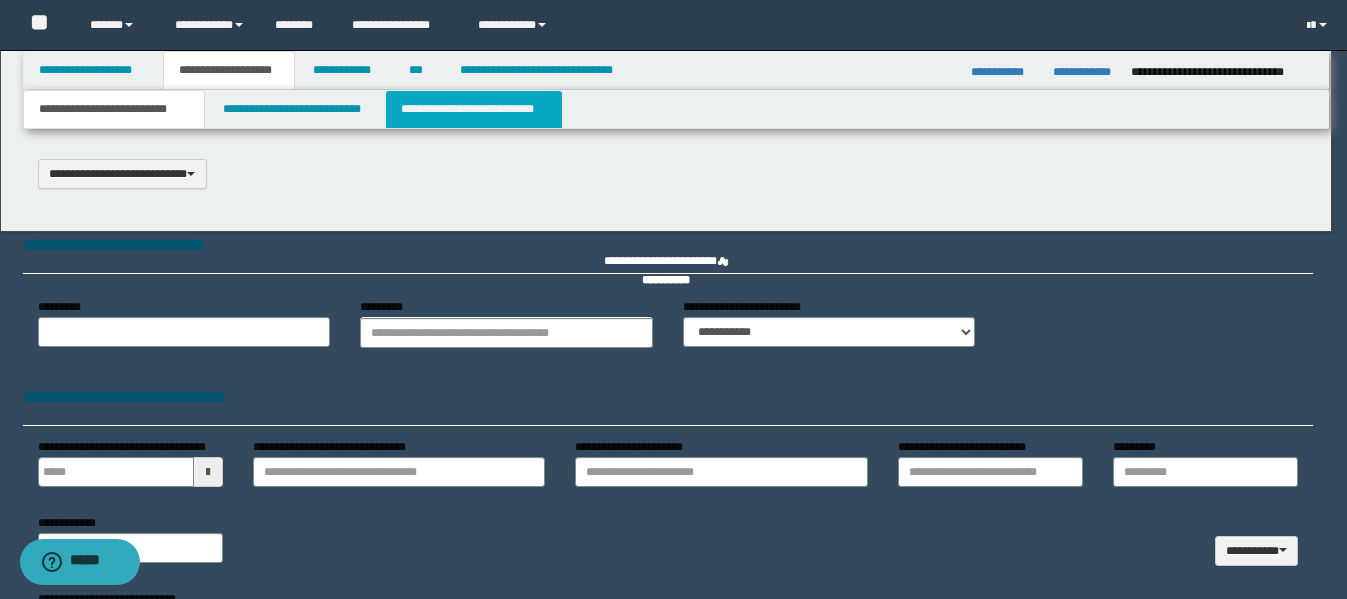 click on "**********" at bounding box center (673, 299) 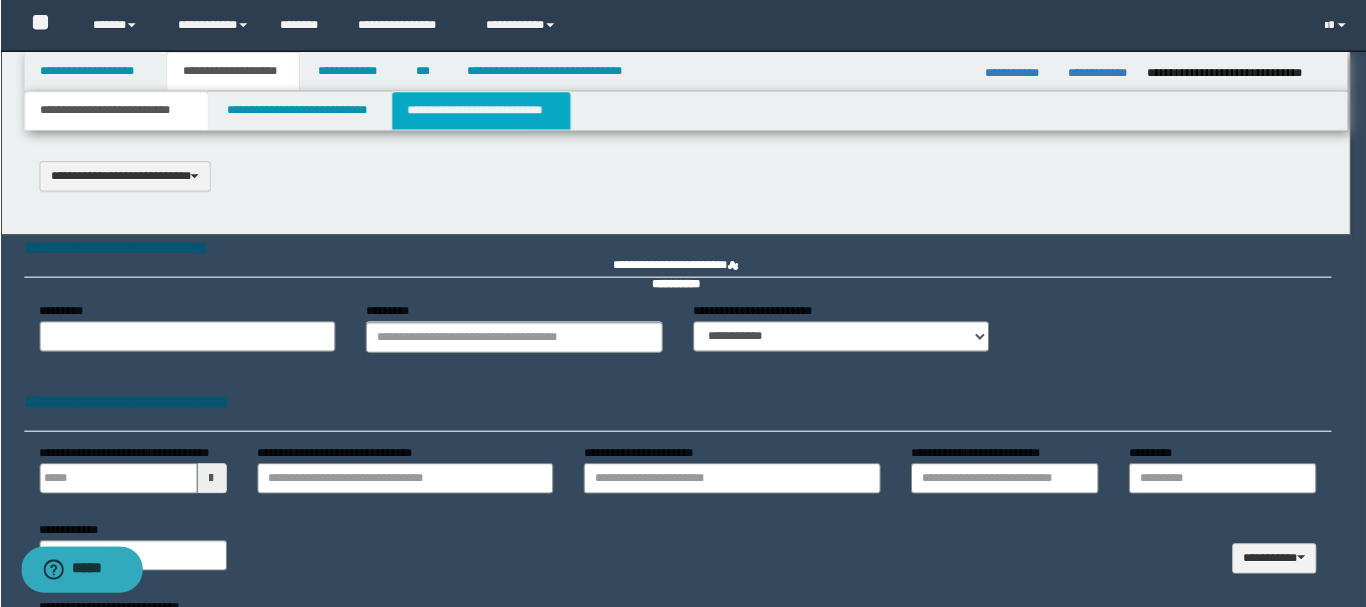 scroll, scrollTop: 0, scrollLeft: 0, axis: both 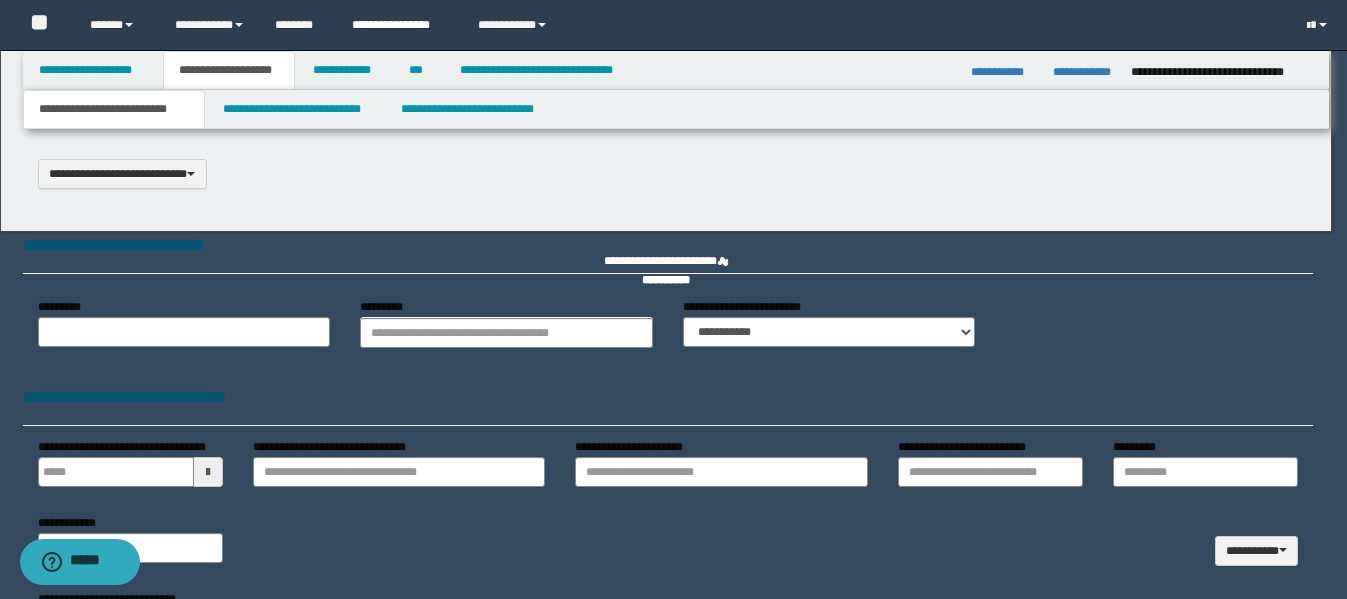 select on "*" 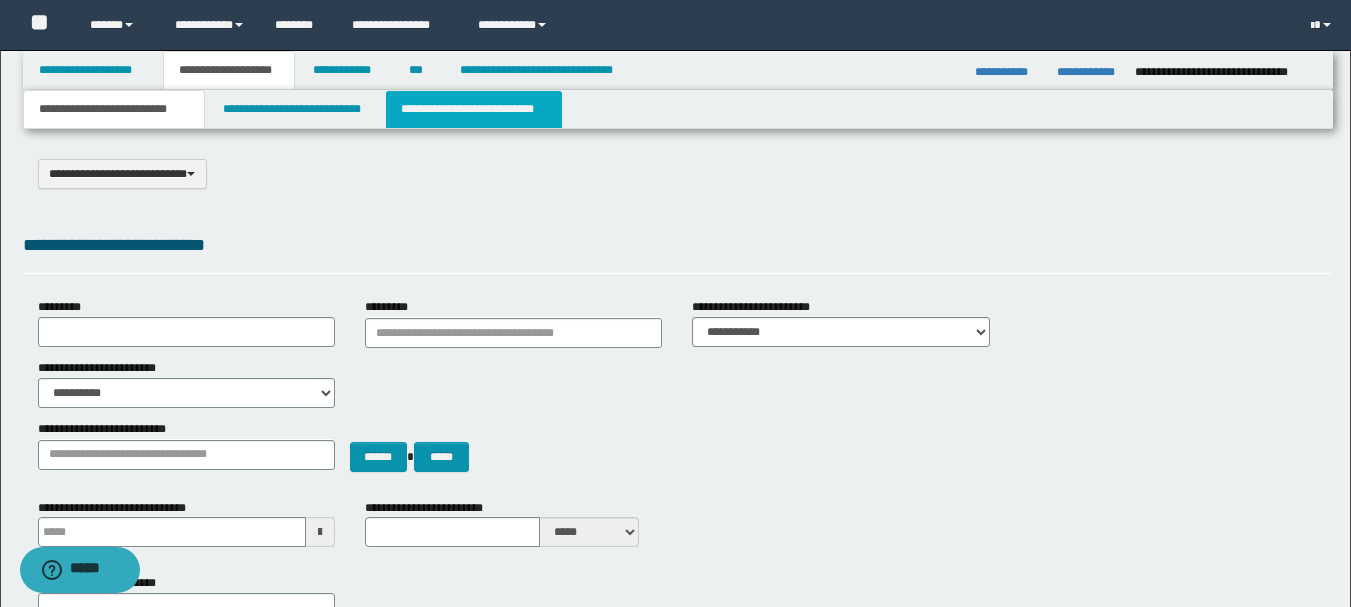 click on "**********" at bounding box center (474, 109) 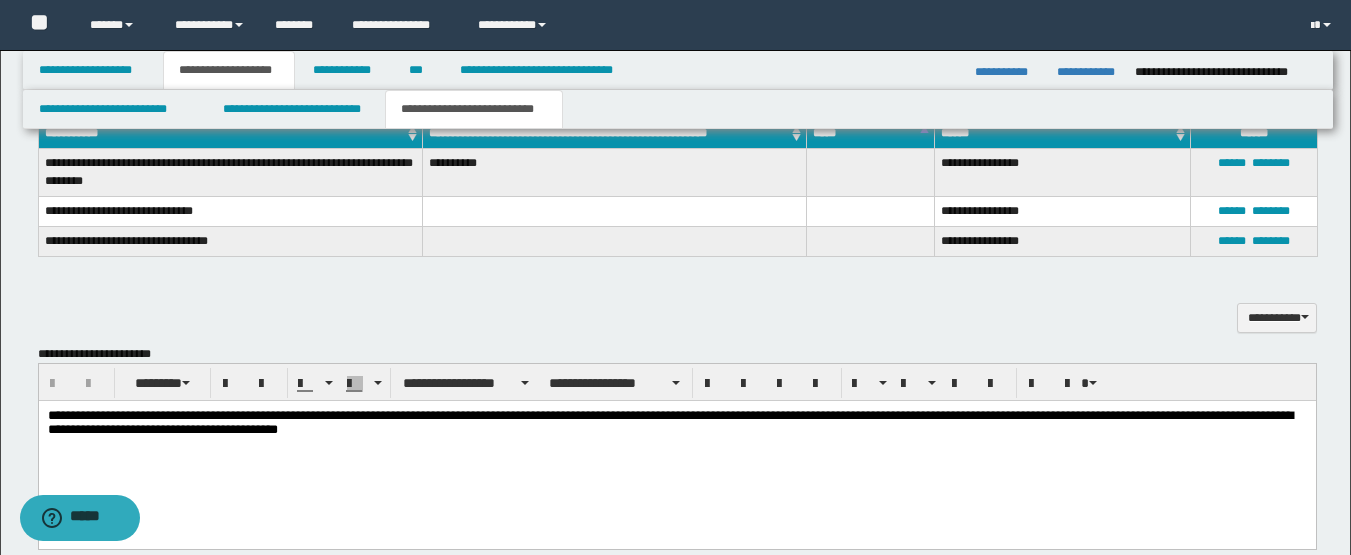 scroll, scrollTop: 600, scrollLeft: 0, axis: vertical 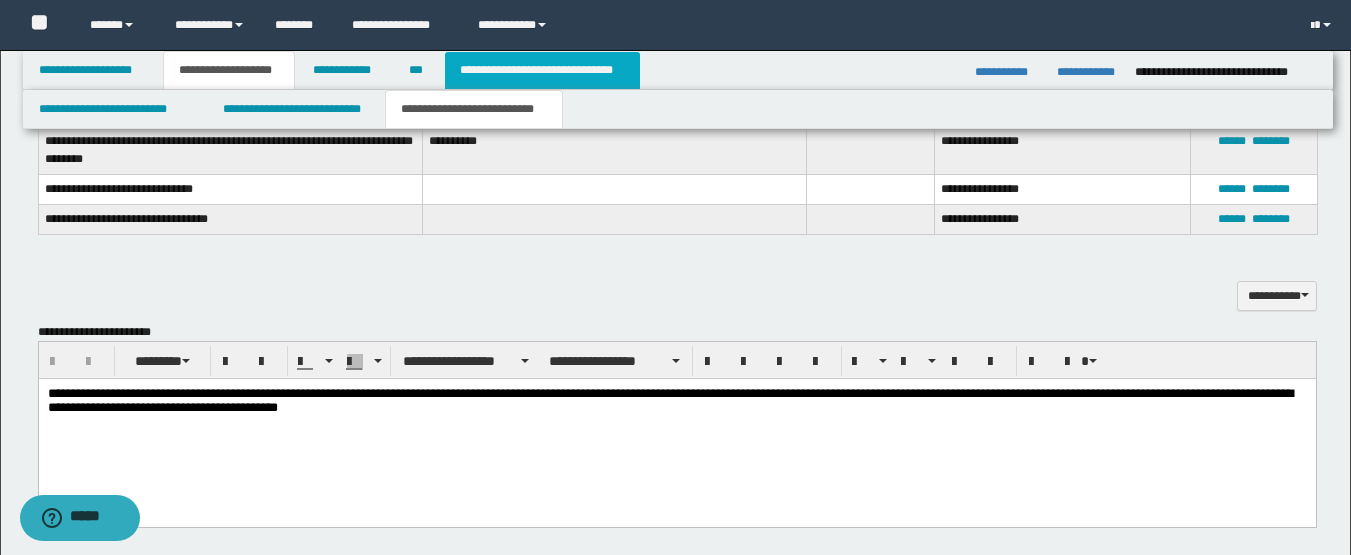 click on "**********" at bounding box center (542, 70) 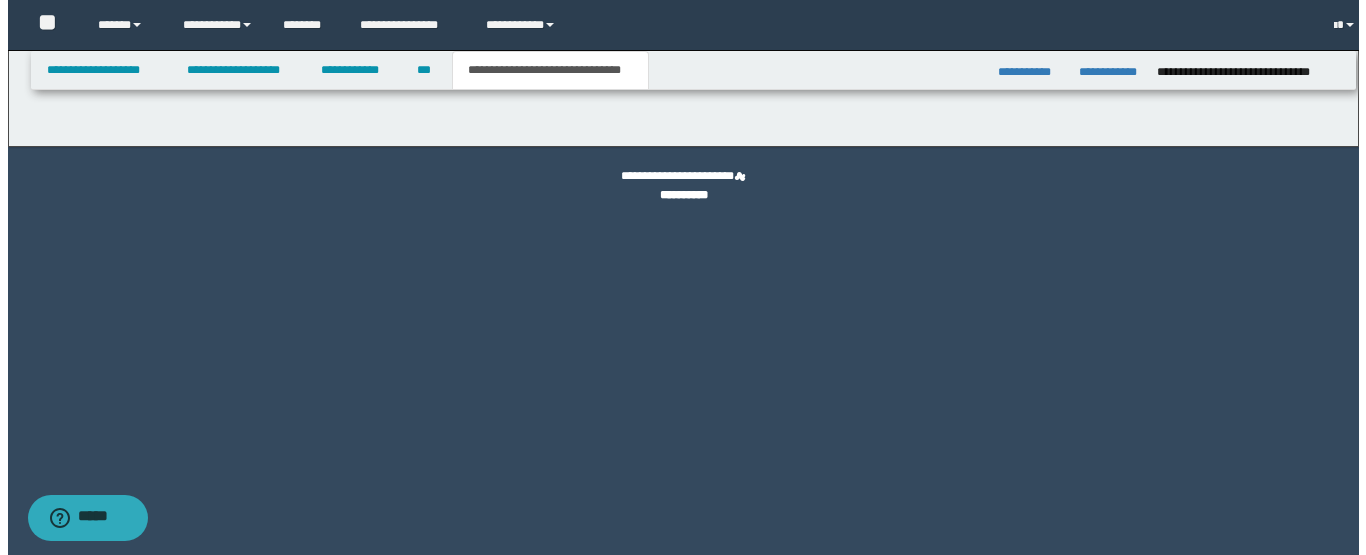 scroll, scrollTop: 0, scrollLeft: 0, axis: both 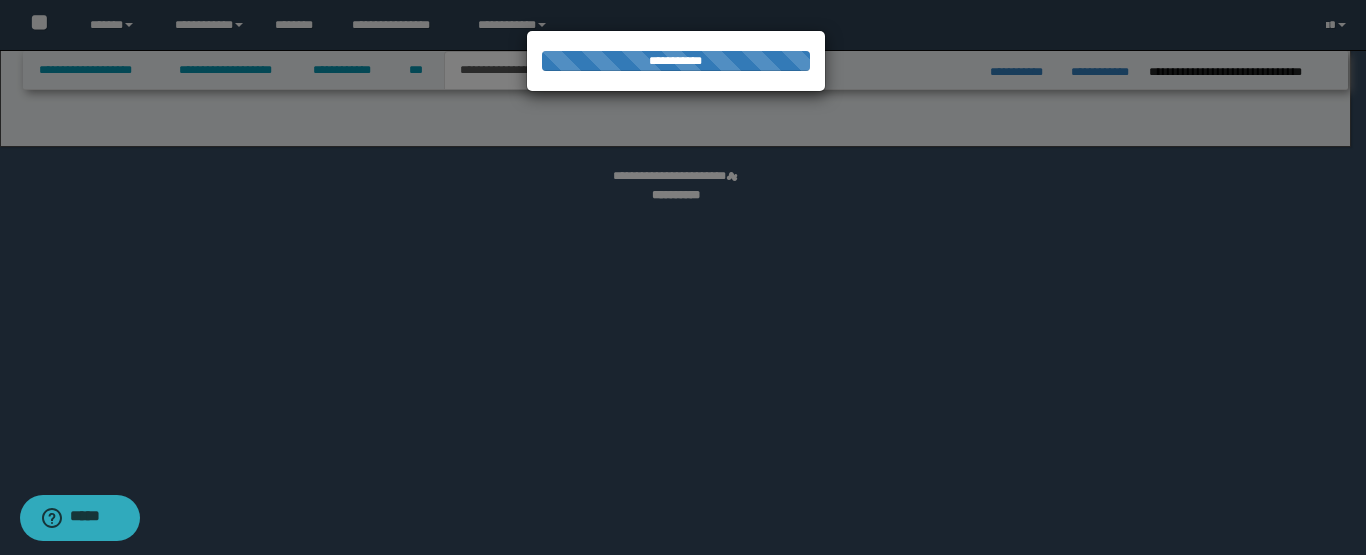 select on "*" 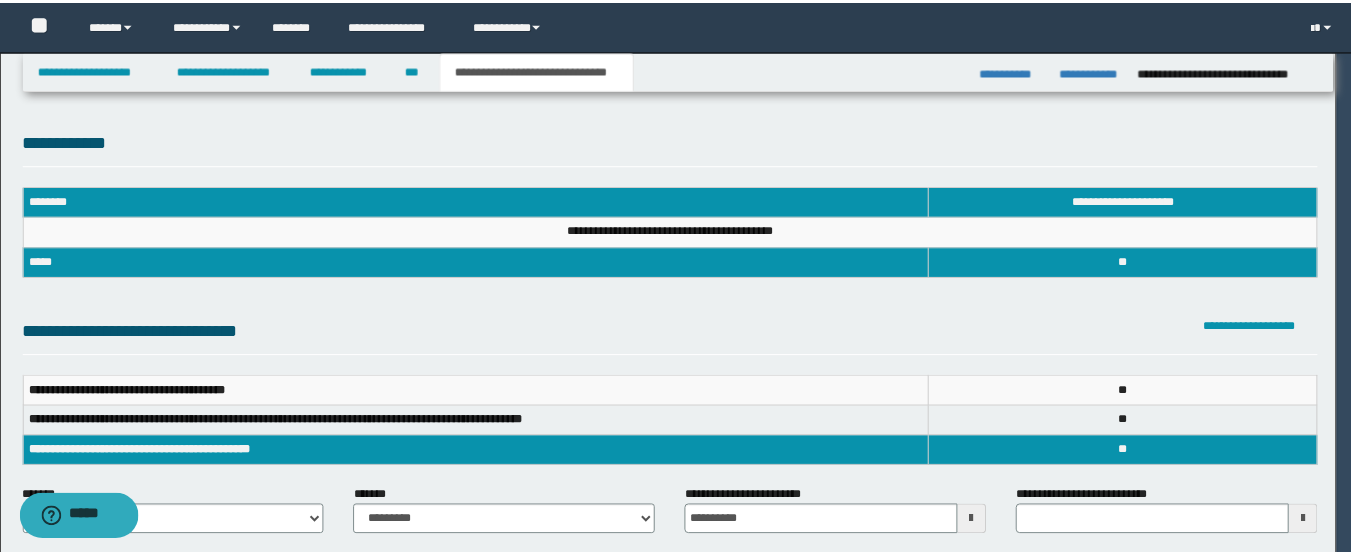 scroll, scrollTop: 0, scrollLeft: 0, axis: both 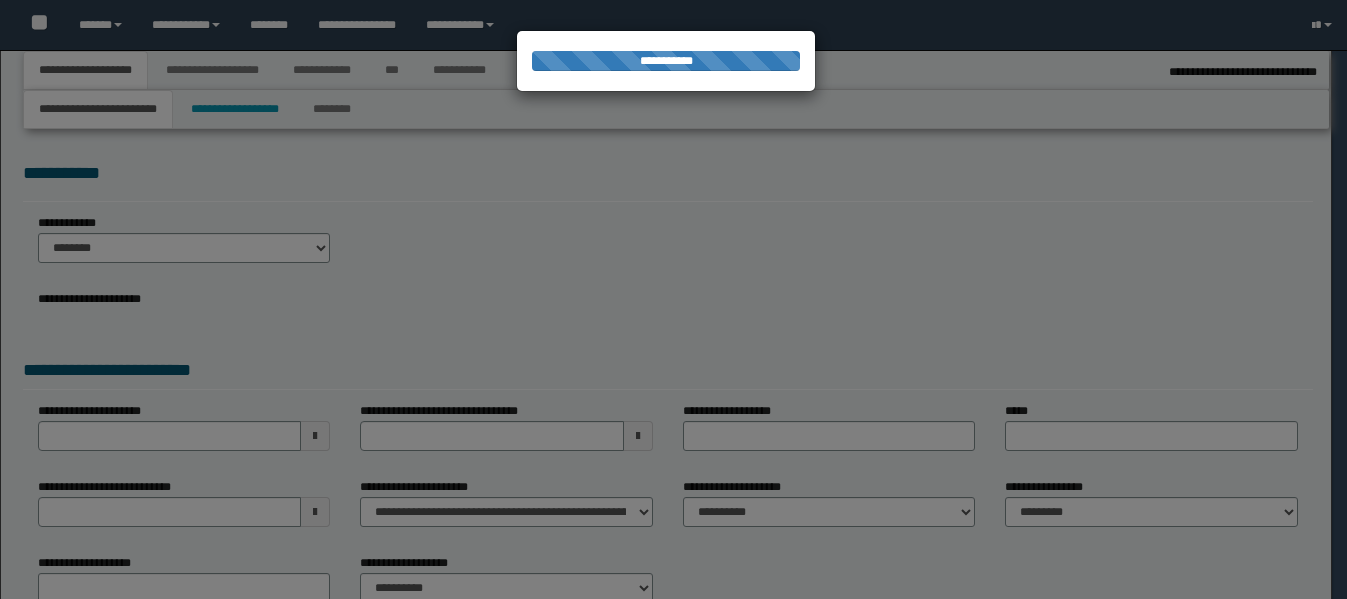 select on "*" 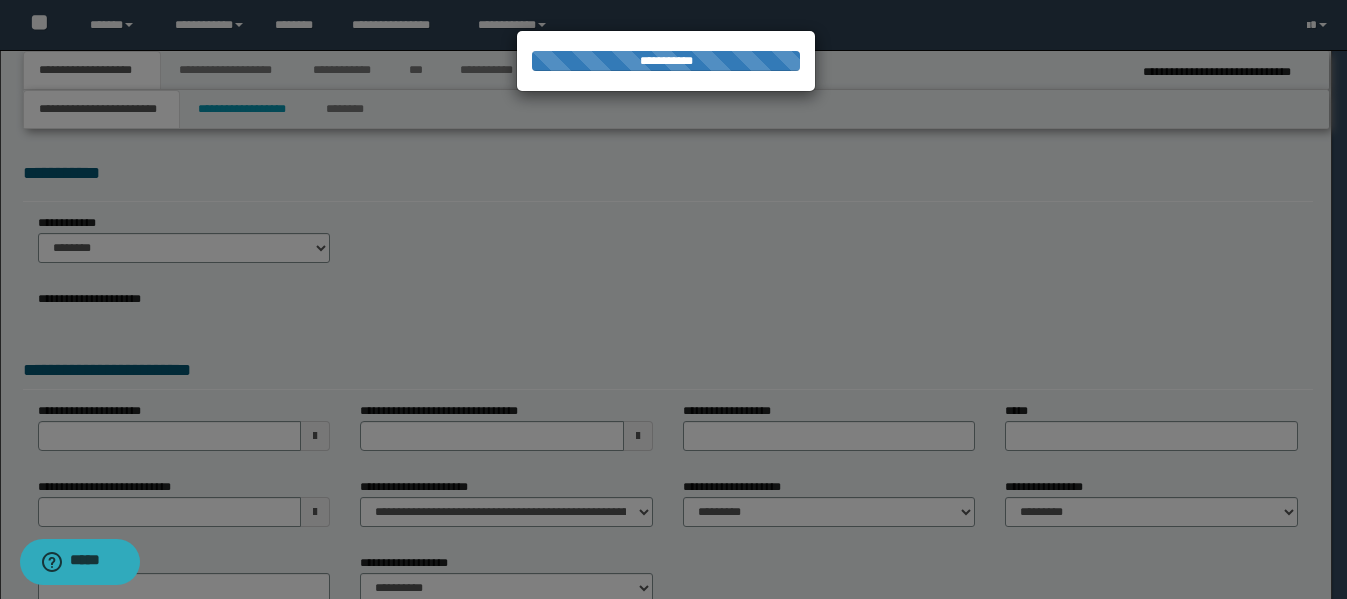 scroll, scrollTop: 0, scrollLeft: 0, axis: both 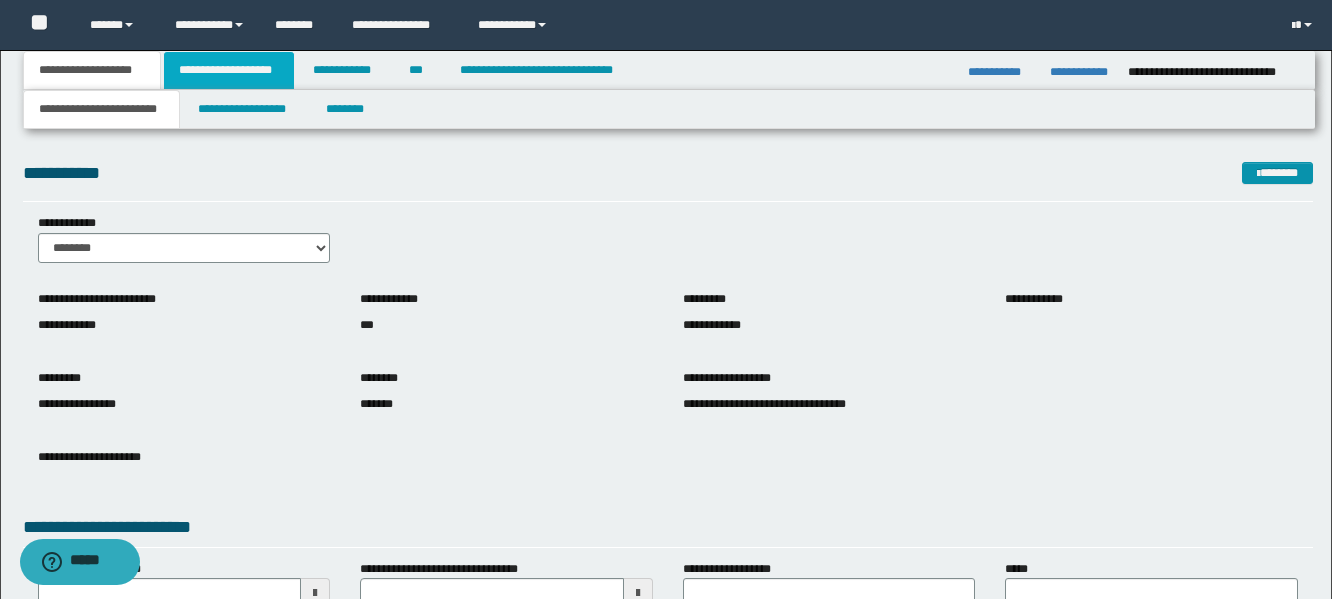 click on "**********" at bounding box center [229, 70] 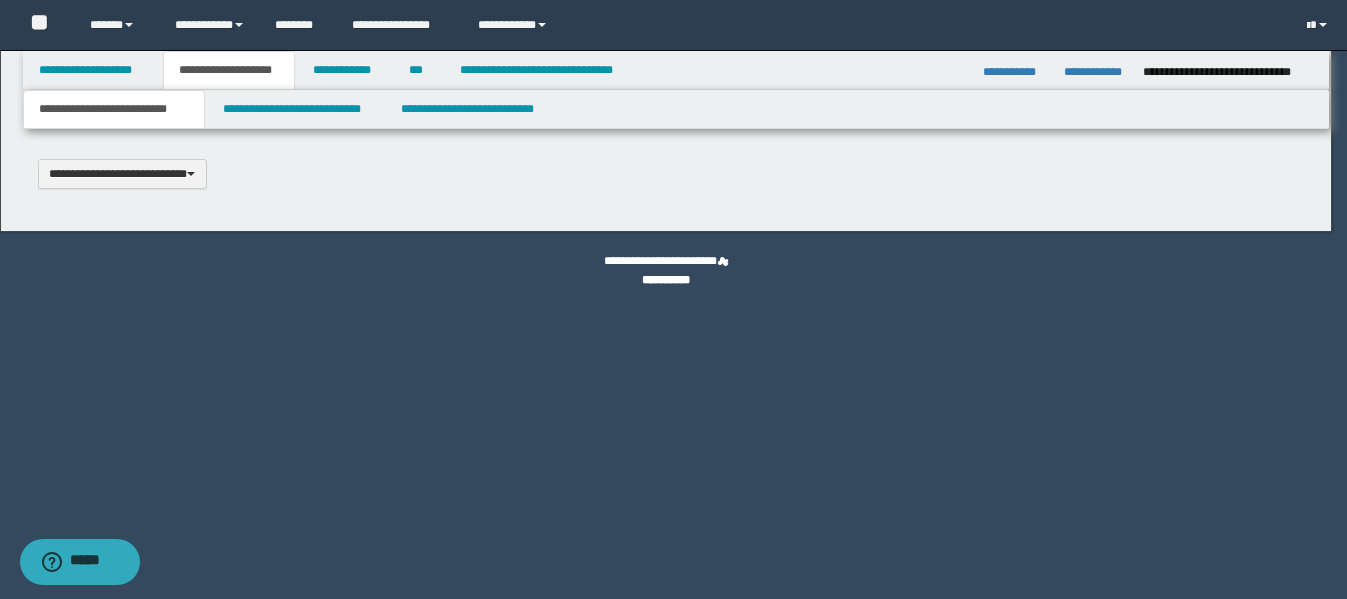 type 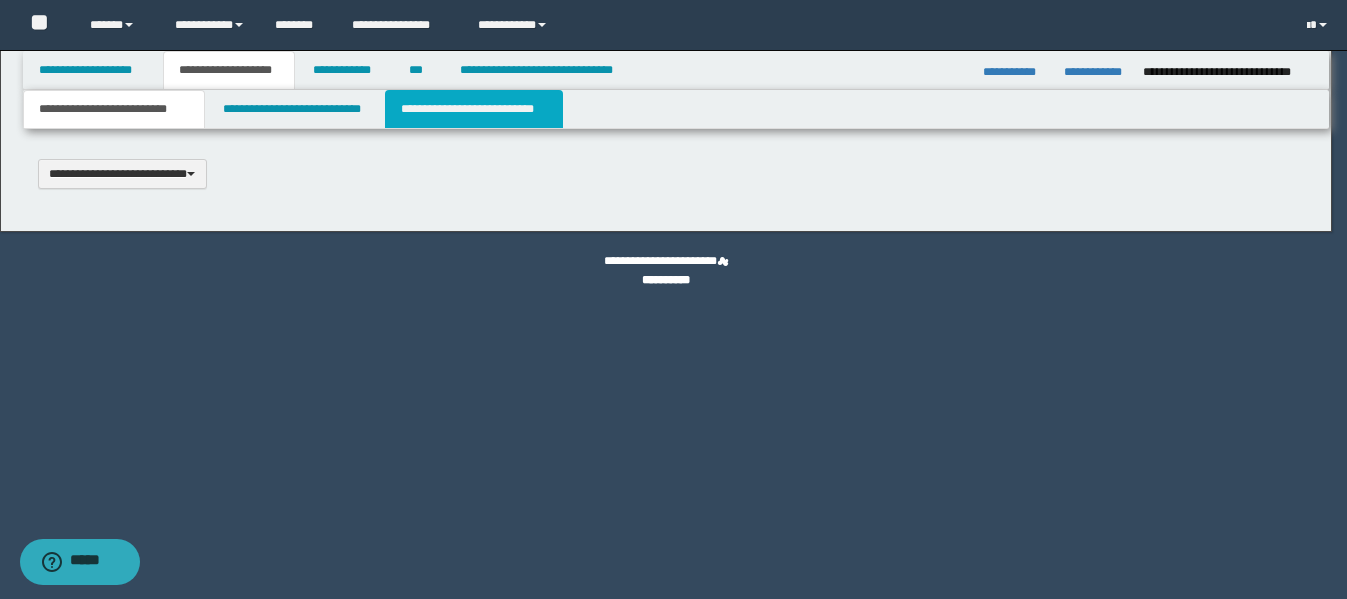 click on "**********" at bounding box center (474, 109) 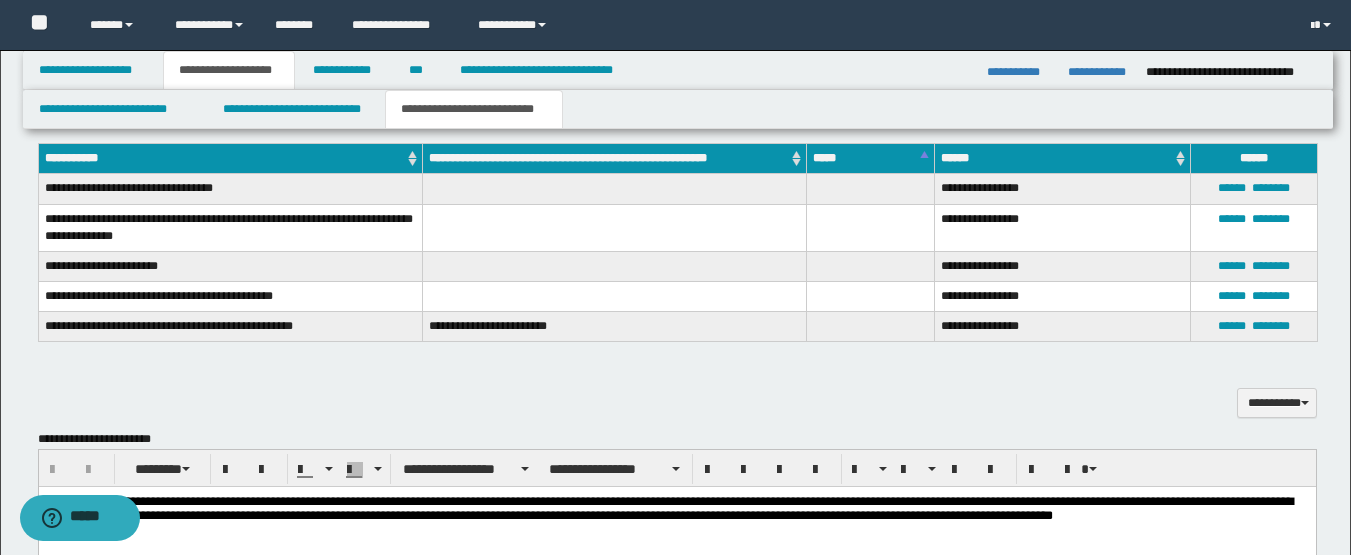 scroll, scrollTop: 600, scrollLeft: 0, axis: vertical 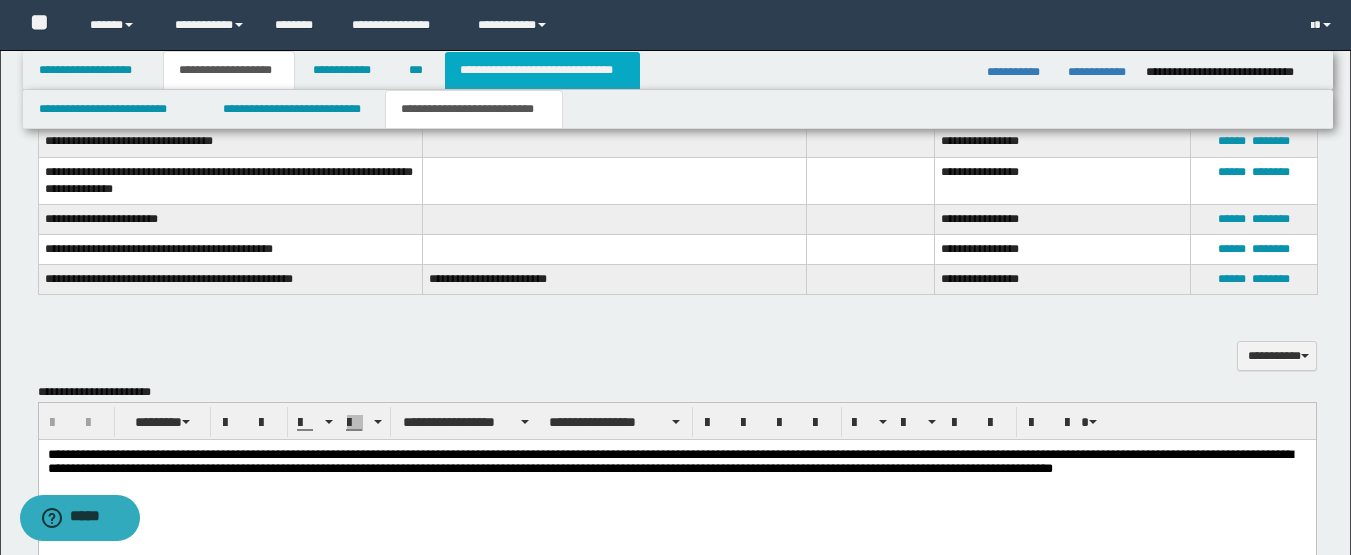click on "**********" at bounding box center (542, 70) 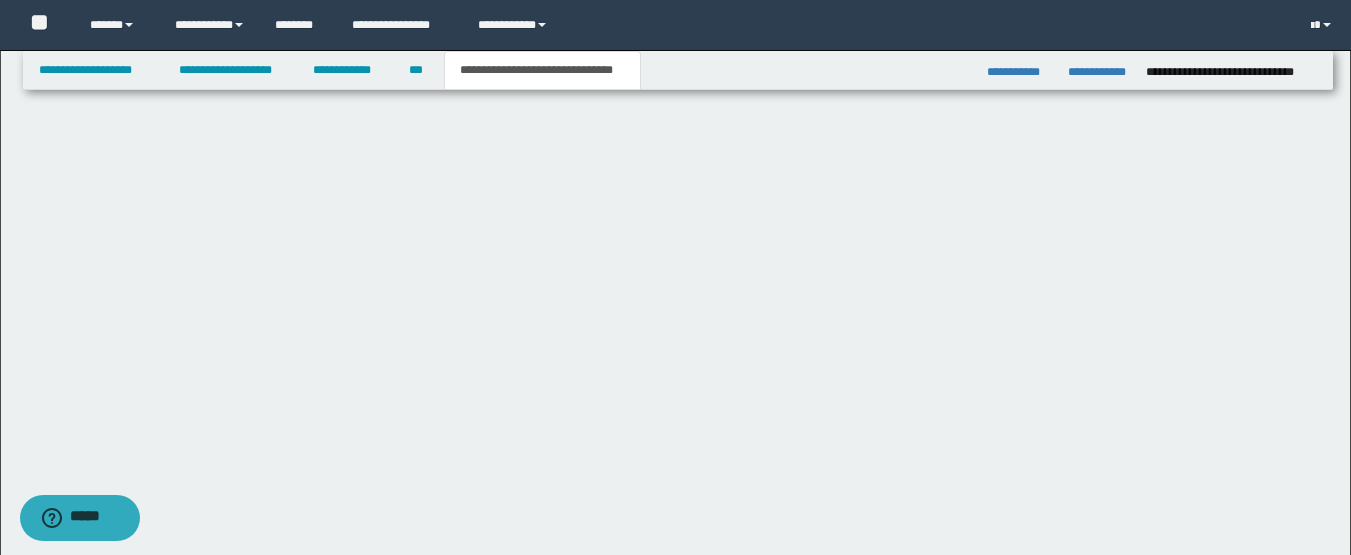scroll, scrollTop: 0, scrollLeft: 0, axis: both 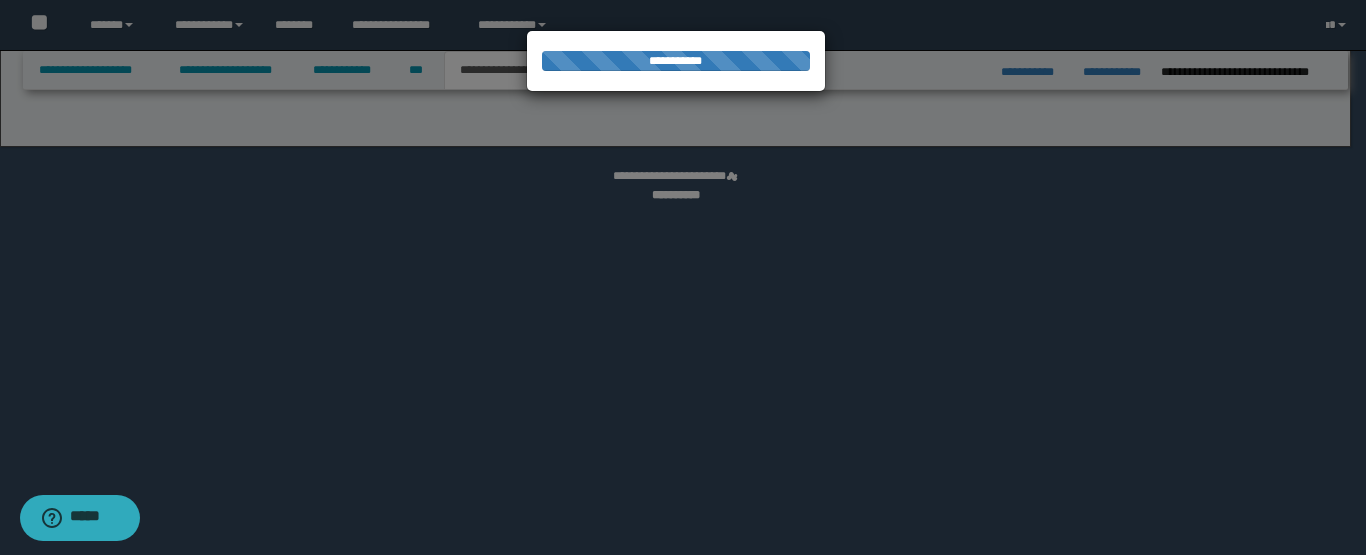 select on "*" 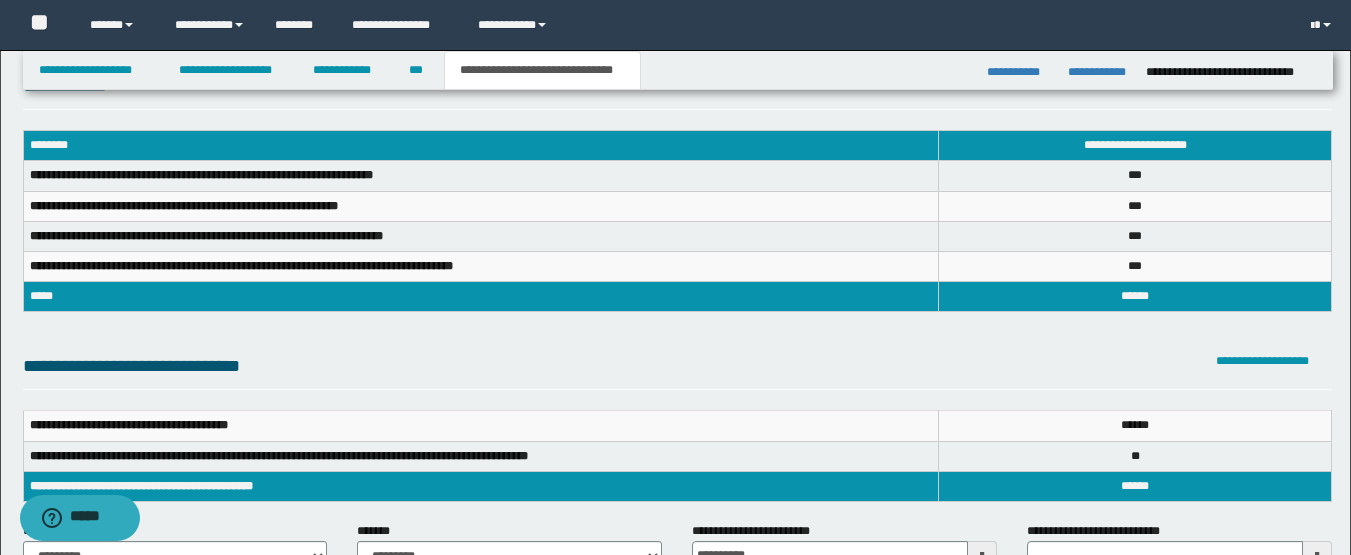 scroll, scrollTop: 100, scrollLeft: 0, axis: vertical 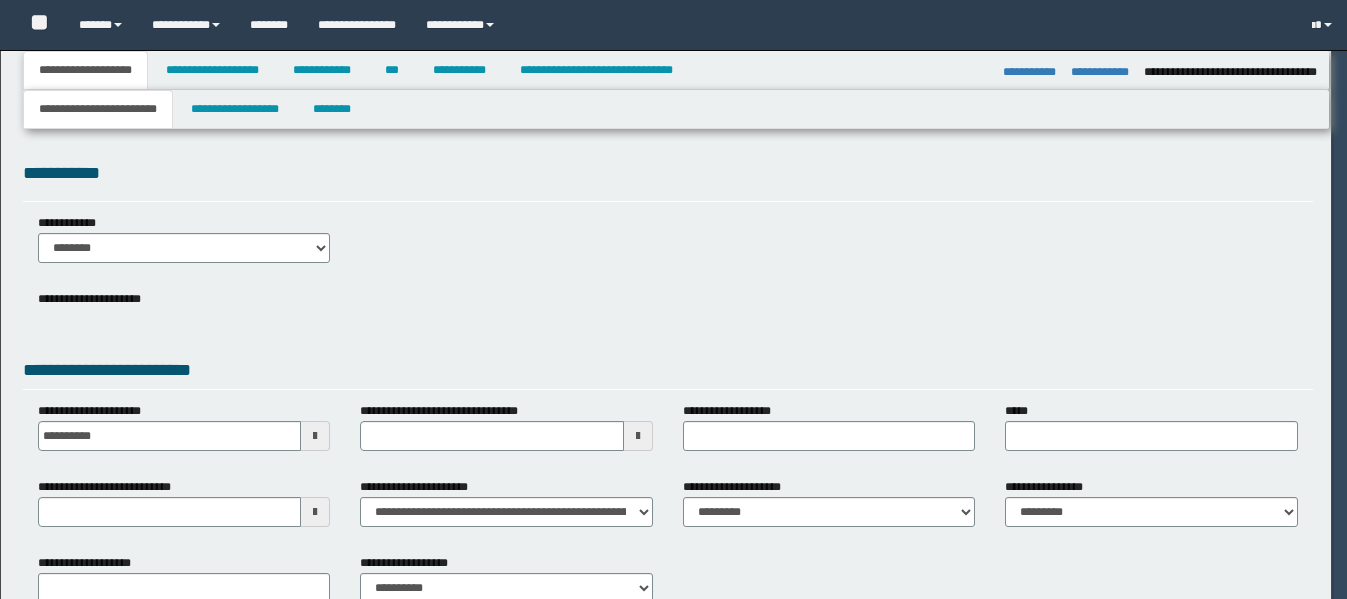 select on "*" 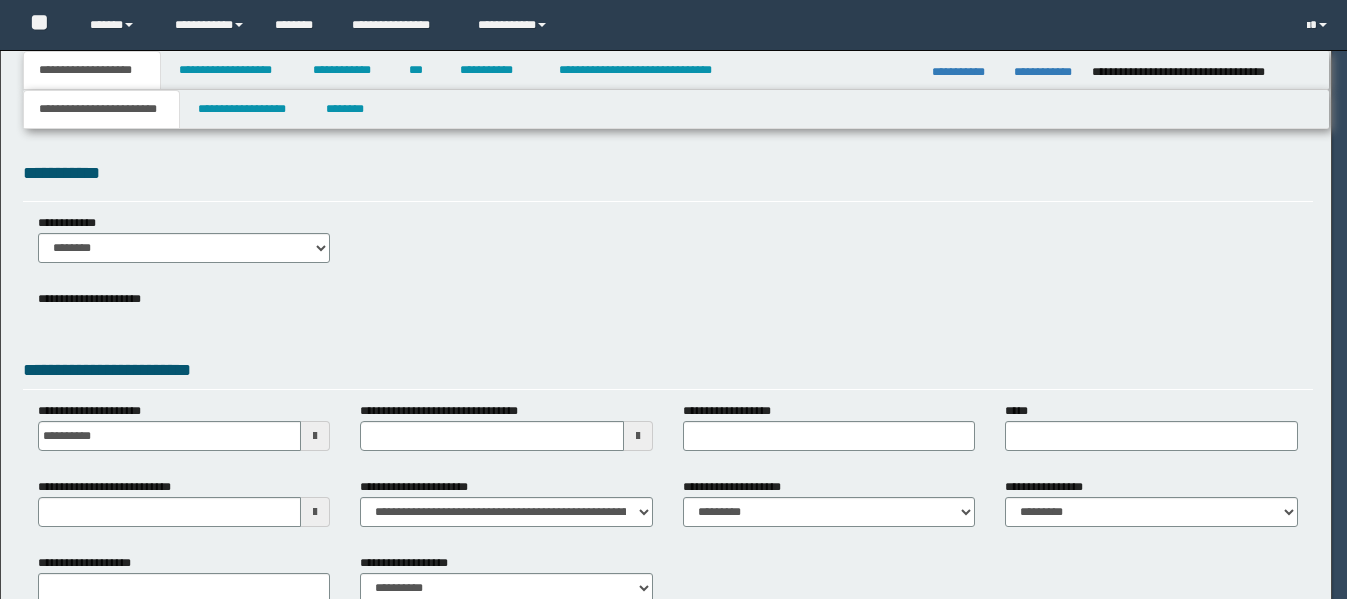 scroll, scrollTop: 0, scrollLeft: 0, axis: both 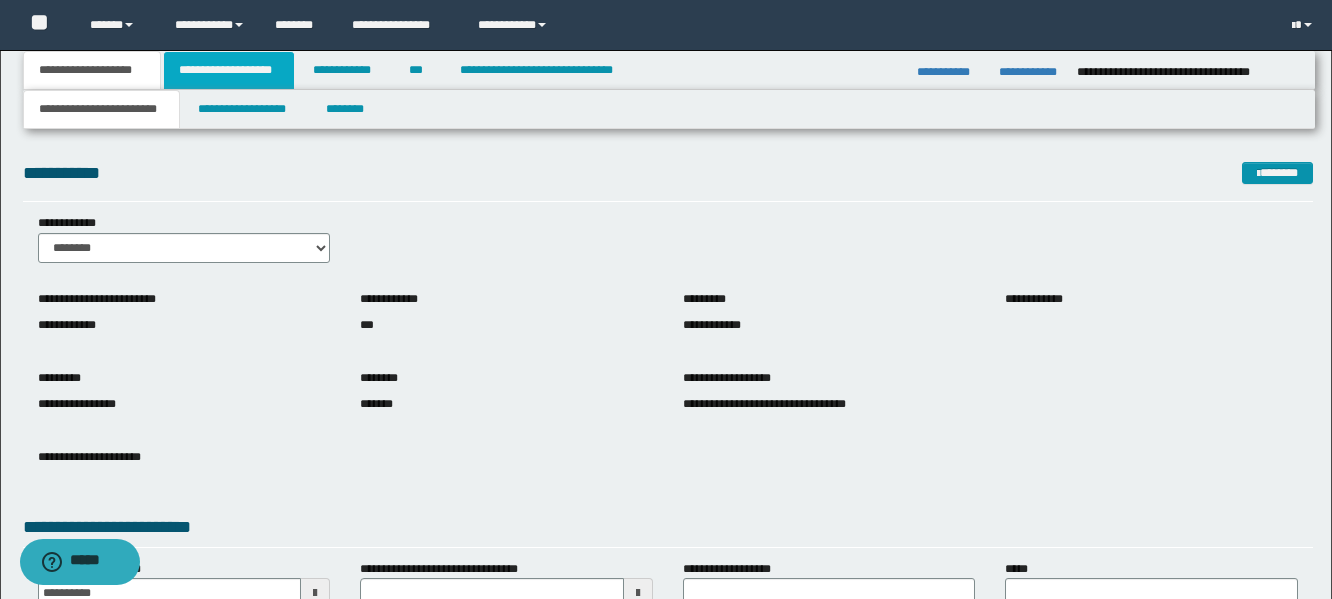 click on "**********" at bounding box center [229, 70] 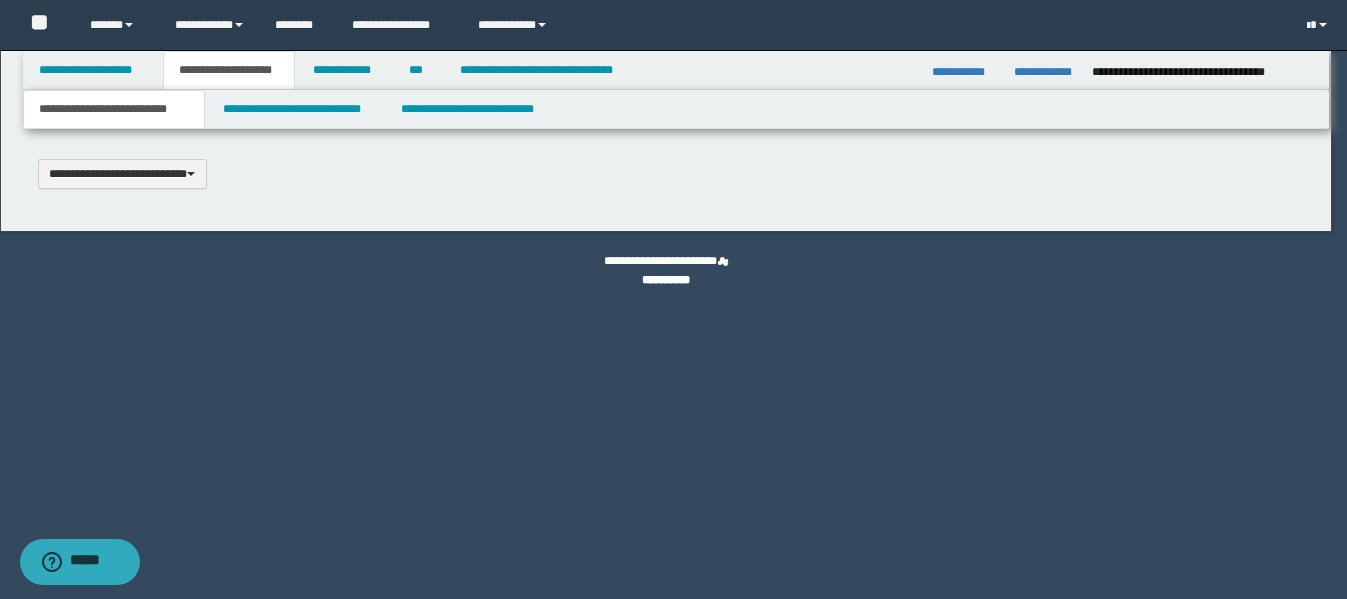type 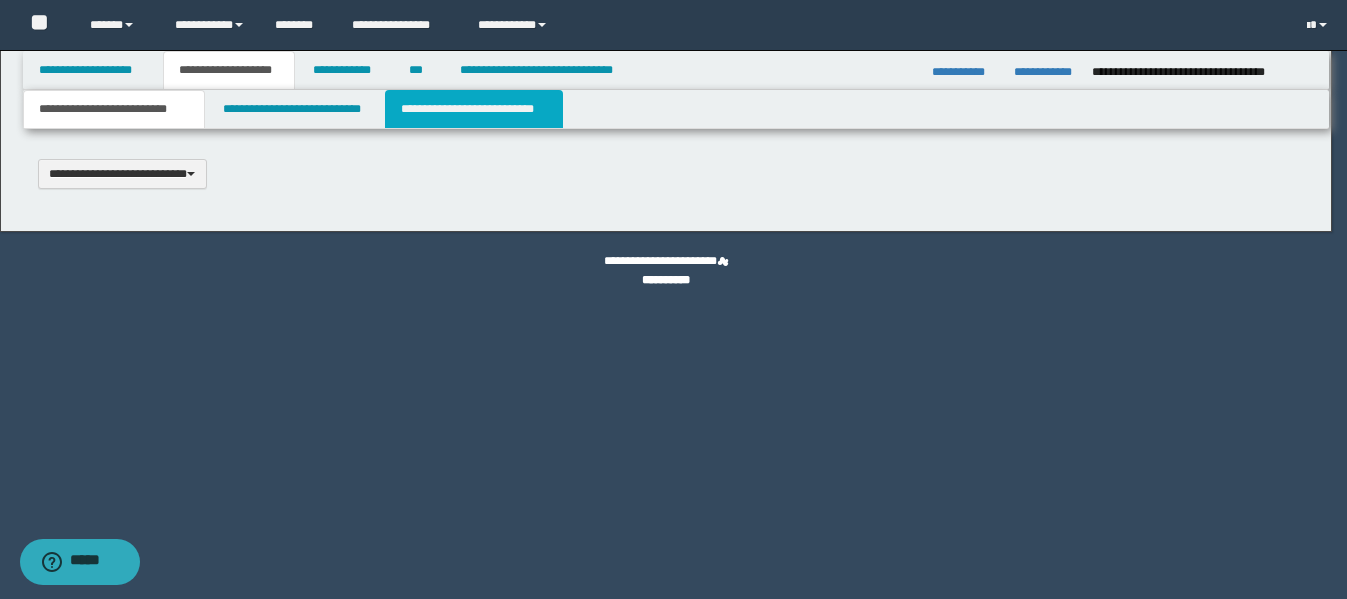 select on "*" 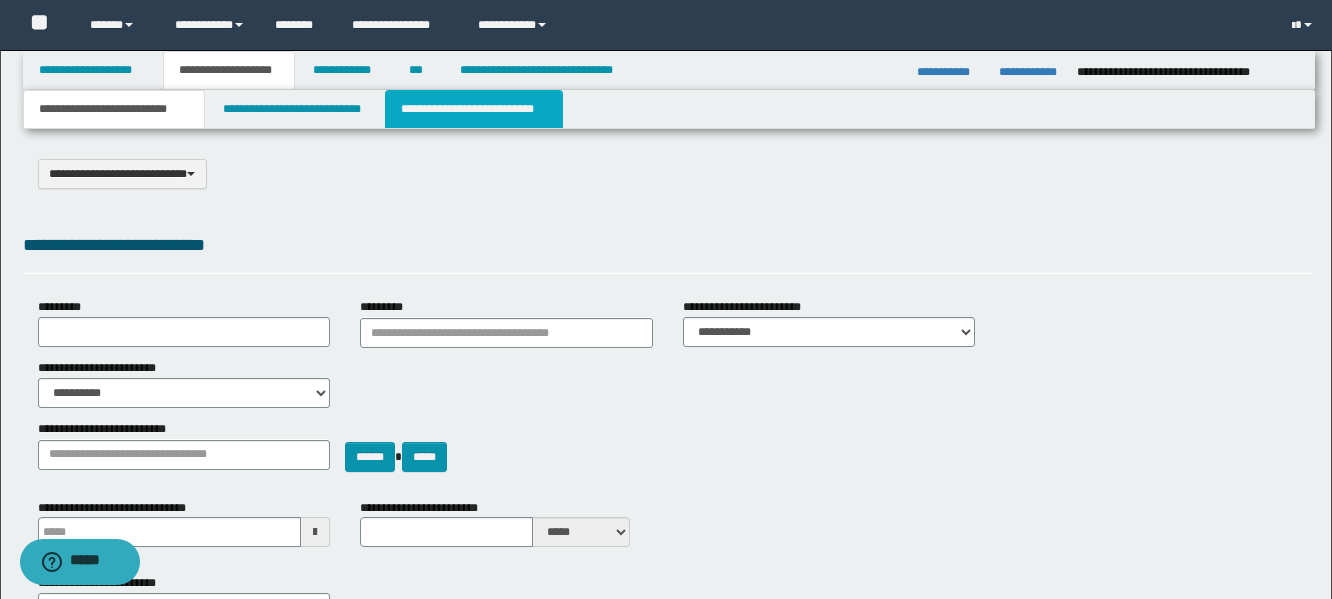 click on "**********" at bounding box center (474, 109) 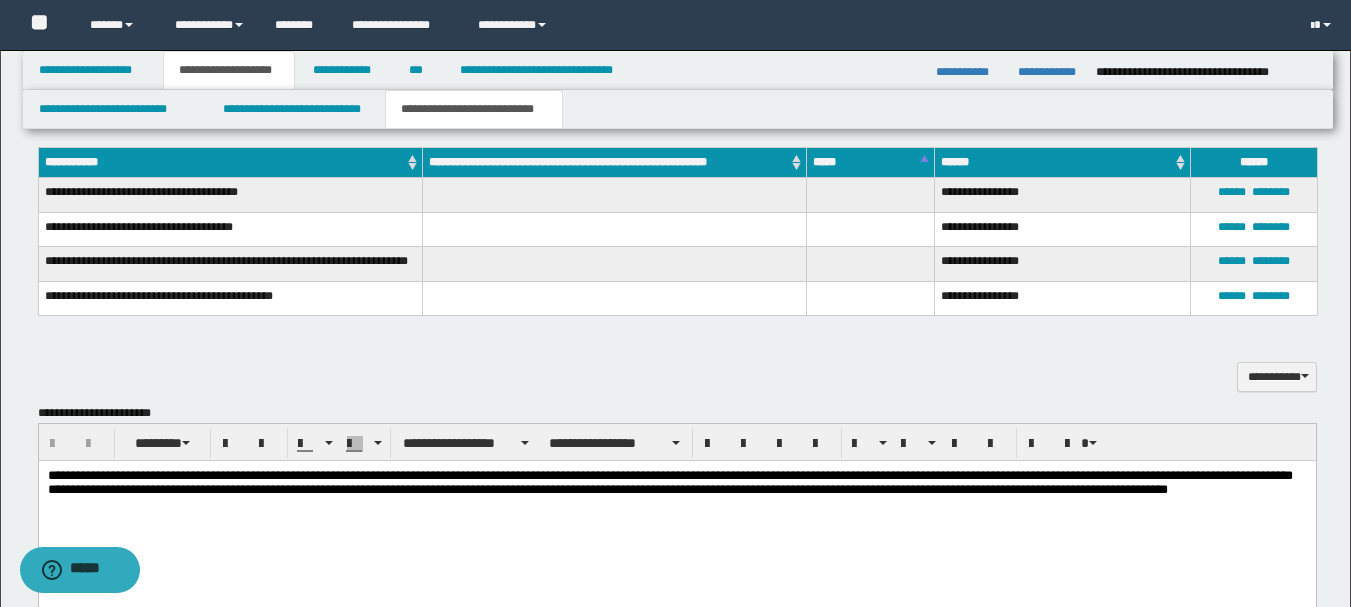 scroll, scrollTop: 600, scrollLeft: 0, axis: vertical 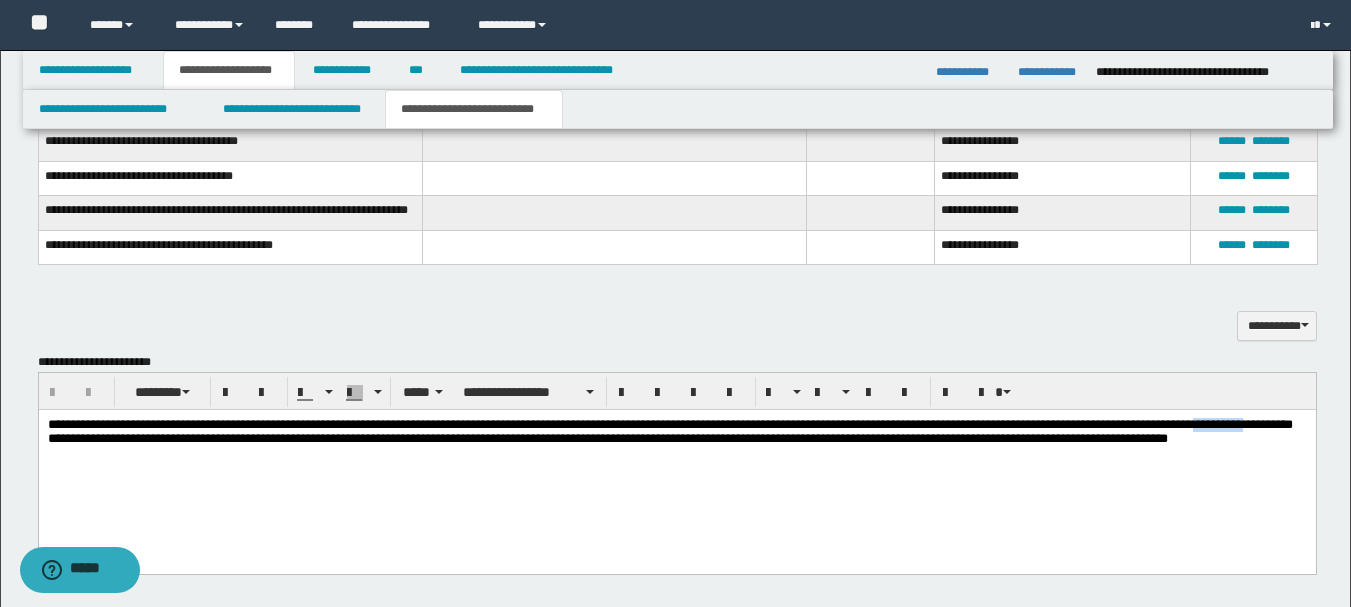 drag, startPoint x: 194, startPoint y: 441, endPoint x: 253, endPoint y: 447, distance: 59.3043 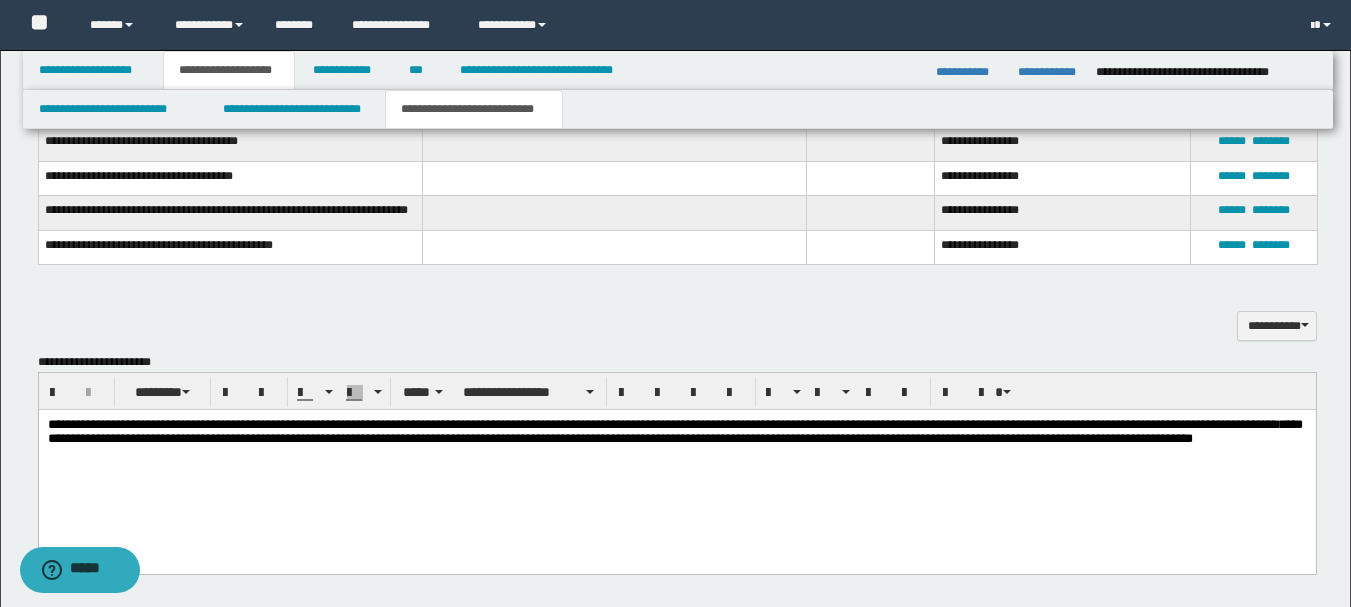 scroll, scrollTop: 500, scrollLeft: 0, axis: vertical 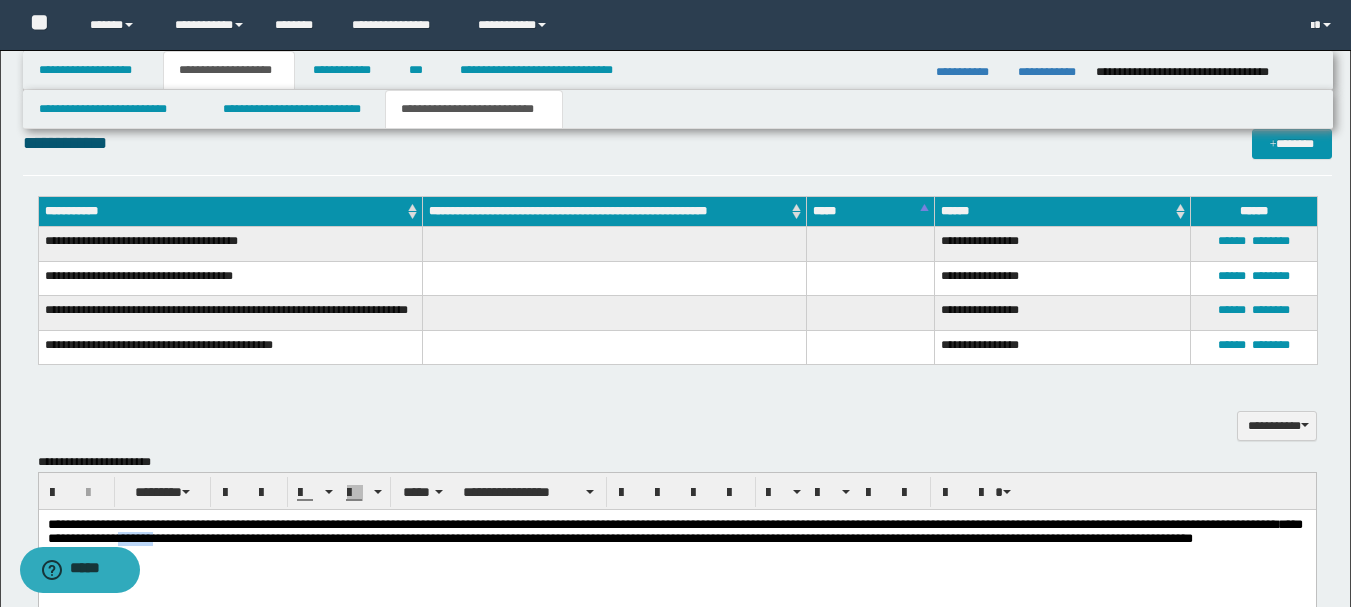 drag, startPoint x: 415, startPoint y: 540, endPoint x: 457, endPoint y: 543, distance: 42.107006 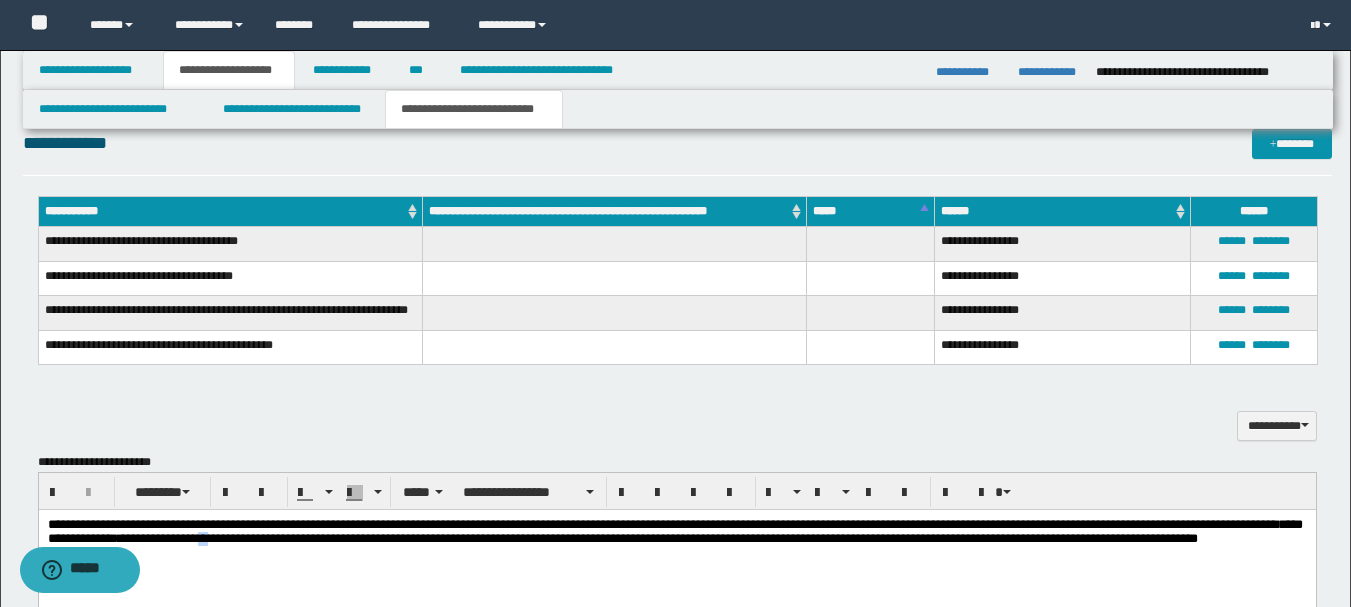 click on "**********" at bounding box center [674, 530] 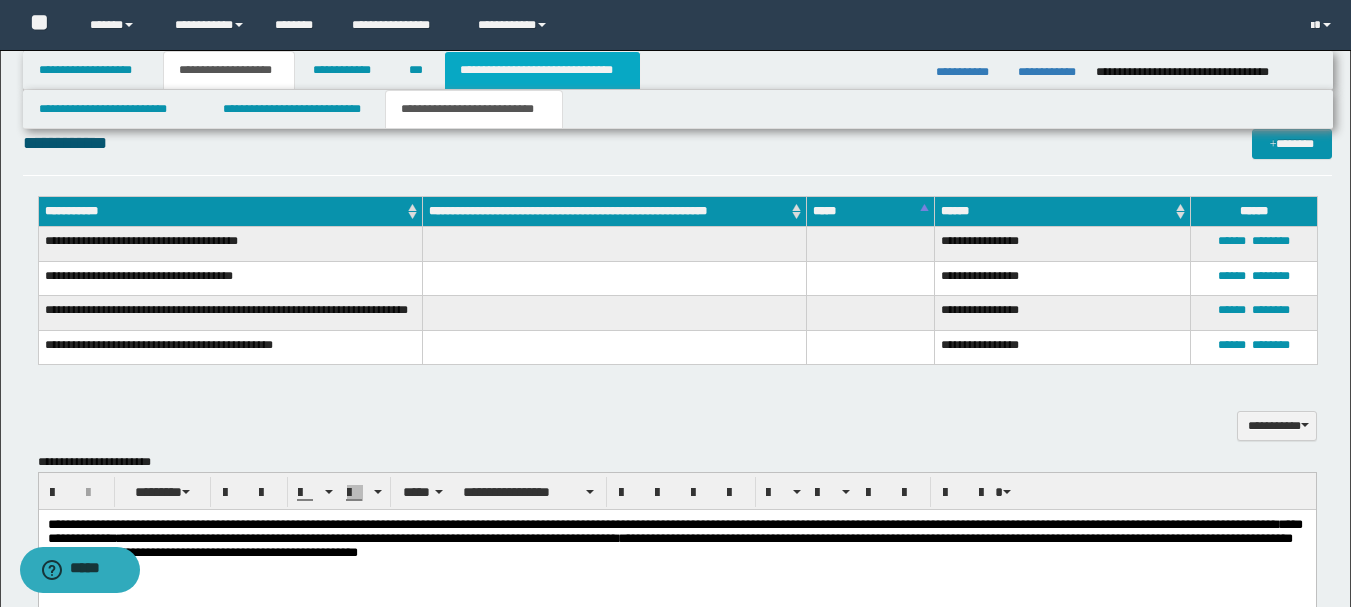 click on "**********" at bounding box center [542, 70] 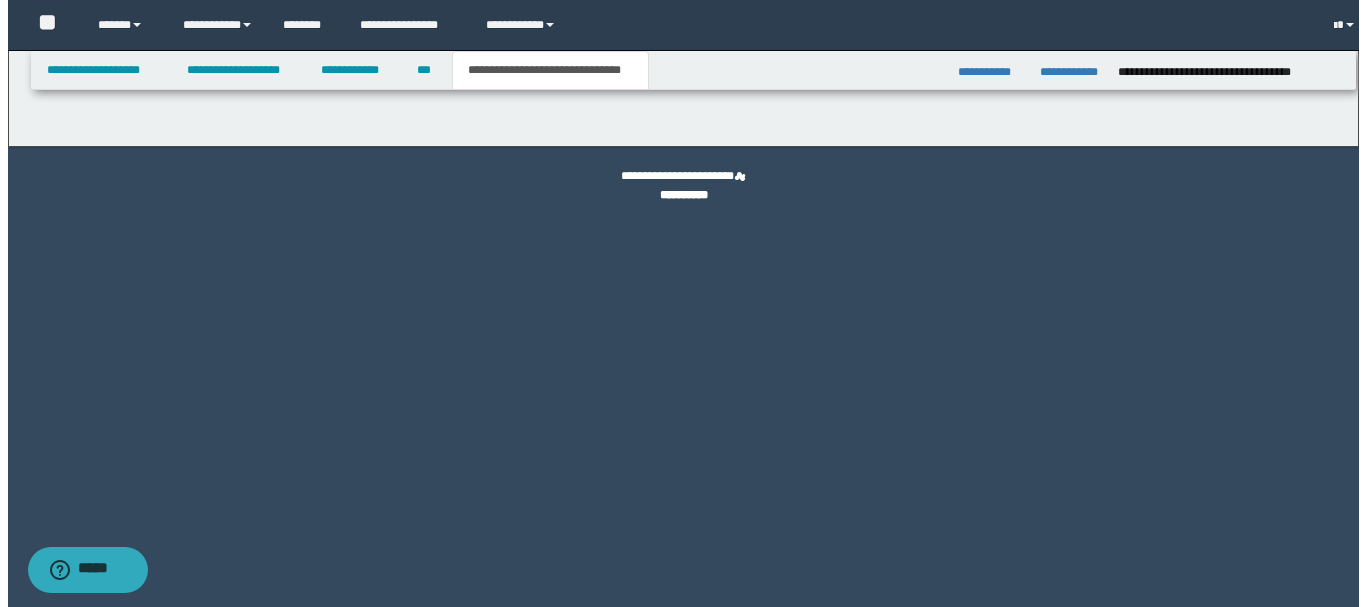 scroll, scrollTop: 0, scrollLeft: 0, axis: both 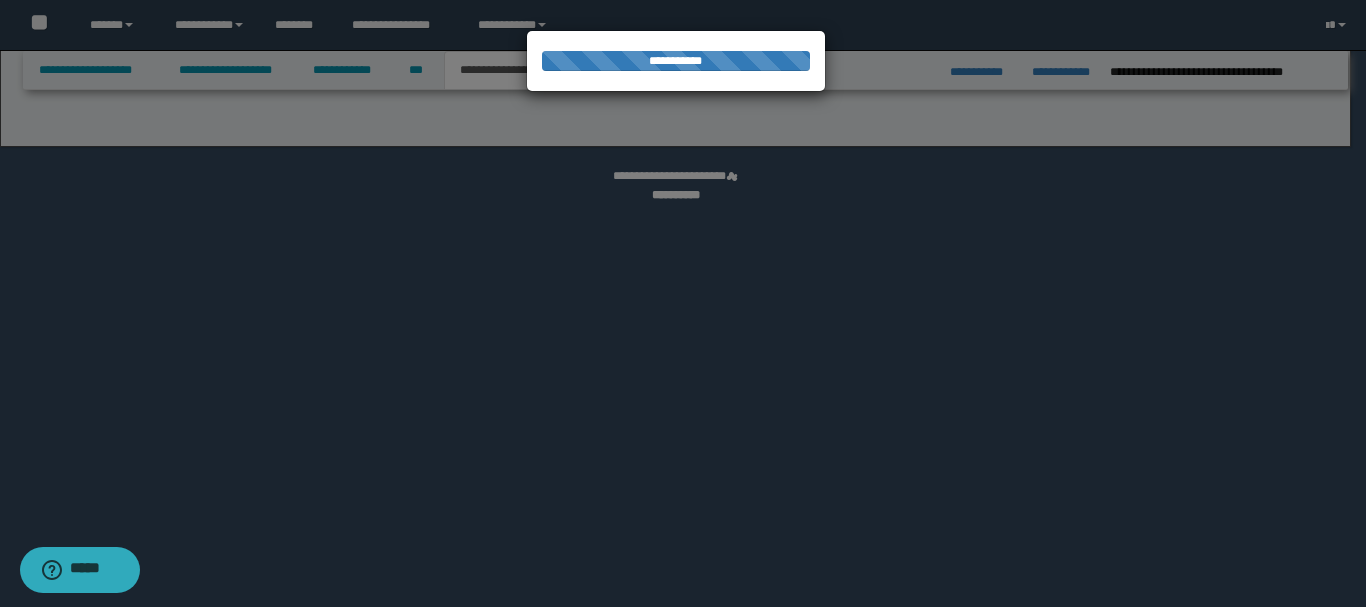 select on "*" 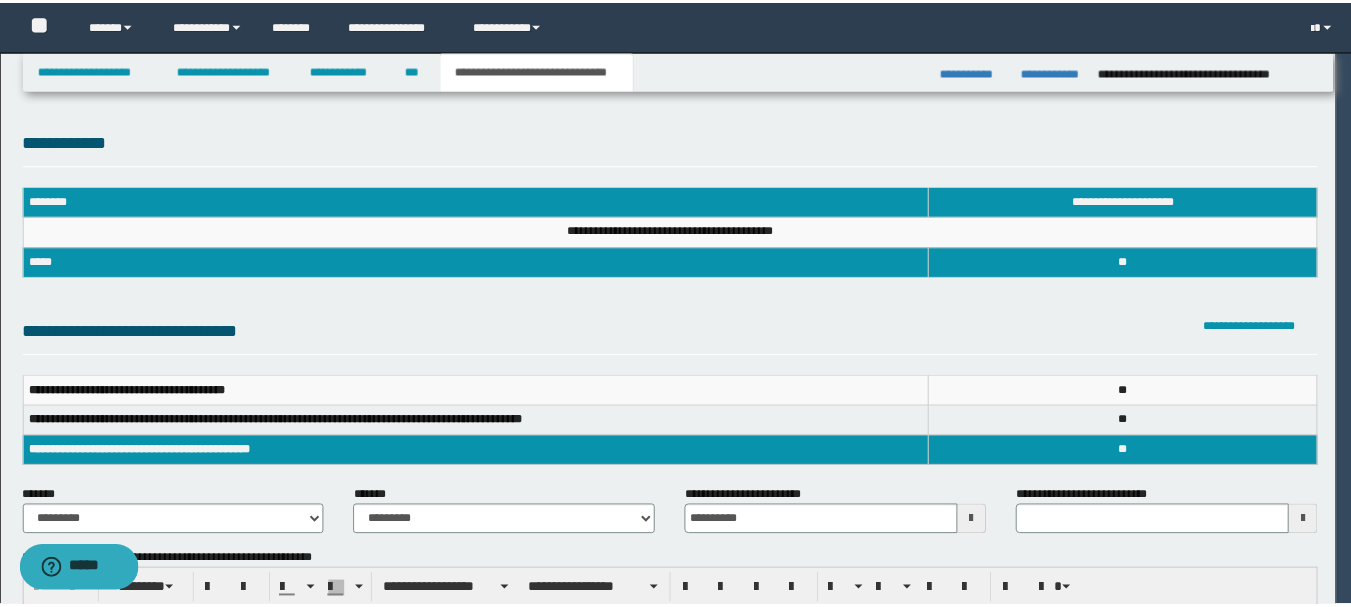 scroll, scrollTop: 0, scrollLeft: 0, axis: both 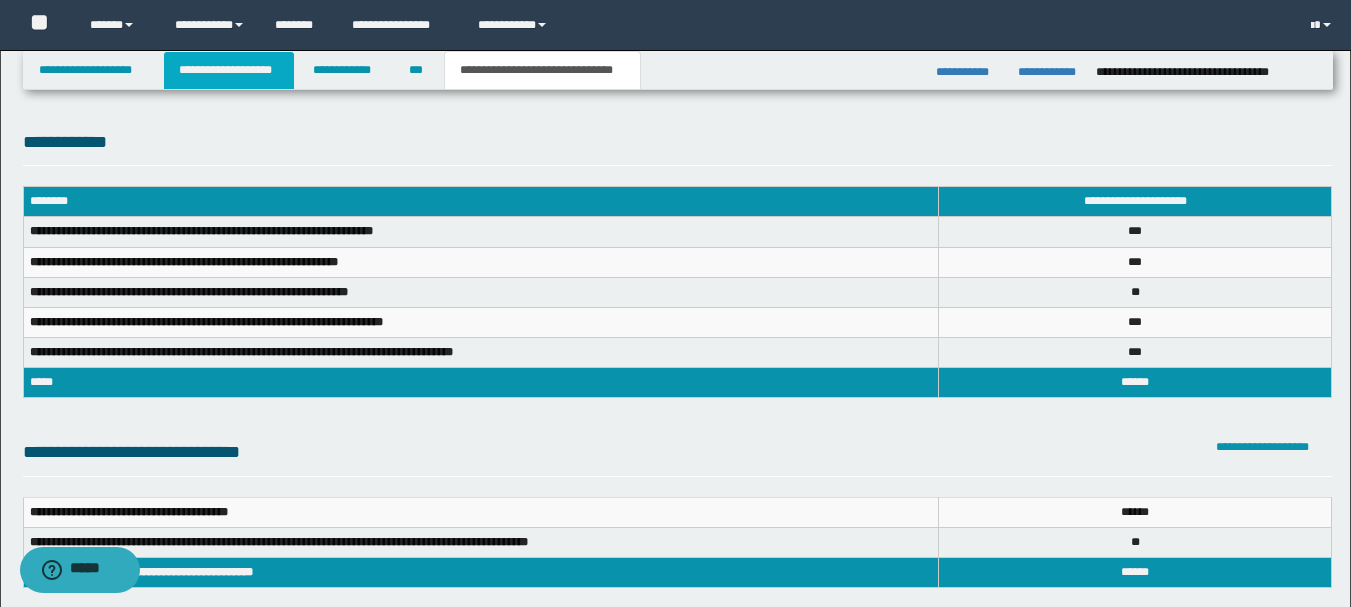 click on "**********" at bounding box center [229, 70] 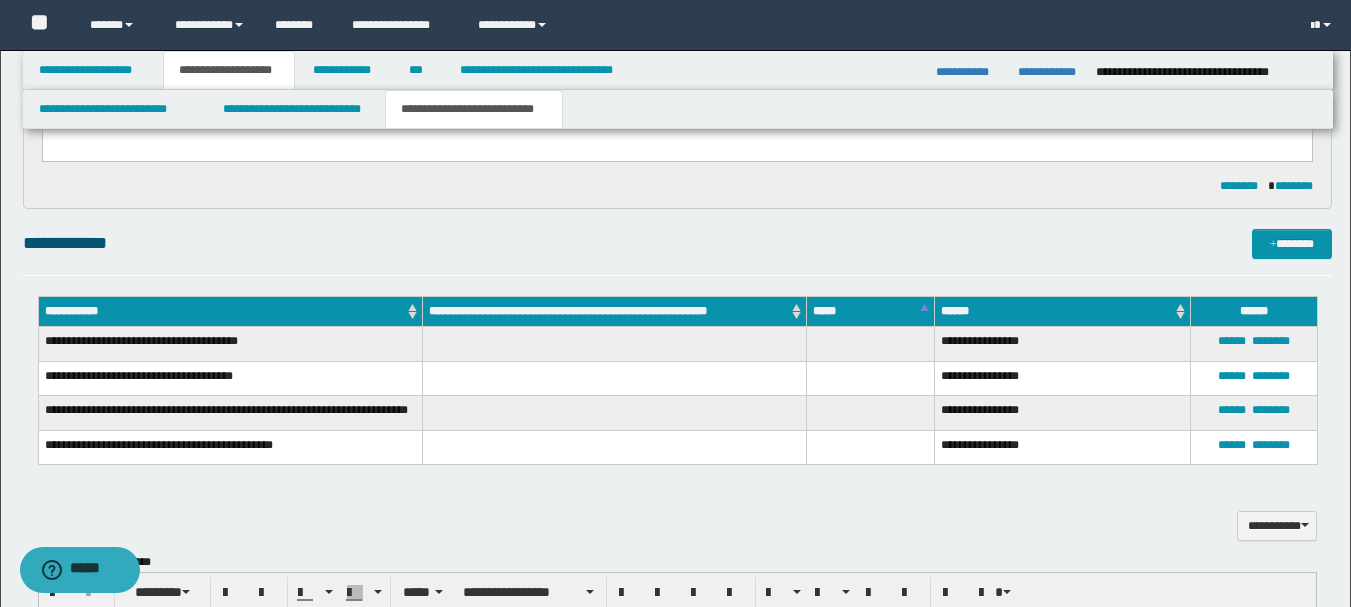 scroll, scrollTop: 700, scrollLeft: 0, axis: vertical 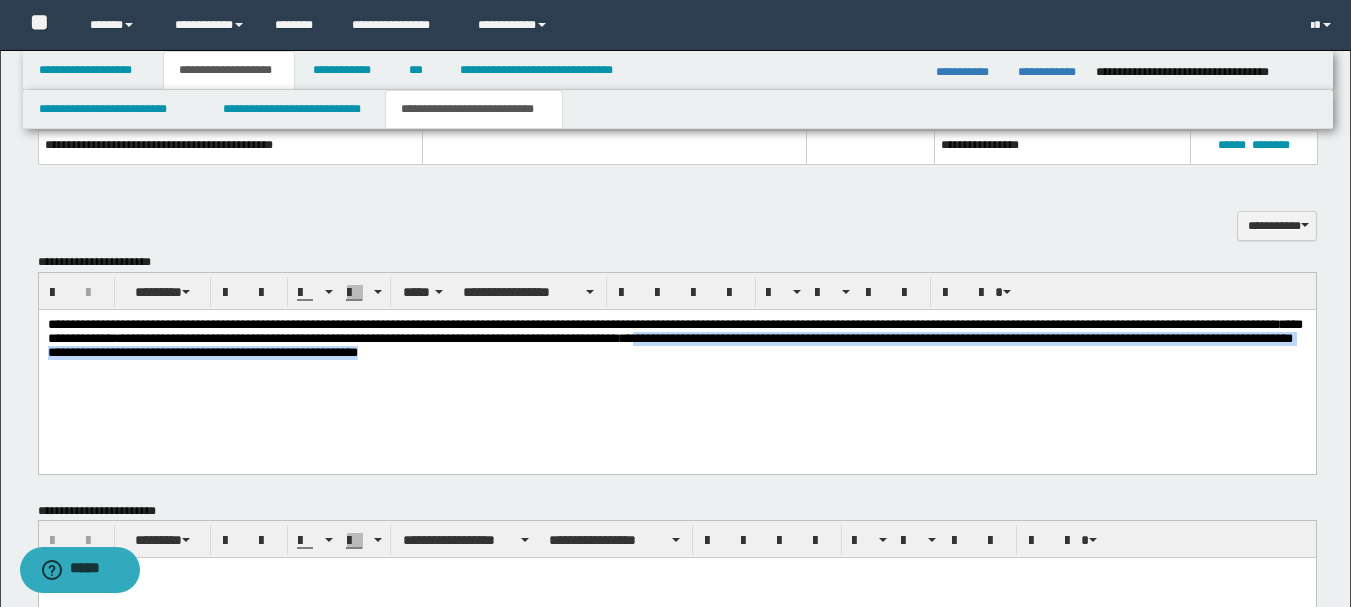 drag, startPoint x: 1025, startPoint y: 346, endPoint x: 1025, endPoint y: 363, distance: 17 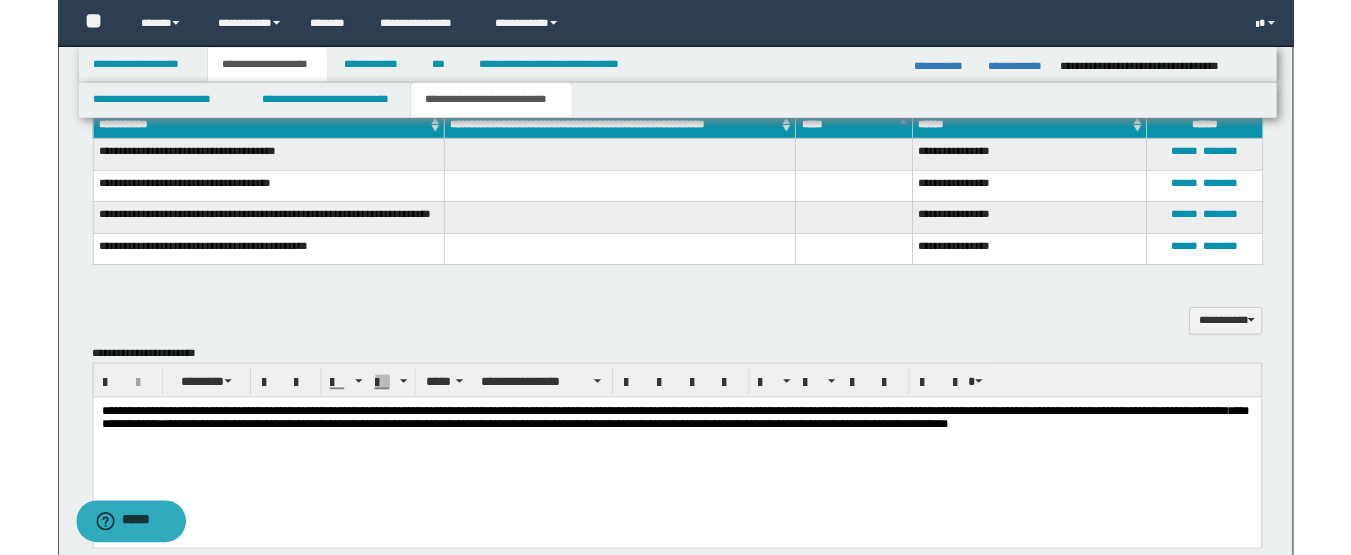 scroll, scrollTop: 300, scrollLeft: 0, axis: vertical 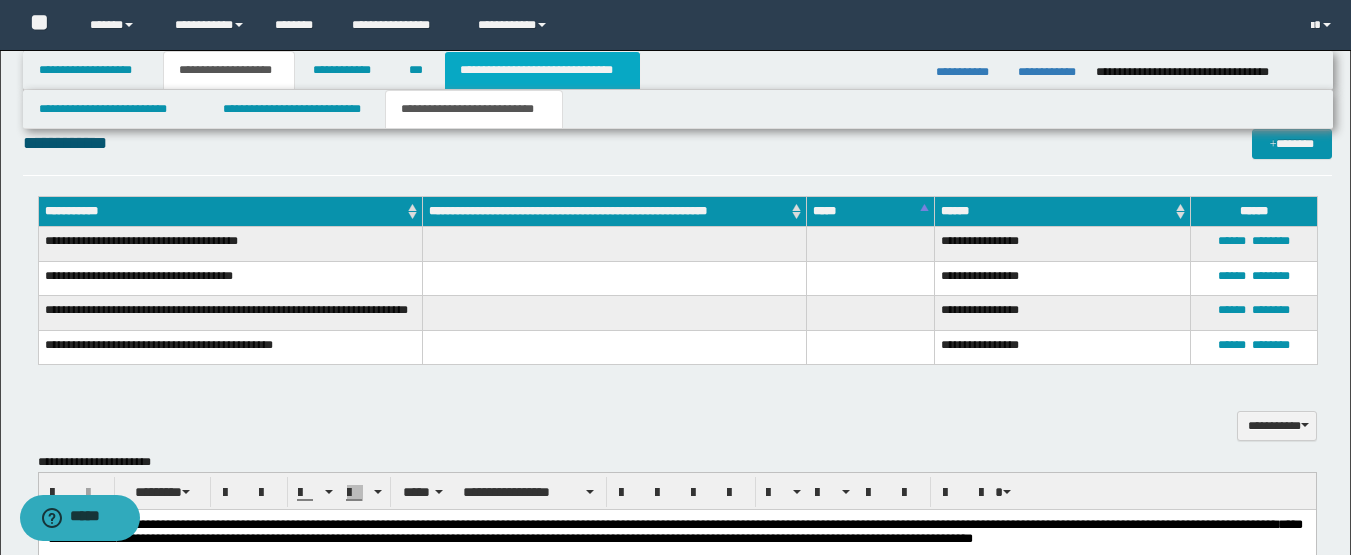 click on "**********" at bounding box center (542, 70) 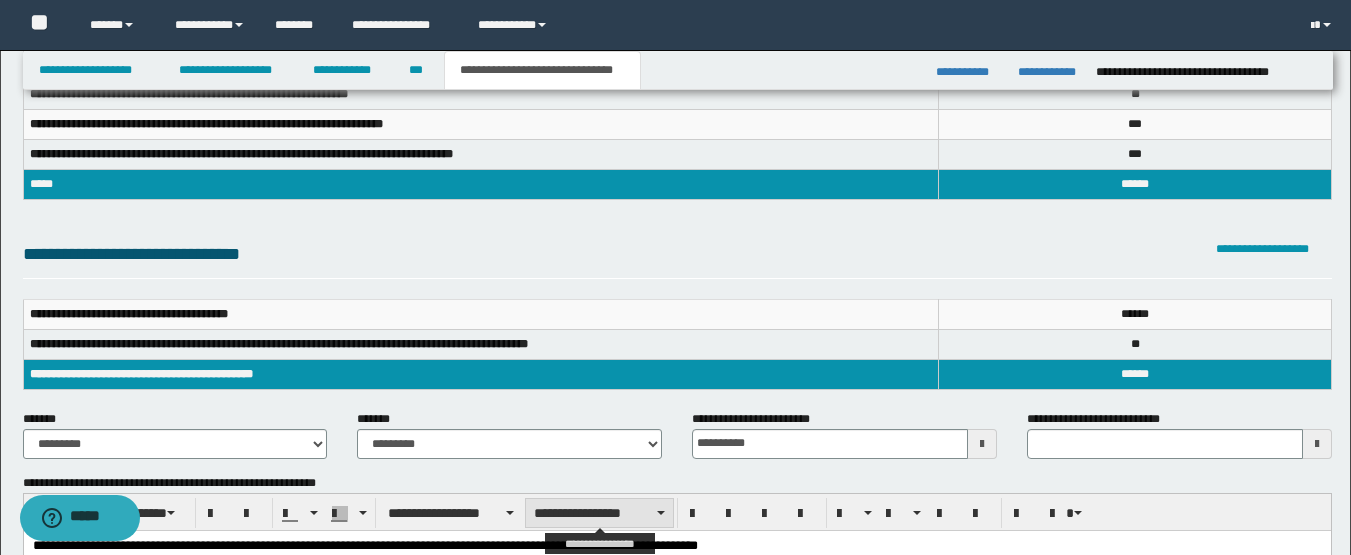 scroll, scrollTop: 169, scrollLeft: 0, axis: vertical 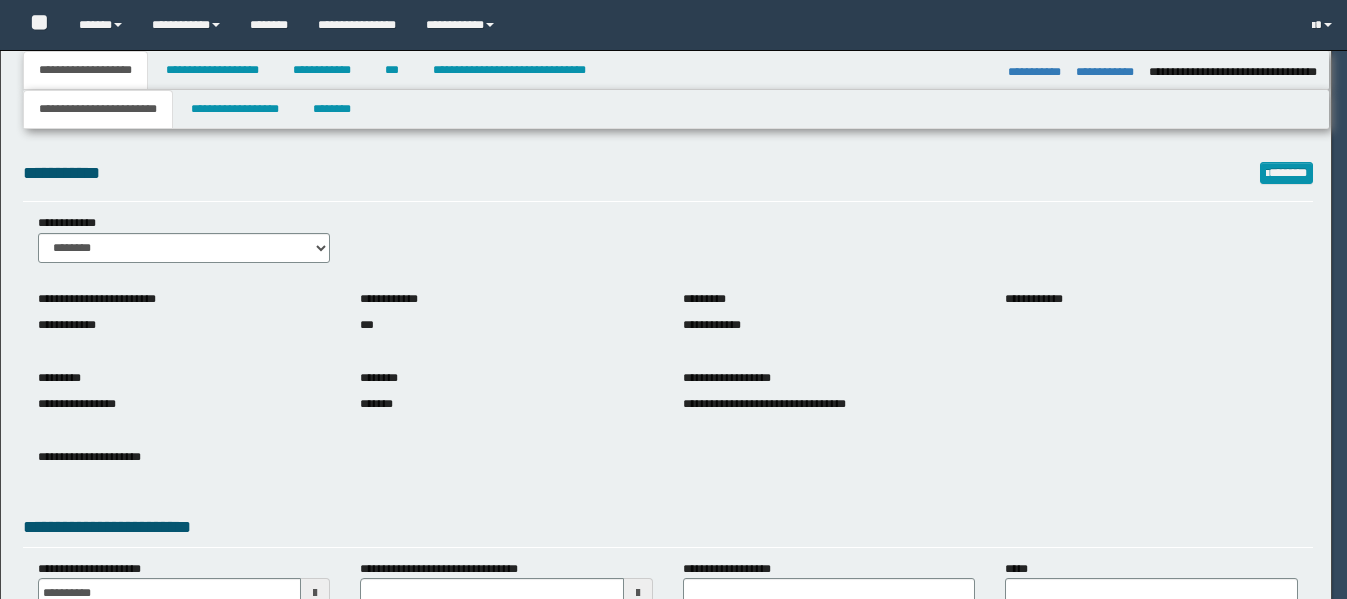 select on "*" 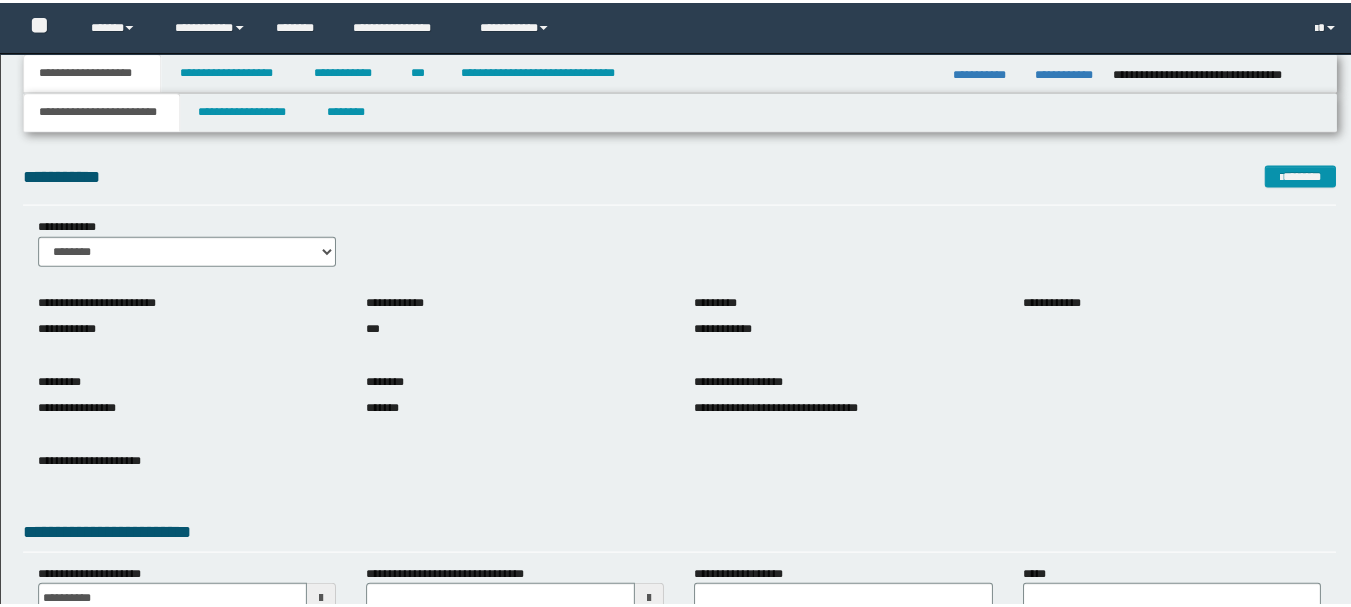 scroll, scrollTop: 0, scrollLeft: 0, axis: both 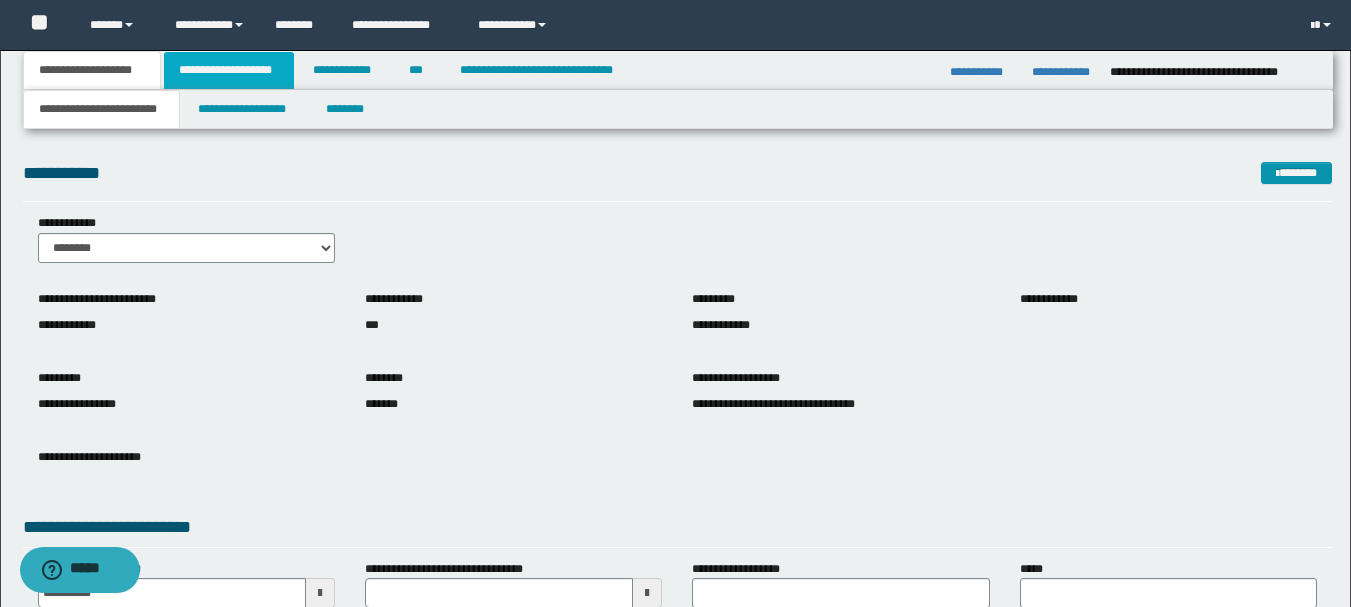 click on "**********" at bounding box center (229, 70) 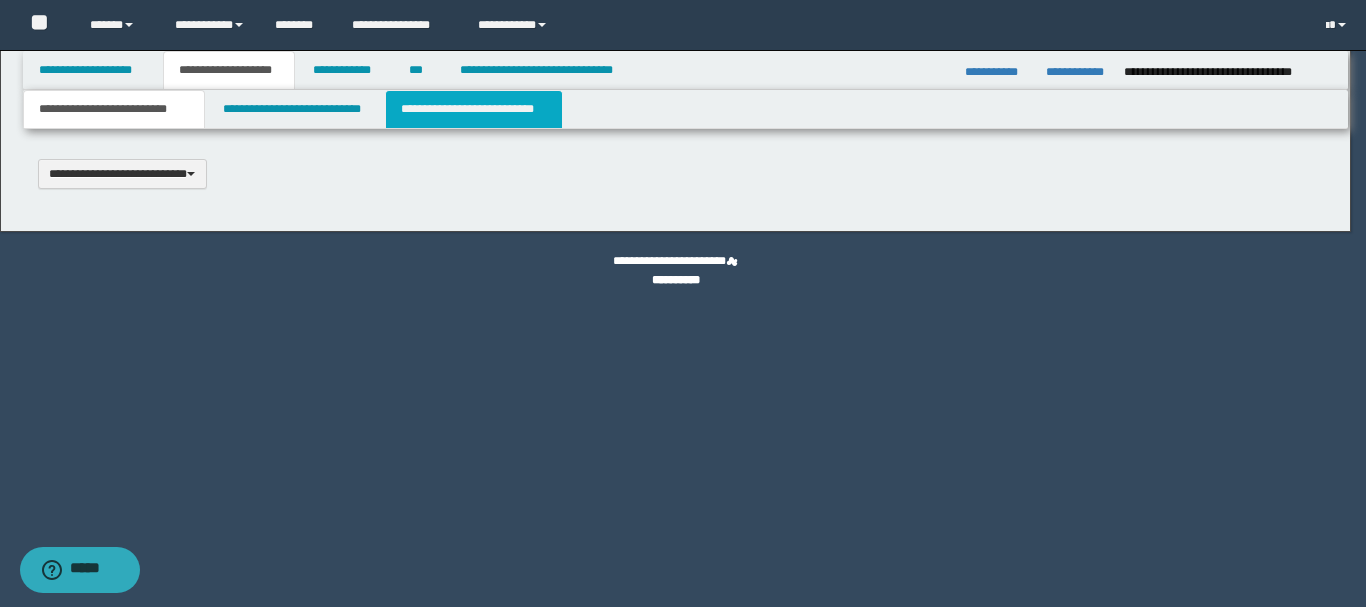 type 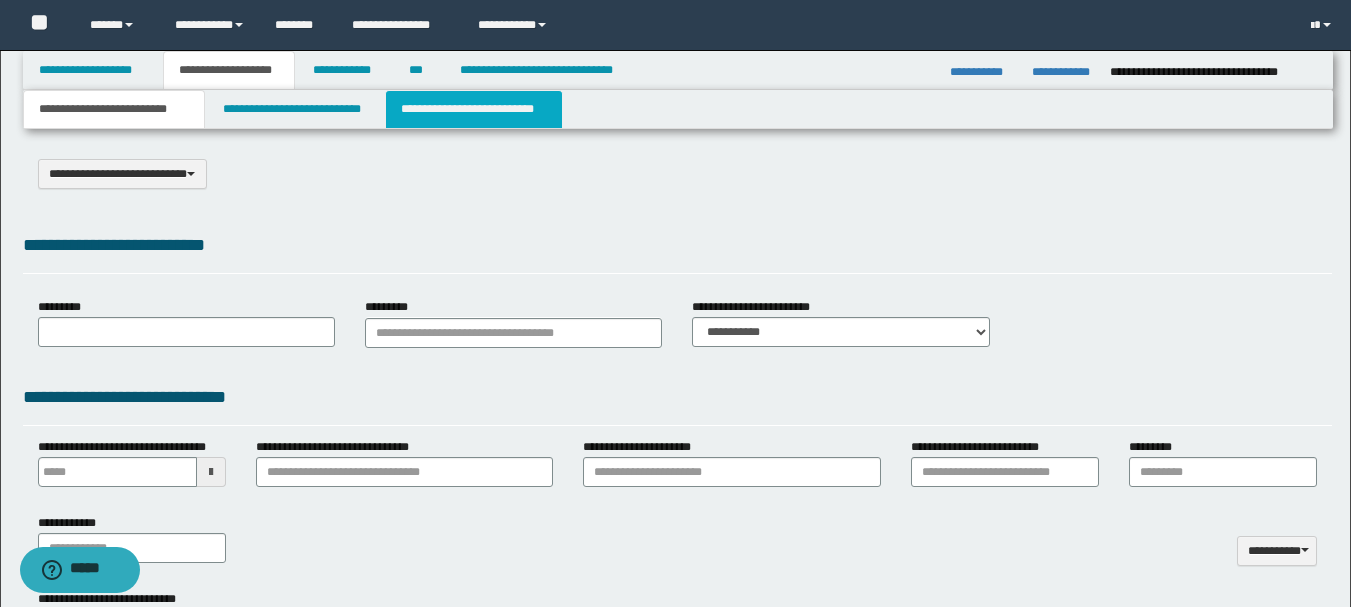 click on "**********" at bounding box center [474, 109] 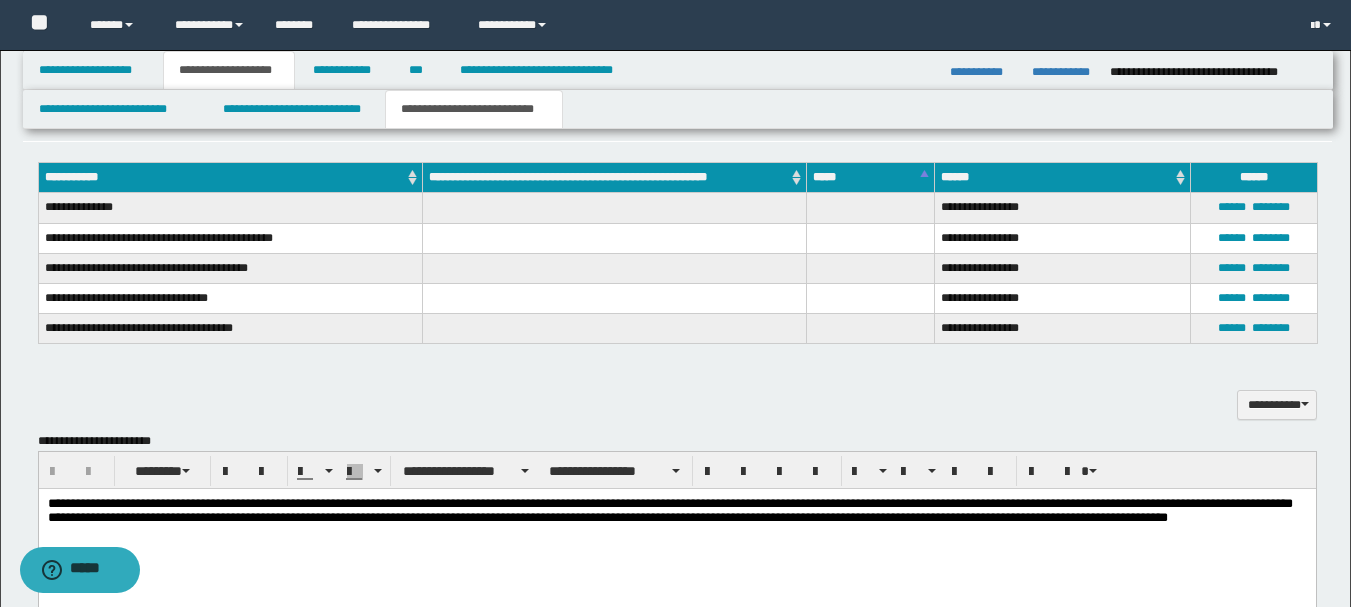 scroll, scrollTop: 600, scrollLeft: 0, axis: vertical 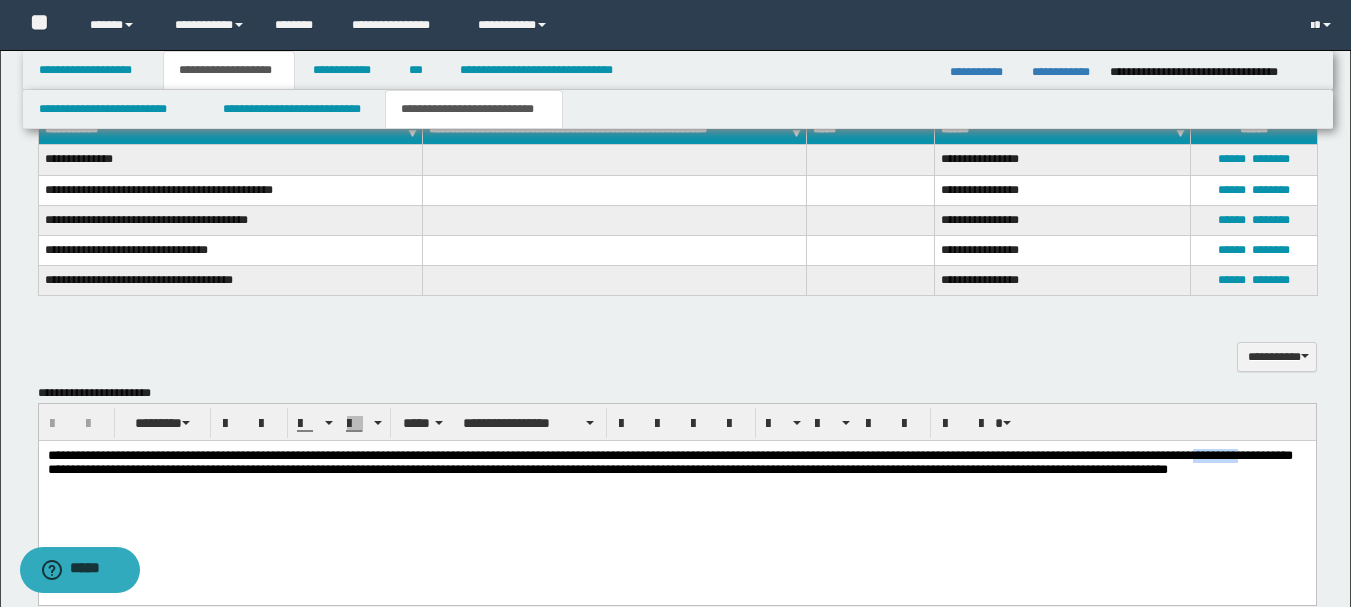 drag, startPoint x: 194, startPoint y: 470, endPoint x: 248, endPoint y: 474, distance: 54.147945 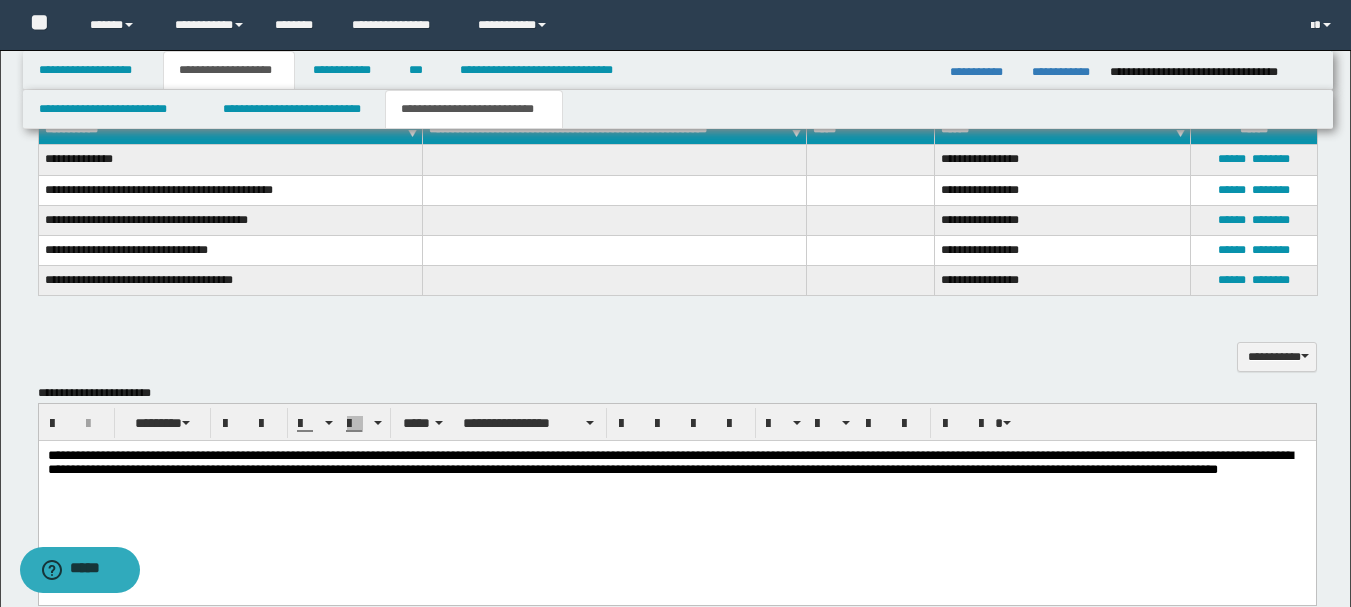click on "**********" at bounding box center [669, 461] 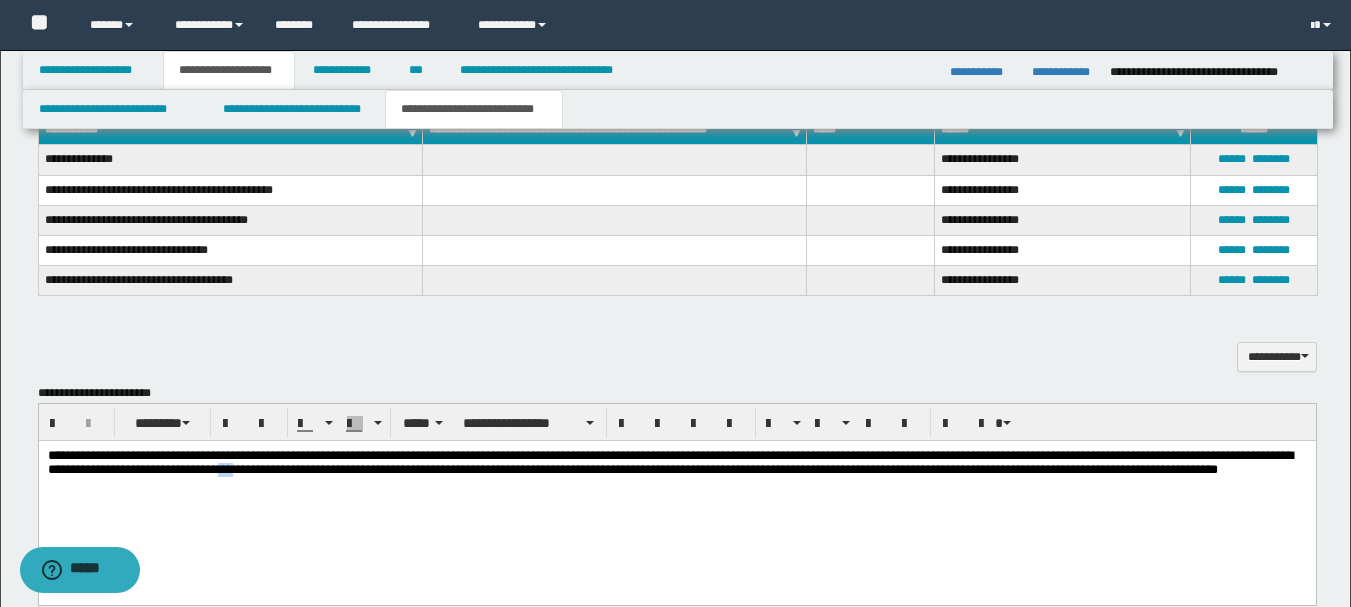 click on "**********" at bounding box center [669, 461] 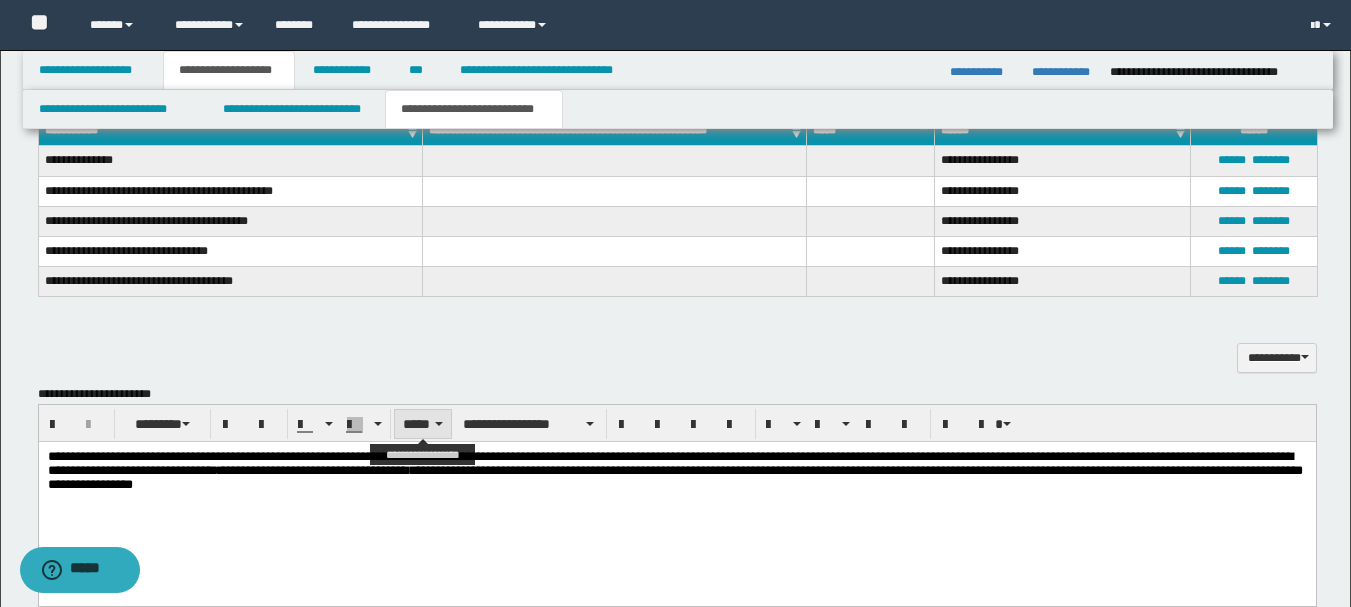 scroll, scrollTop: 500, scrollLeft: 0, axis: vertical 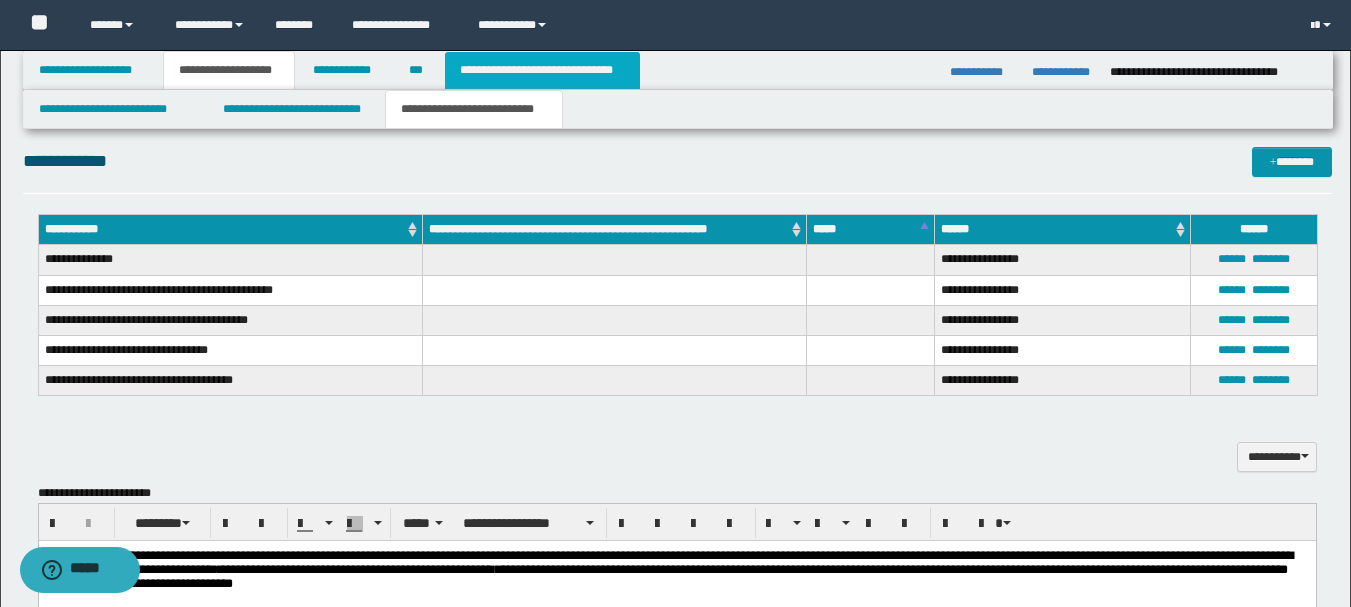 click on "**********" at bounding box center (542, 70) 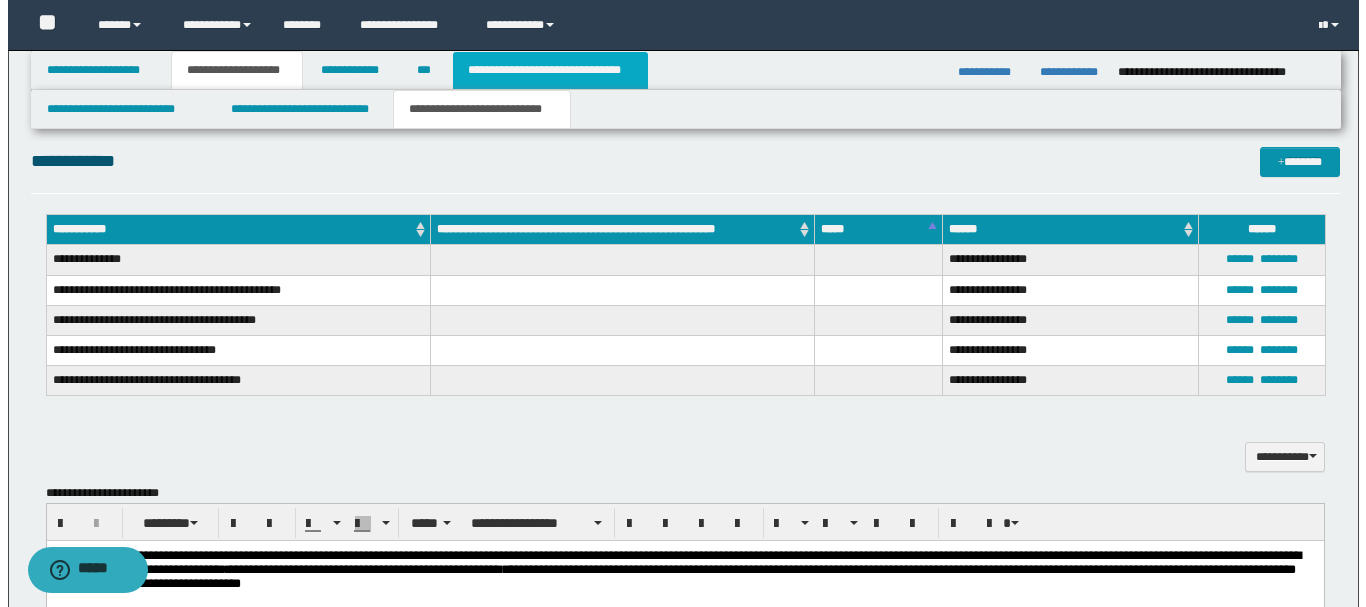 scroll, scrollTop: 0, scrollLeft: 0, axis: both 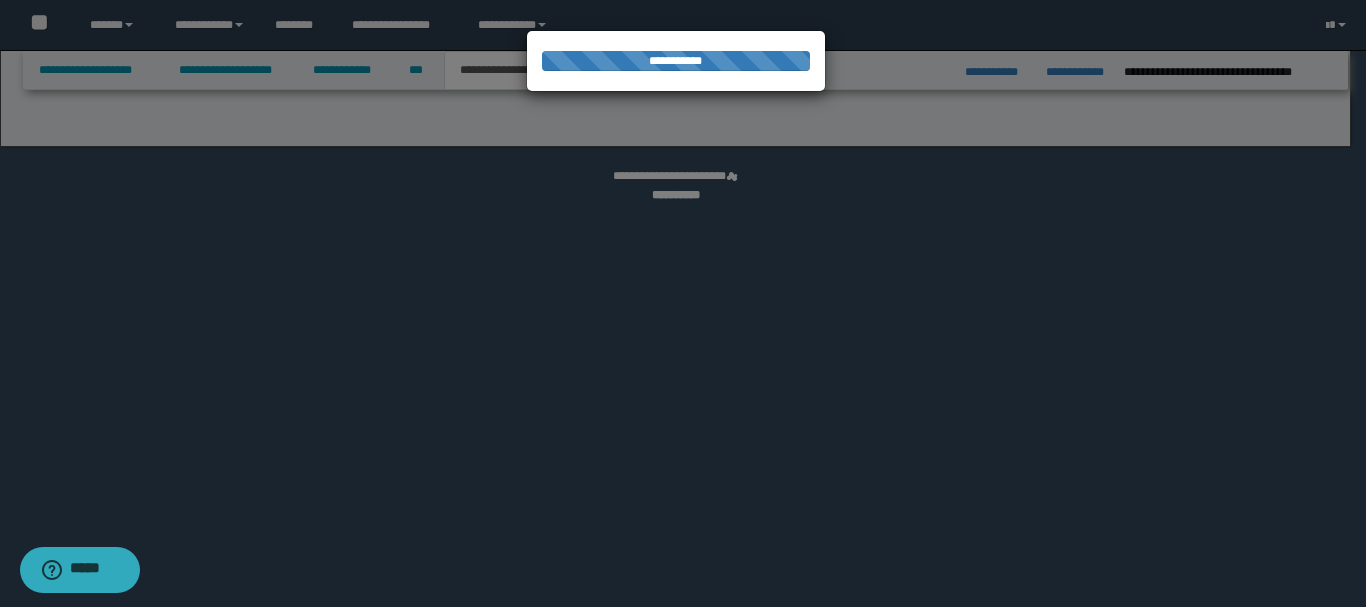 select on "*" 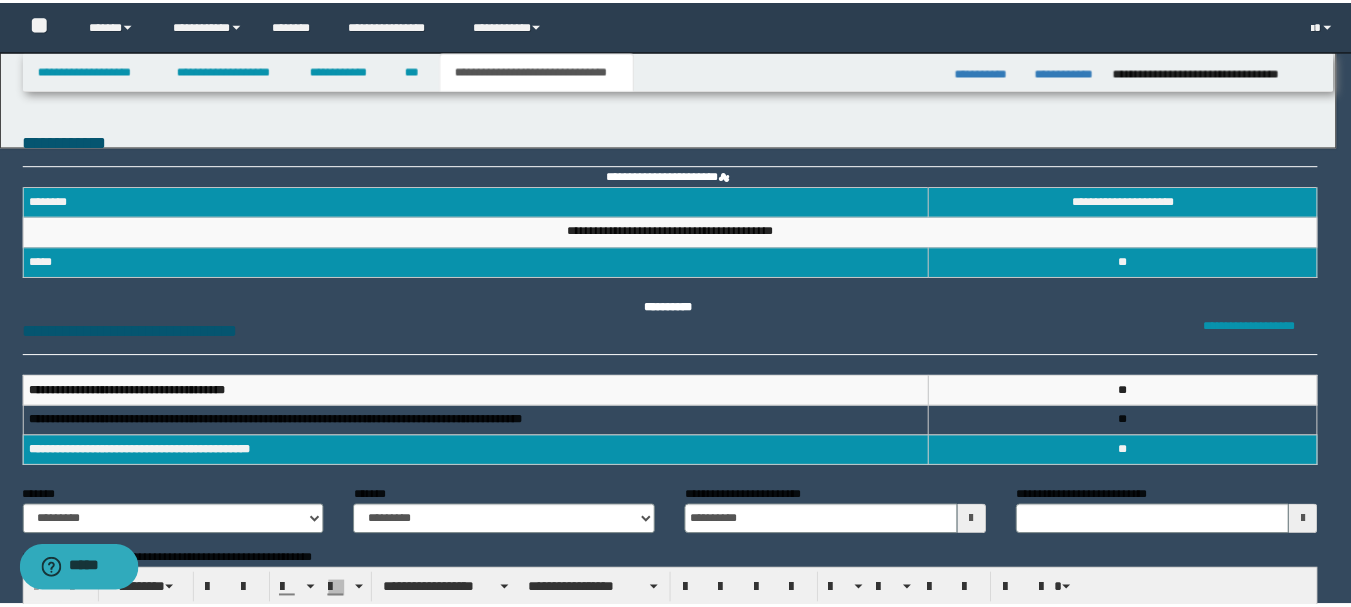 scroll, scrollTop: 0, scrollLeft: 0, axis: both 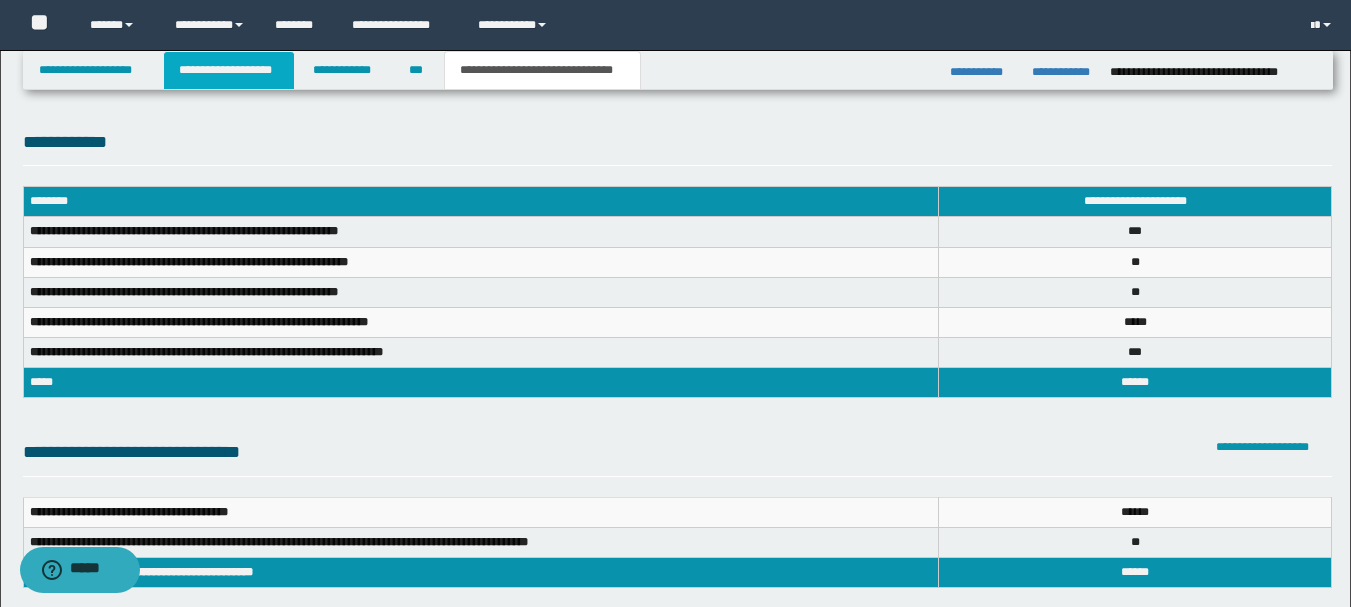 click on "**********" at bounding box center (229, 70) 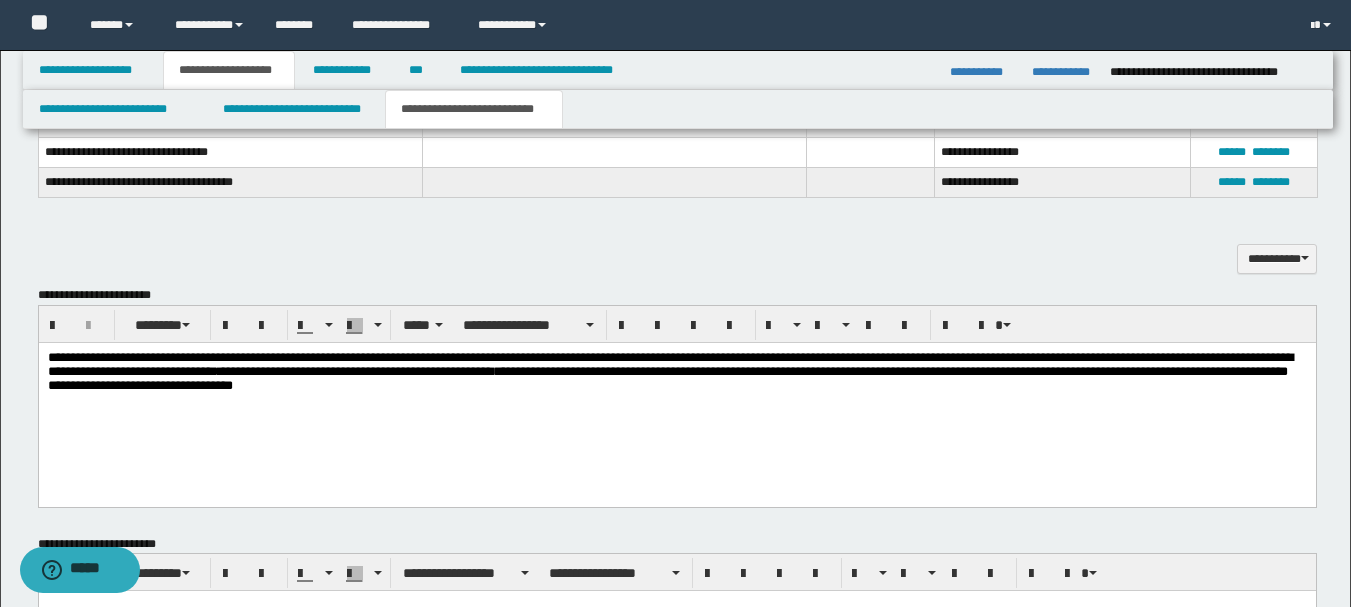 scroll, scrollTop: 700, scrollLeft: 0, axis: vertical 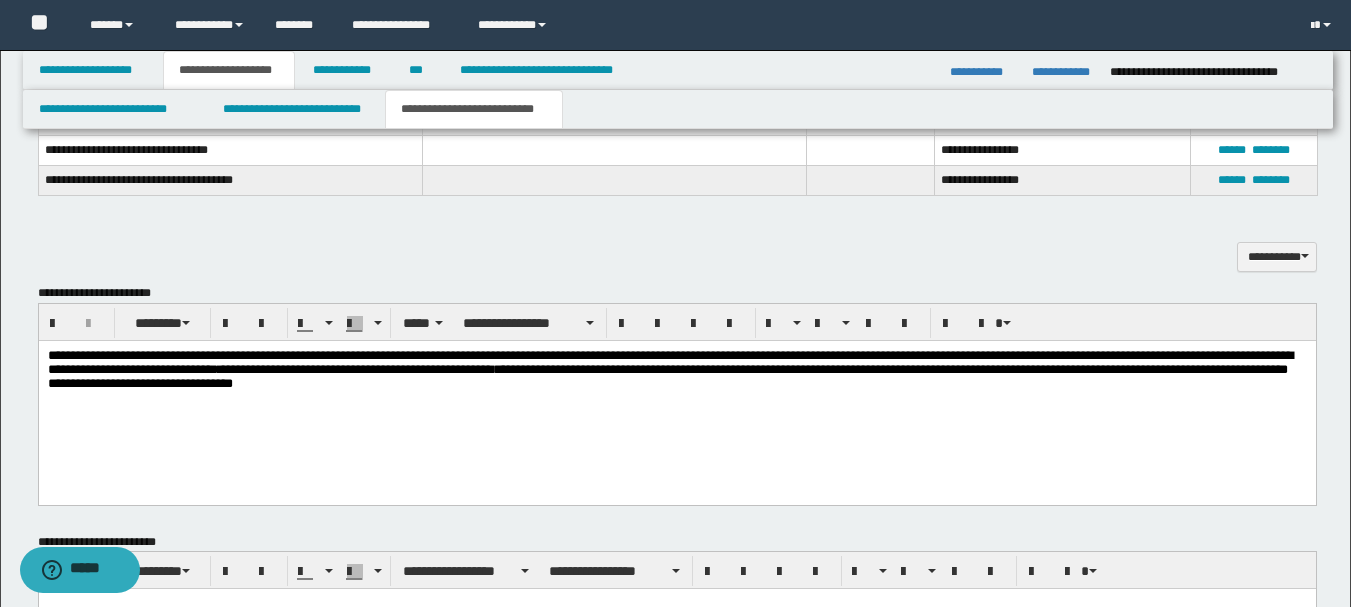 click on "**********" at bounding box center (669, 368) 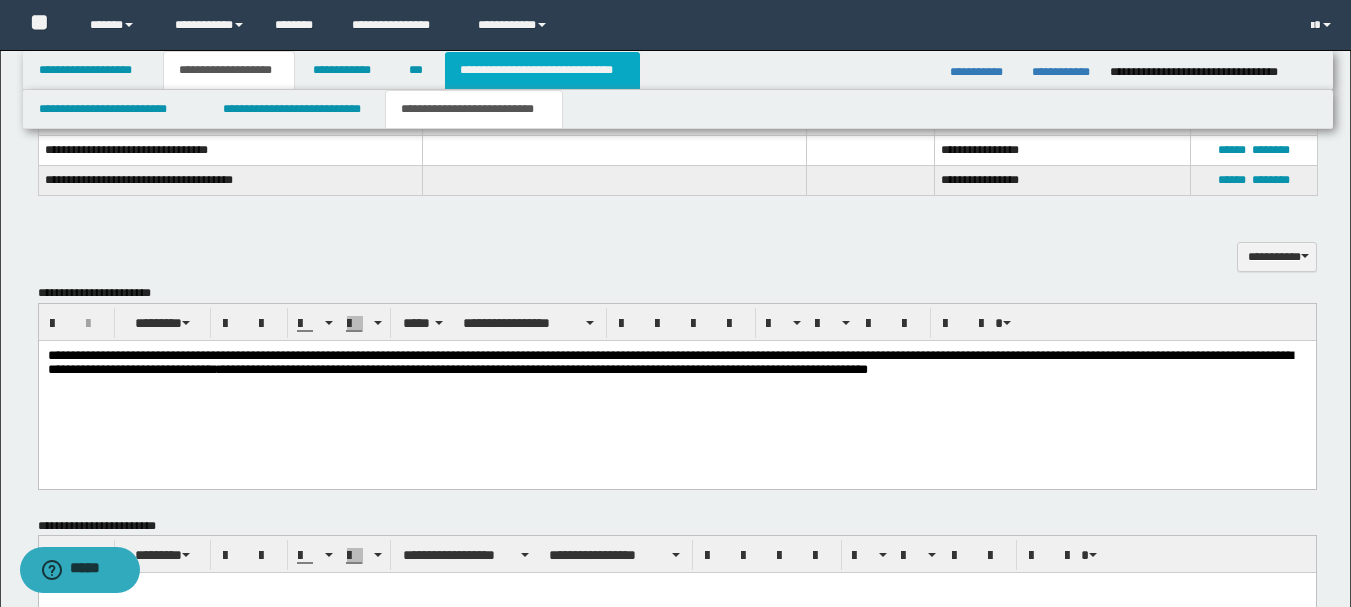 click on "**********" at bounding box center [542, 70] 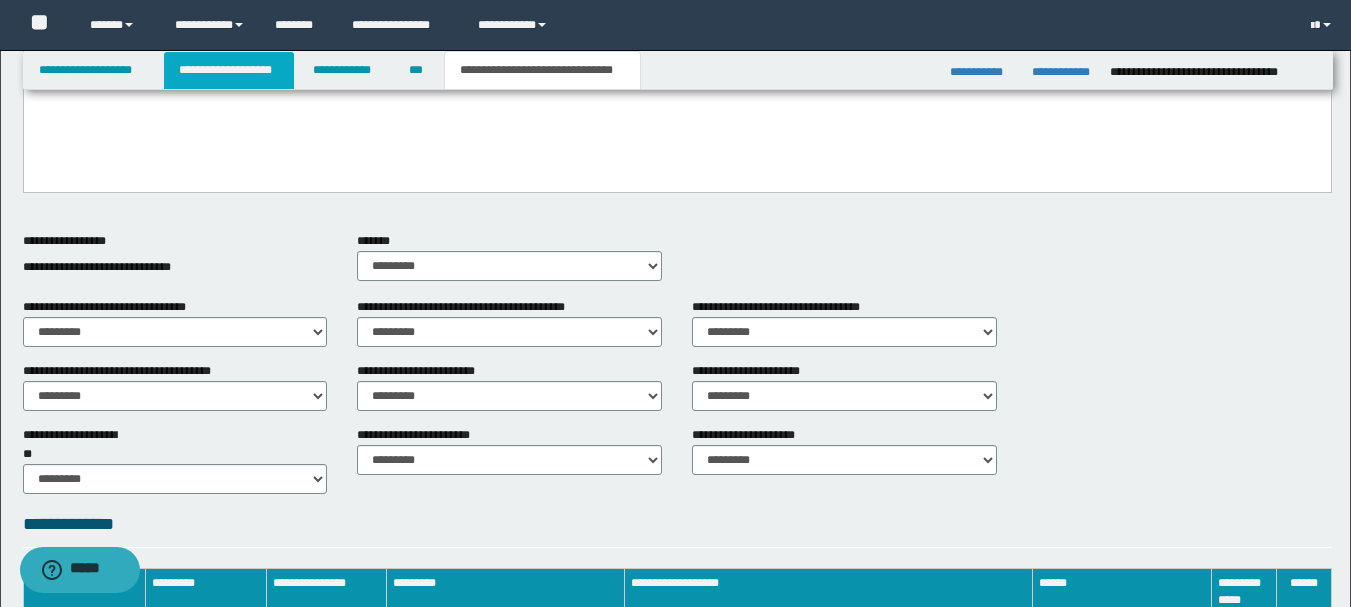 click on "**********" at bounding box center [229, 70] 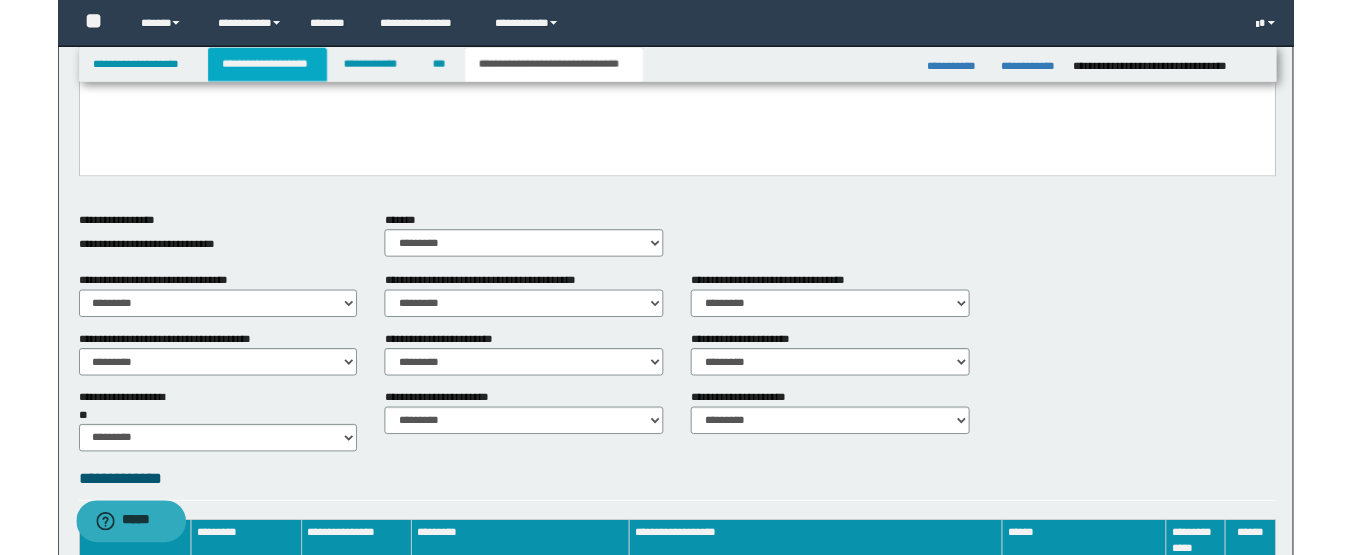 scroll, scrollTop: 700, scrollLeft: 0, axis: vertical 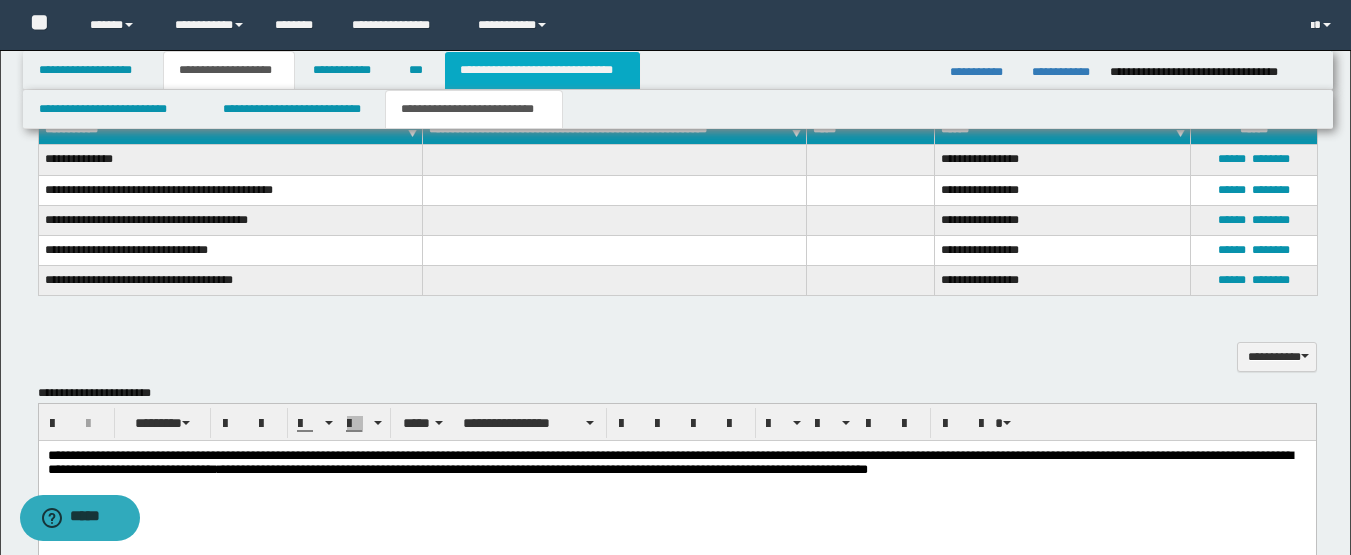 click on "**********" at bounding box center (542, 70) 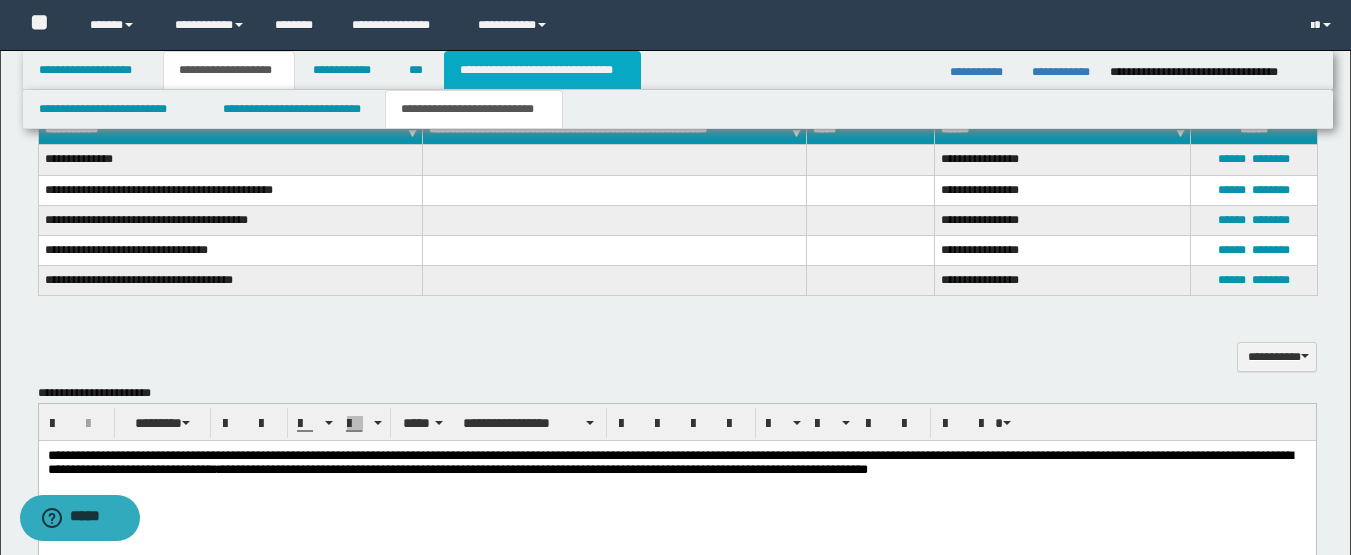 type on "**********" 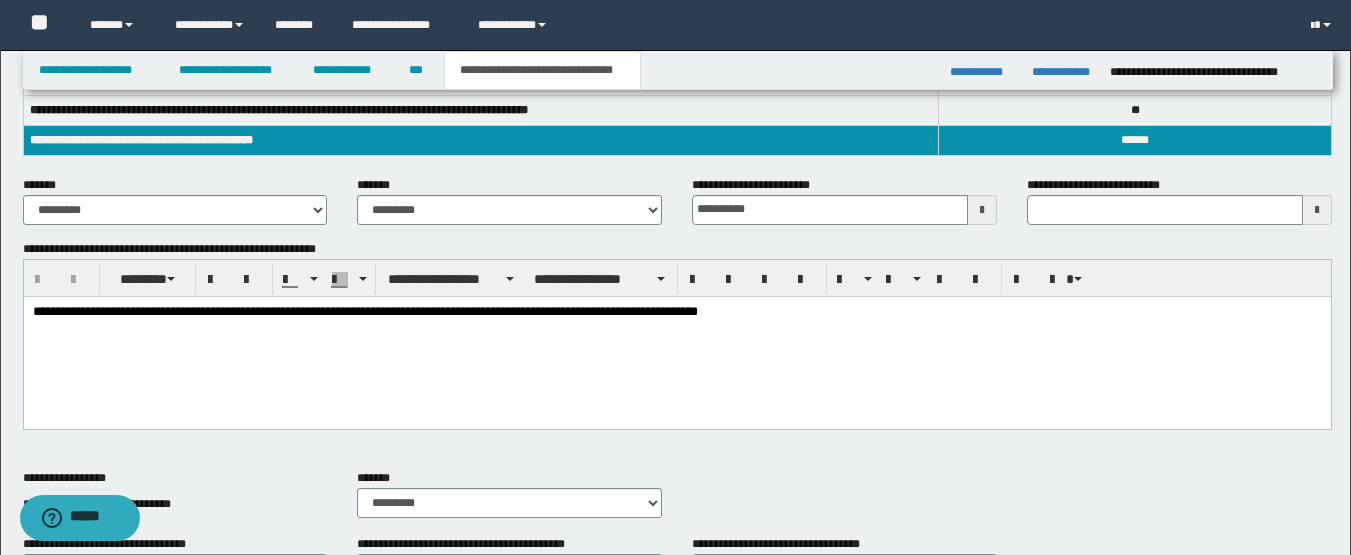 scroll, scrollTop: 269, scrollLeft: 0, axis: vertical 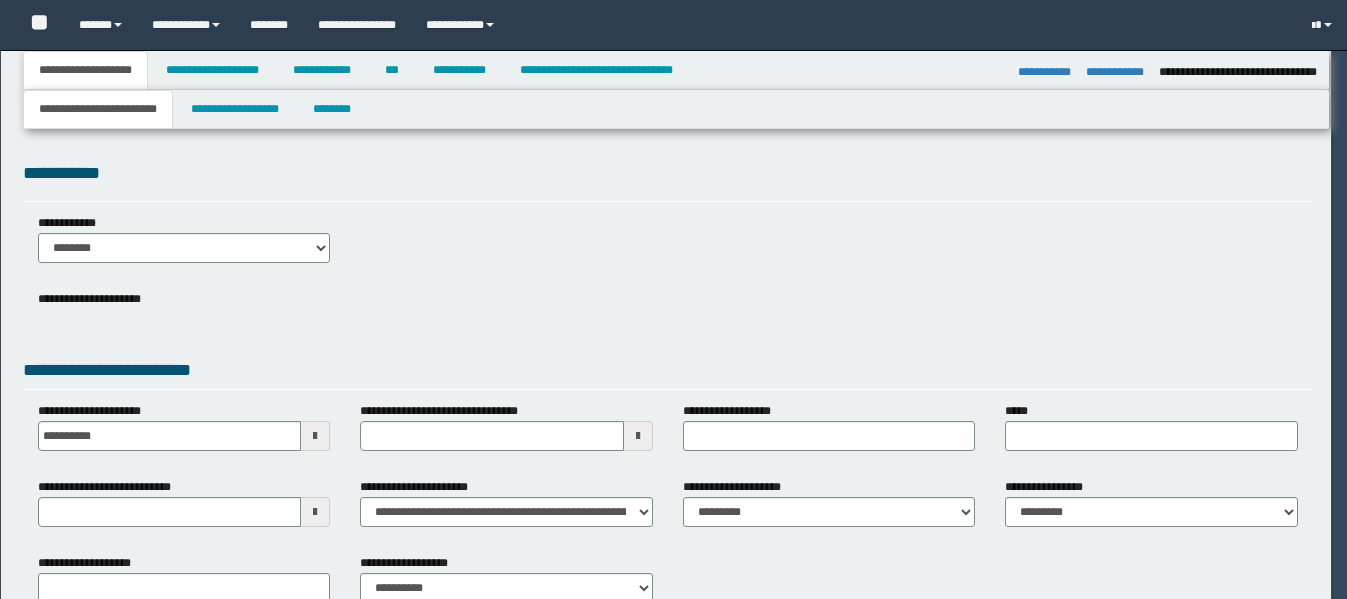 select on "*" 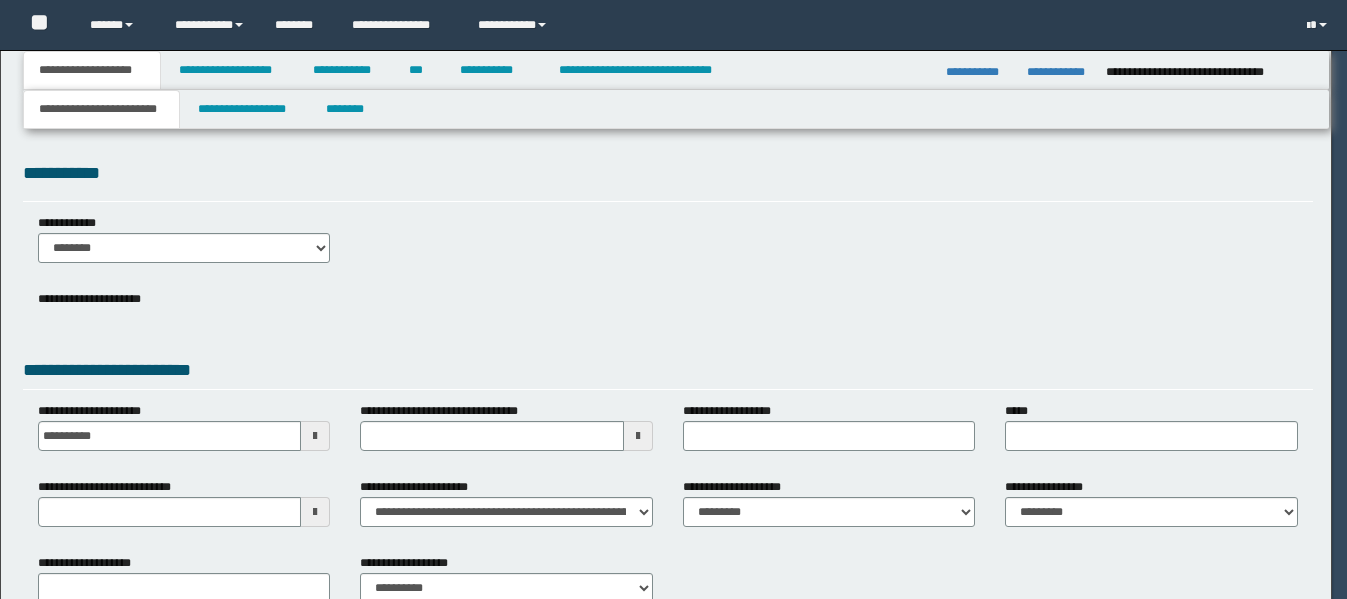scroll, scrollTop: 0, scrollLeft: 0, axis: both 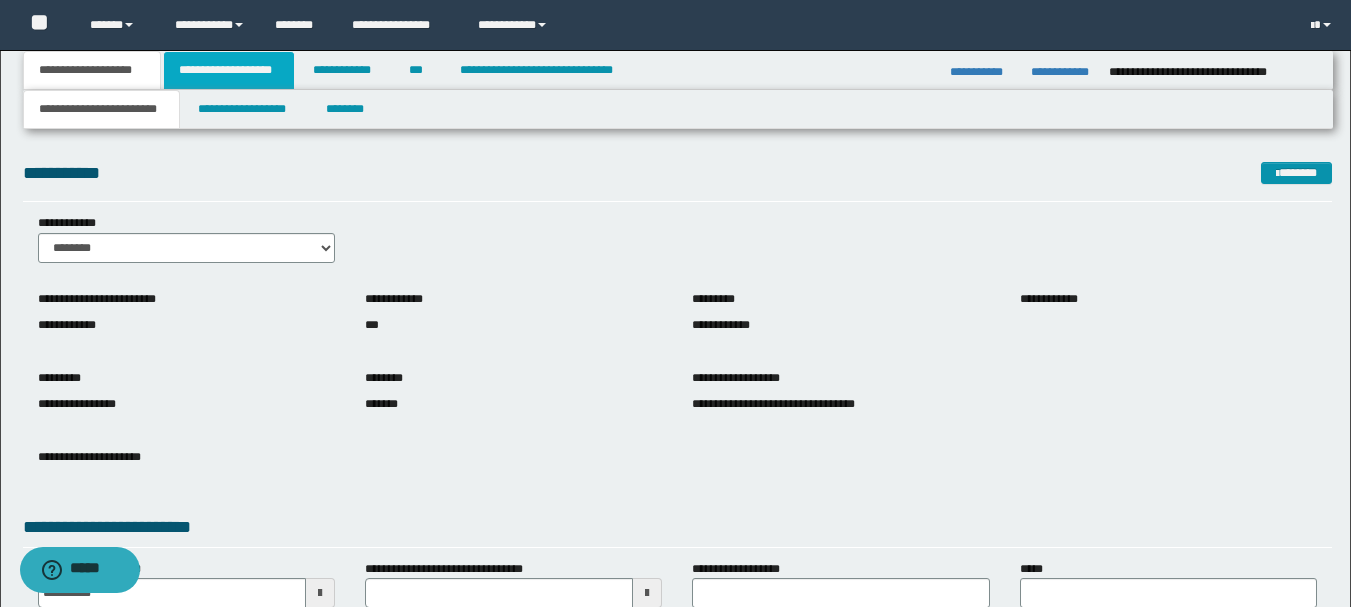 click on "**********" at bounding box center (229, 70) 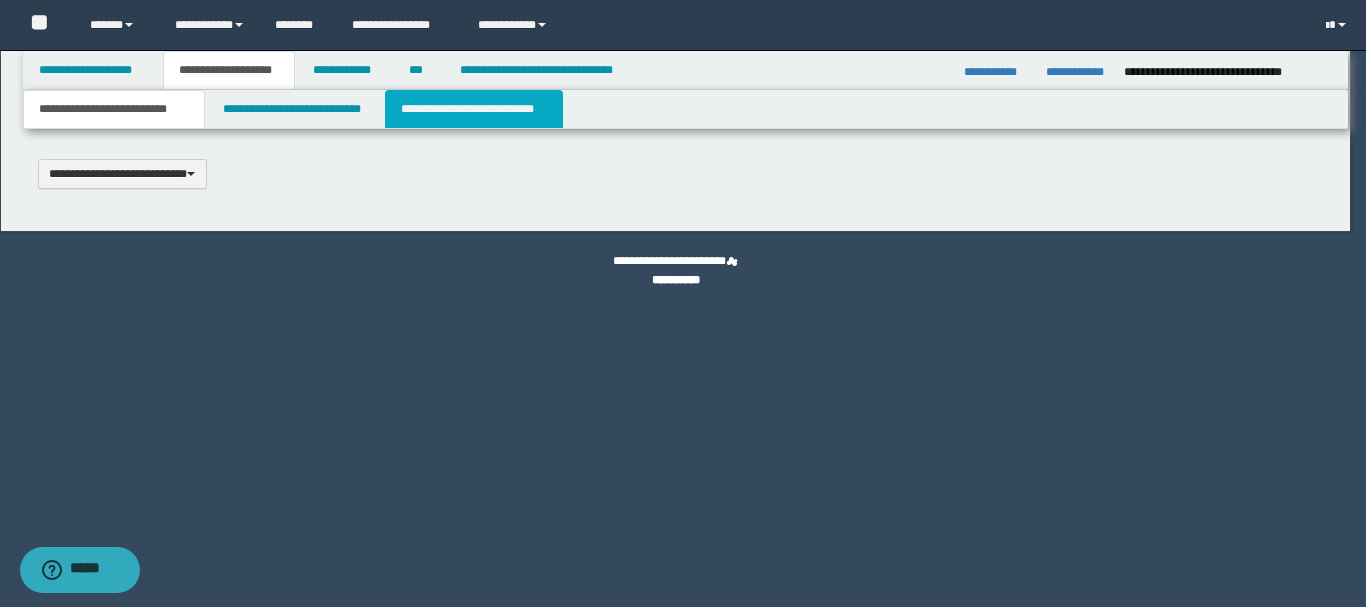scroll, scrollTop: 0, scrollLeft: 0, axis: both 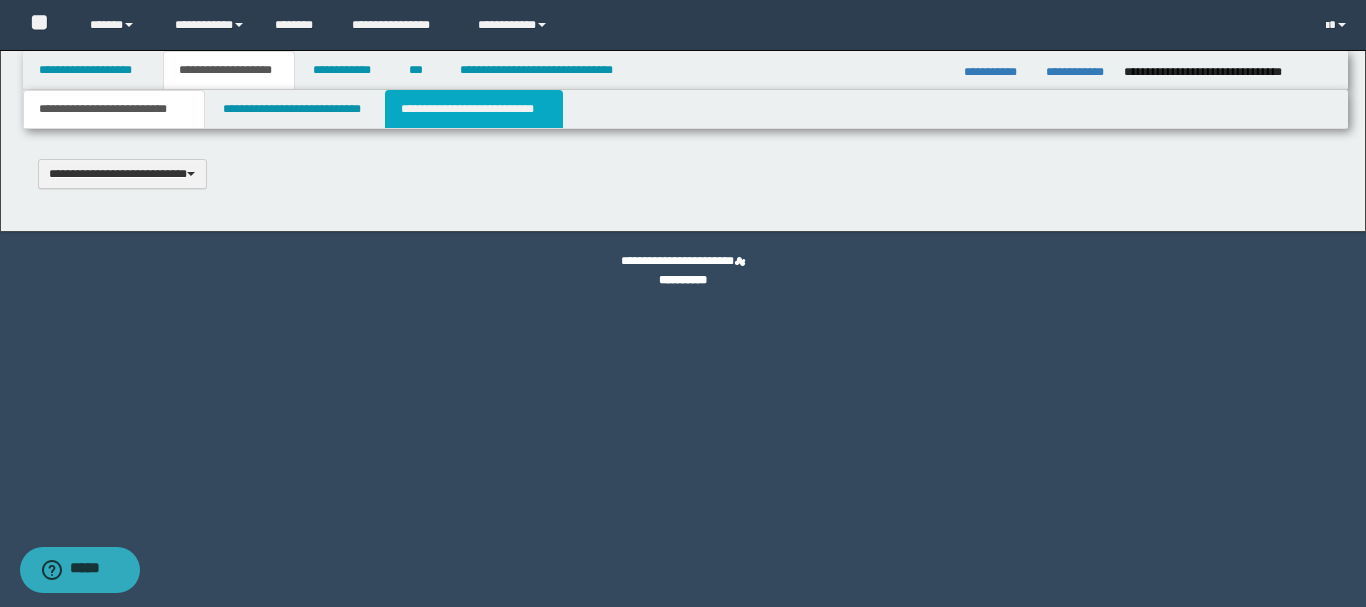 click on "**********" at bounding box center (474, 109) 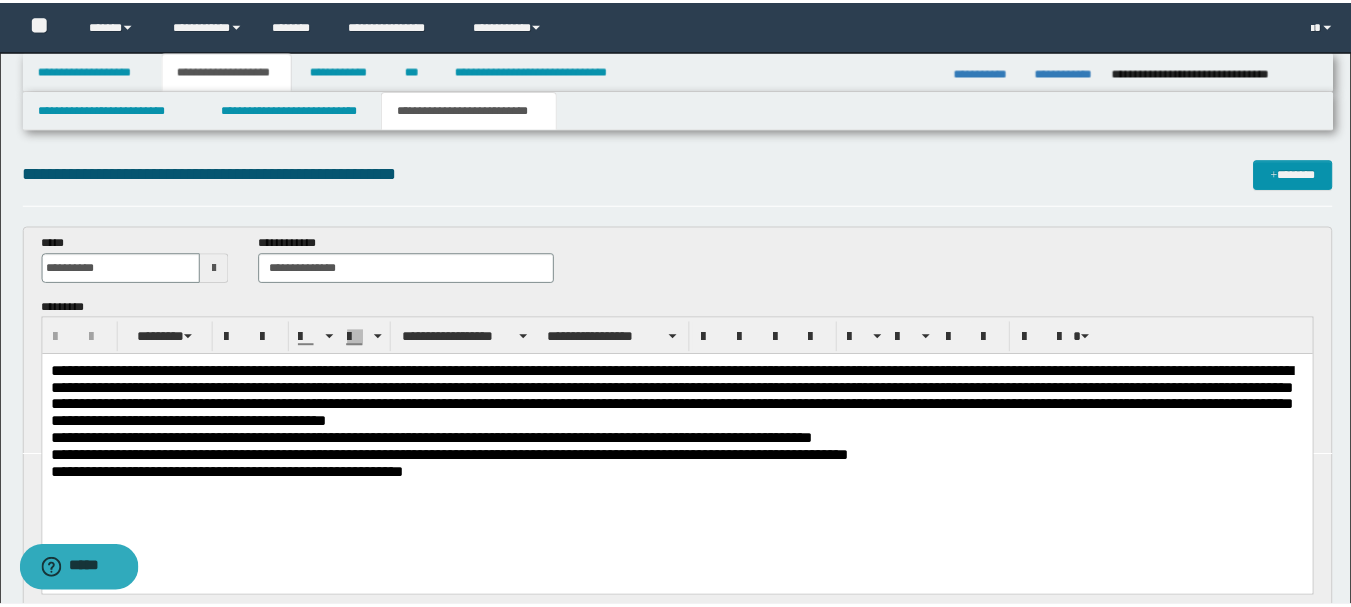 scroll, scrollTop: 0, scrollLeft: 0, axis: both 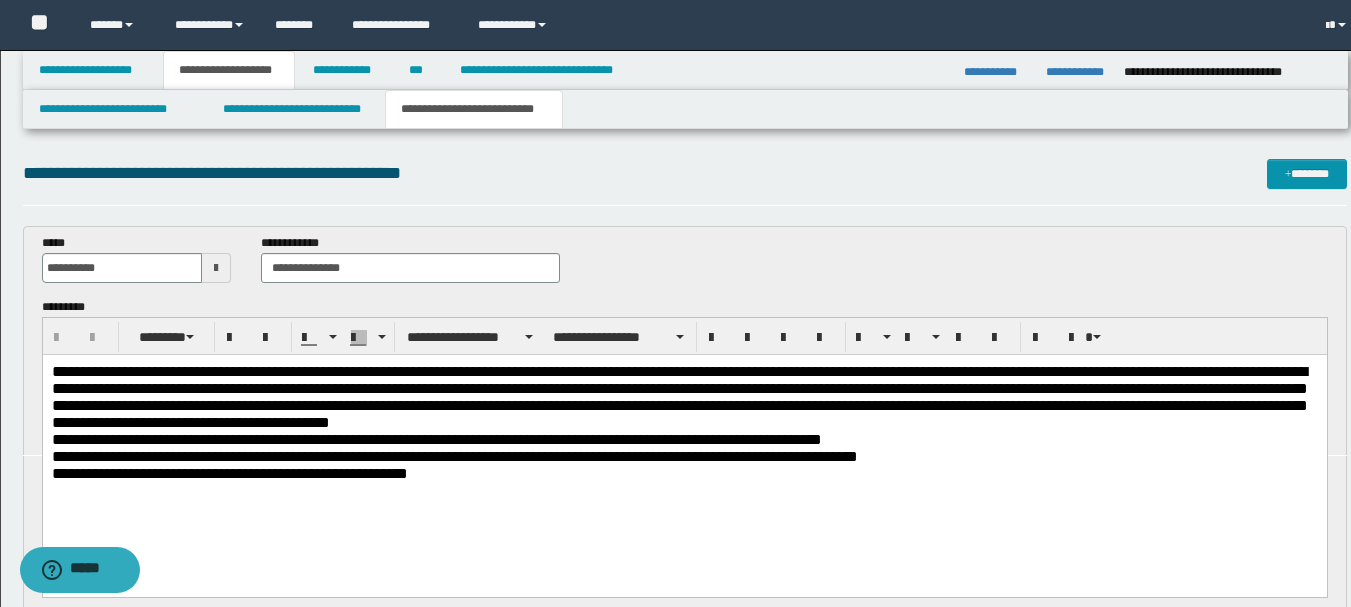 click on "**********" at bounding box center (474, 109) 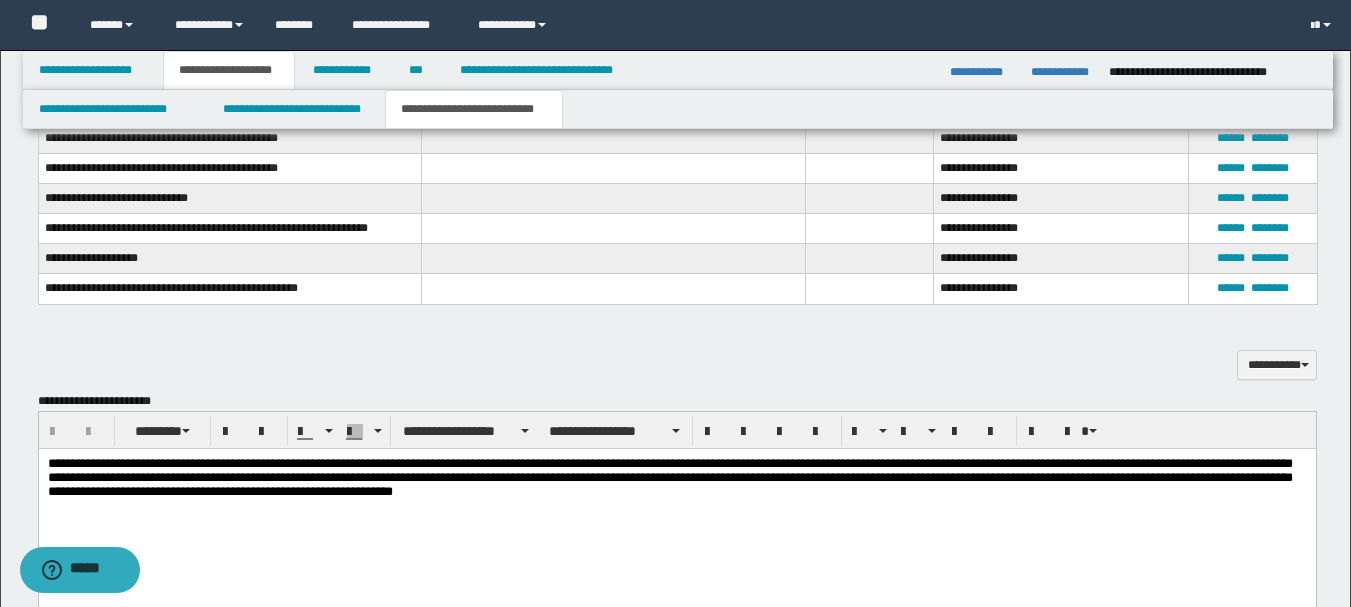 scroll, scrollTop: 600, scrollLeft: 0, axis: vertical 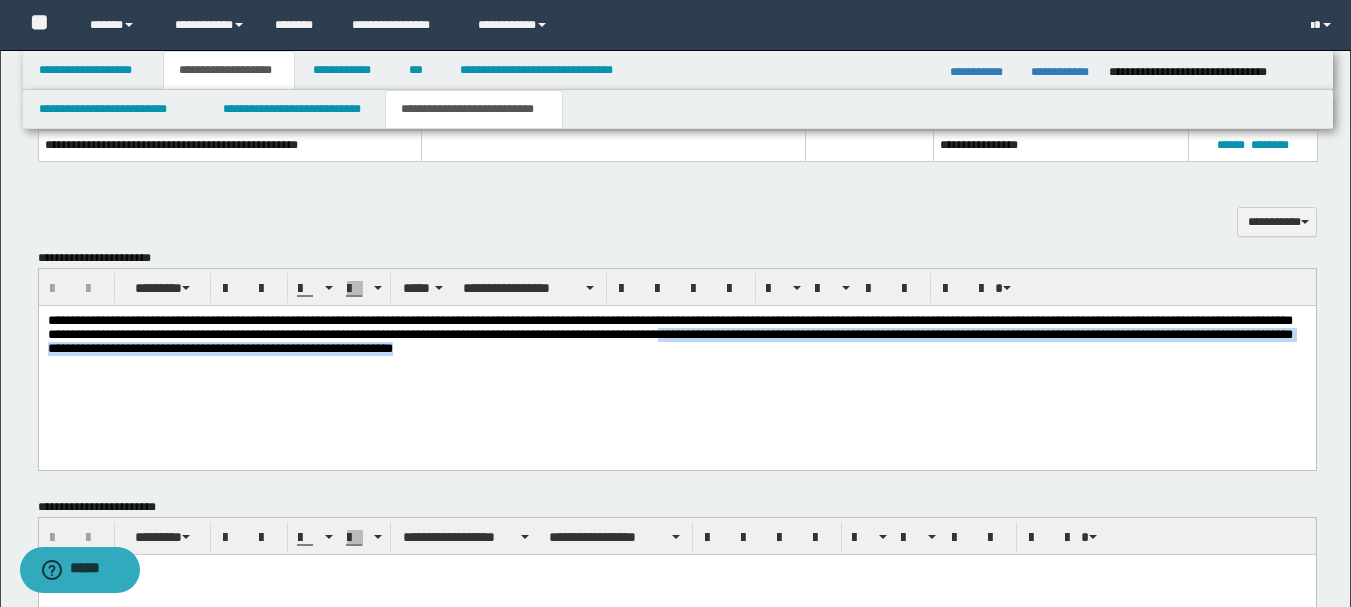 drag, startPoint x: 1005, startPoint y: 338, endPoint x: 1006, endPoint y: 350, distance: 12.0415945 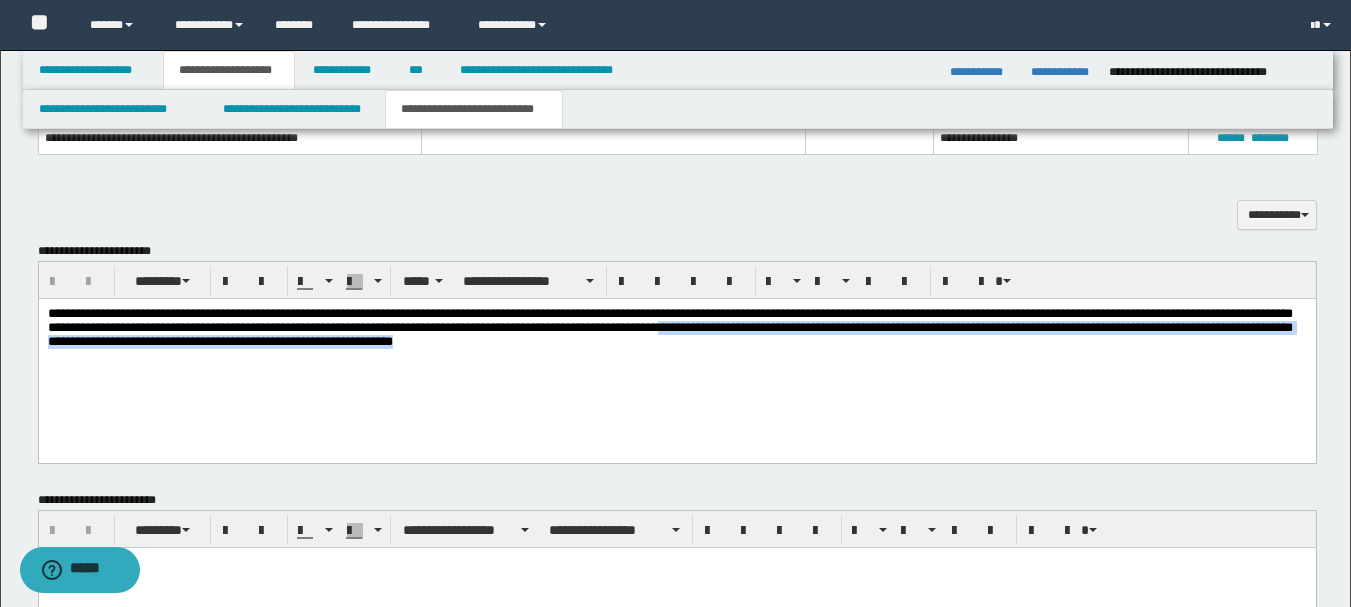 type 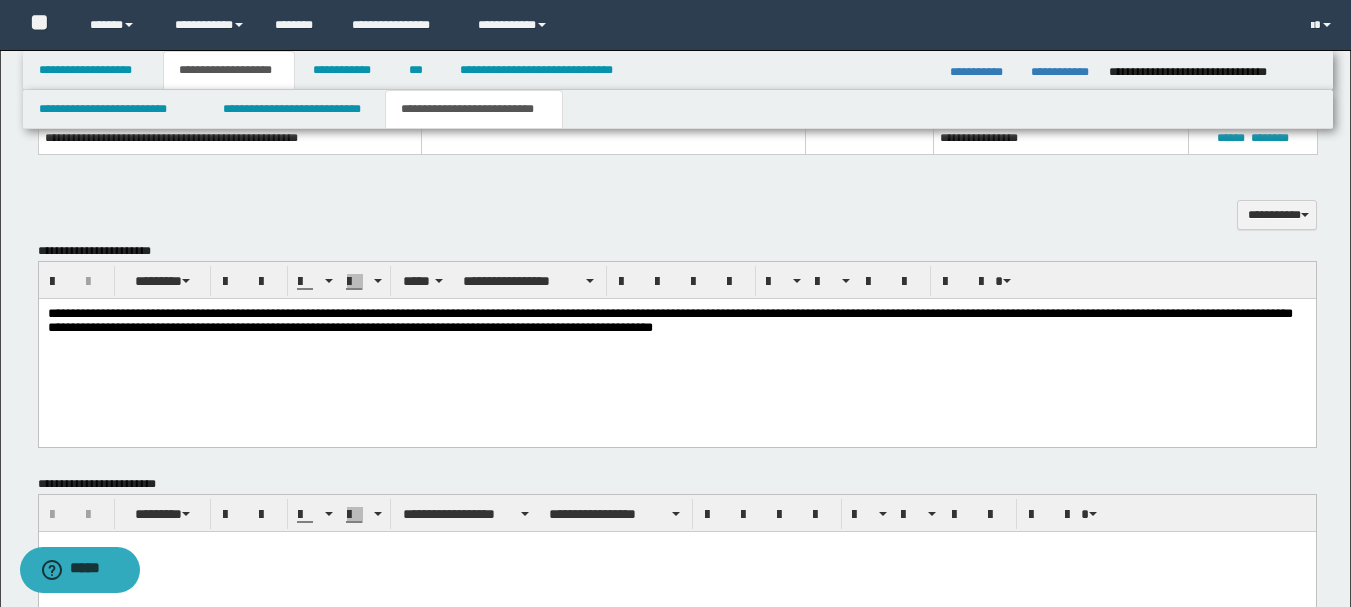 click on "**********" at bounding box center [669, 319] 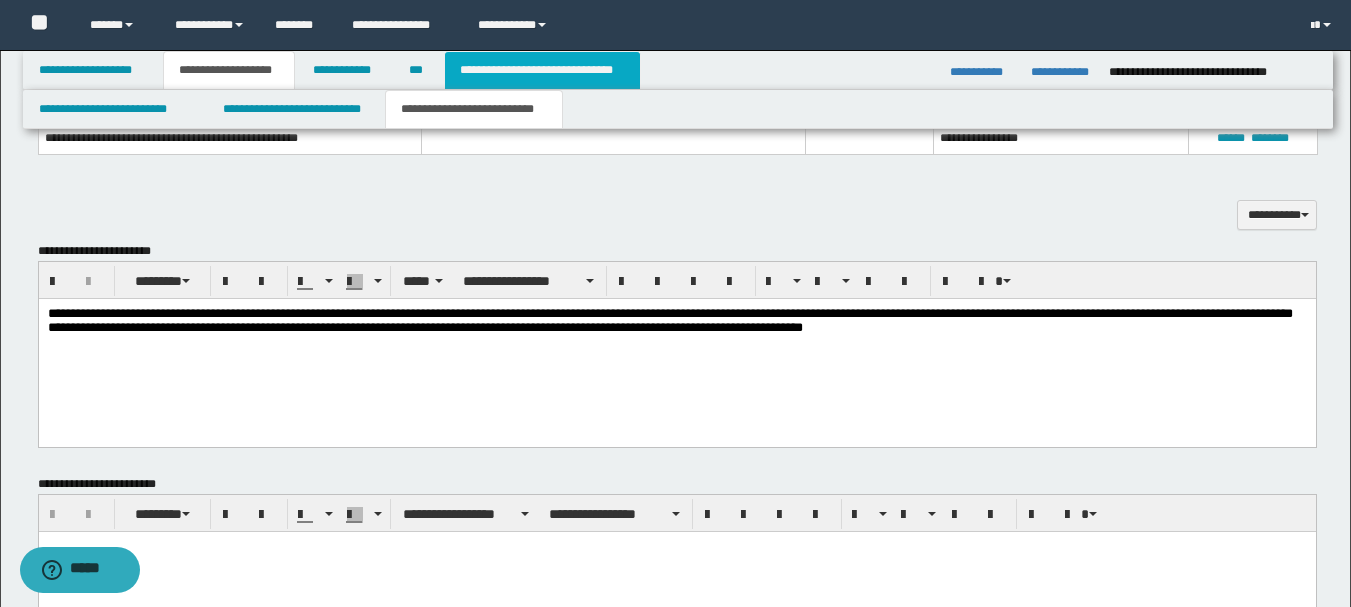 click on "**********" at bounding box center (542, 70) 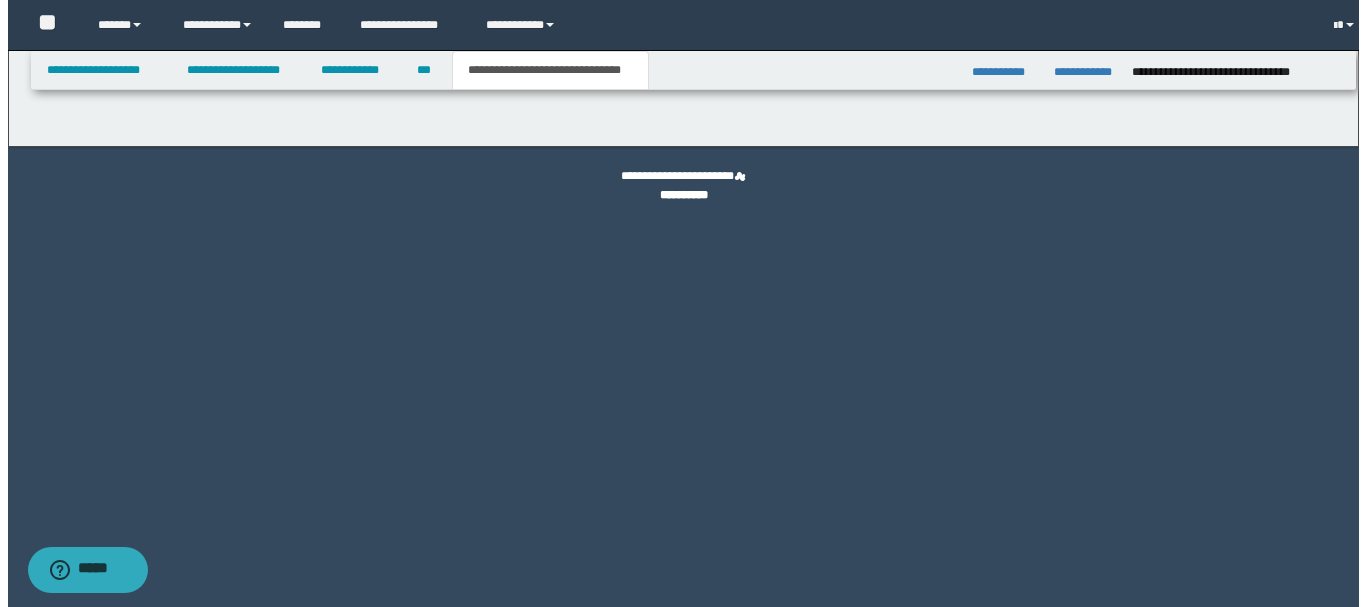 scroll, scrollTop: 0, scrollLeft: 0, axis: both 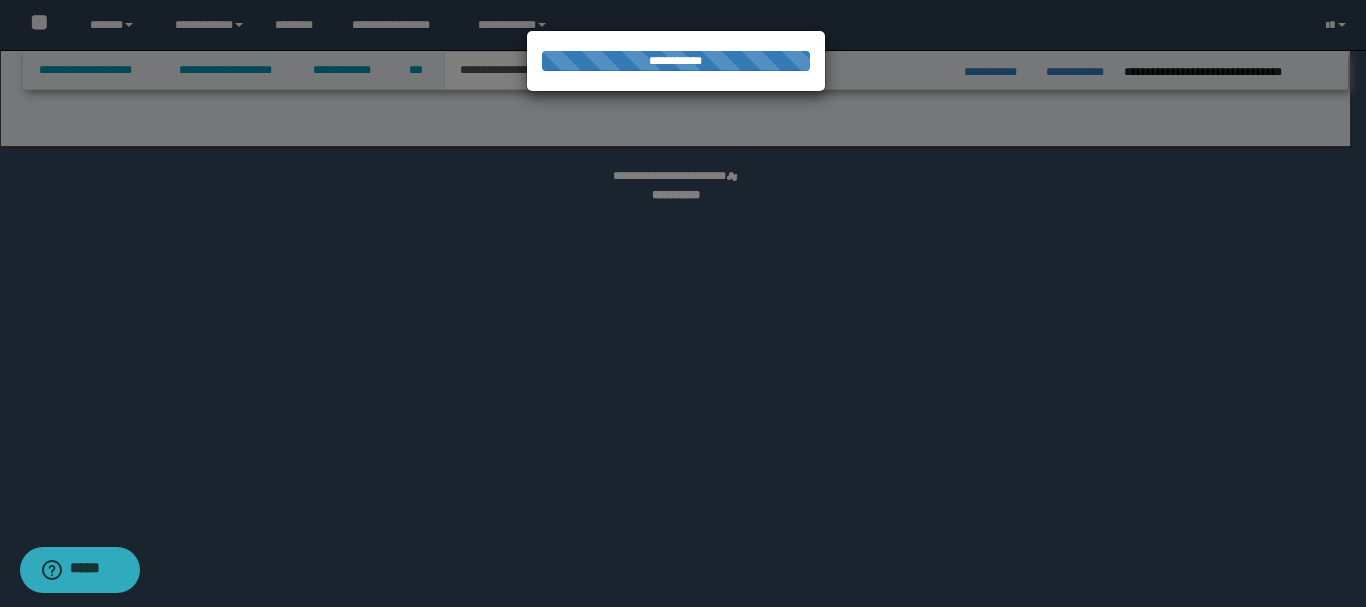 select on "*" 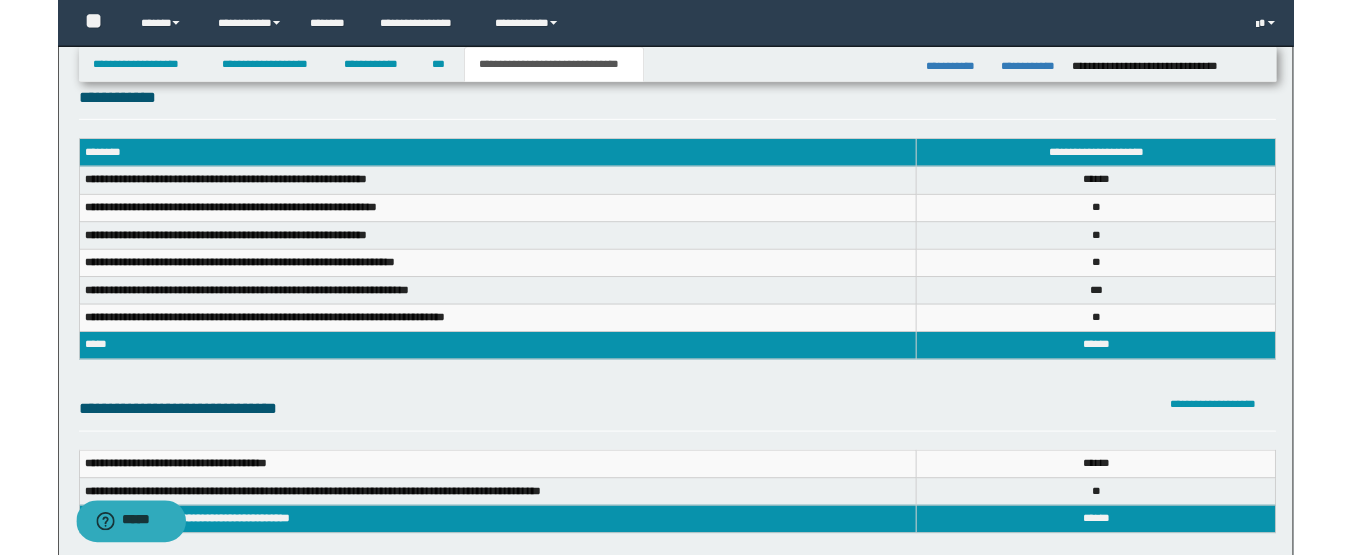 scroll, scrollTop: 0, scrollLeft: 0, axis: both 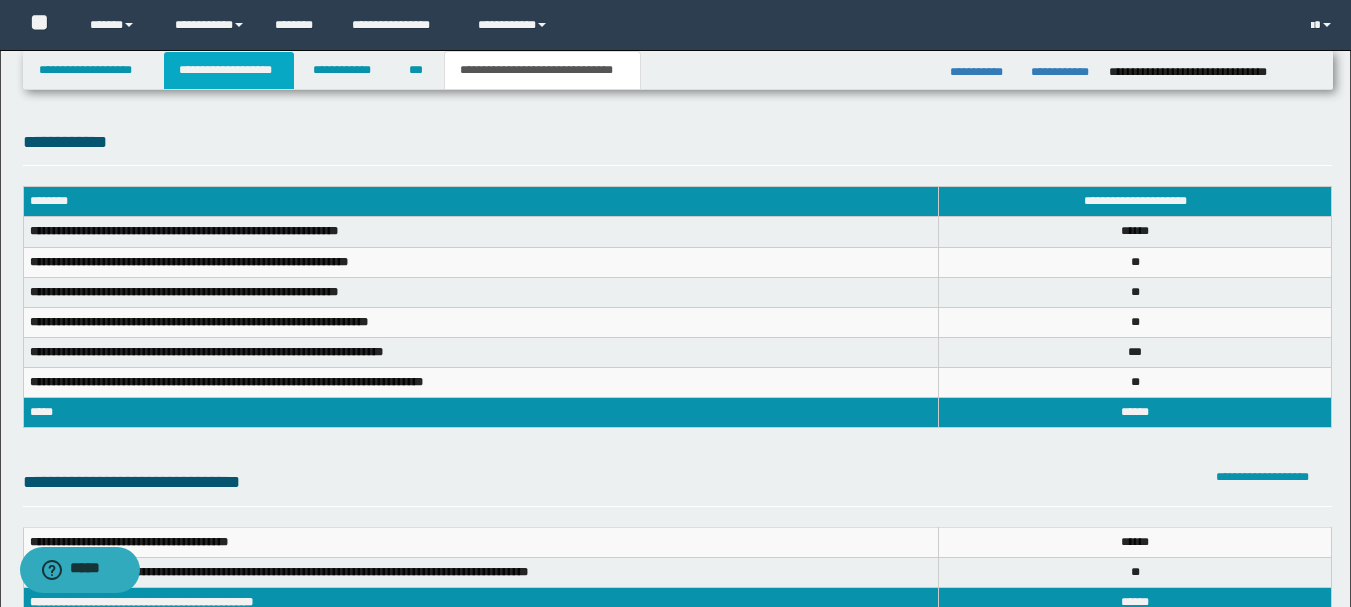 click on "**********" at bounding box center [229, 70] 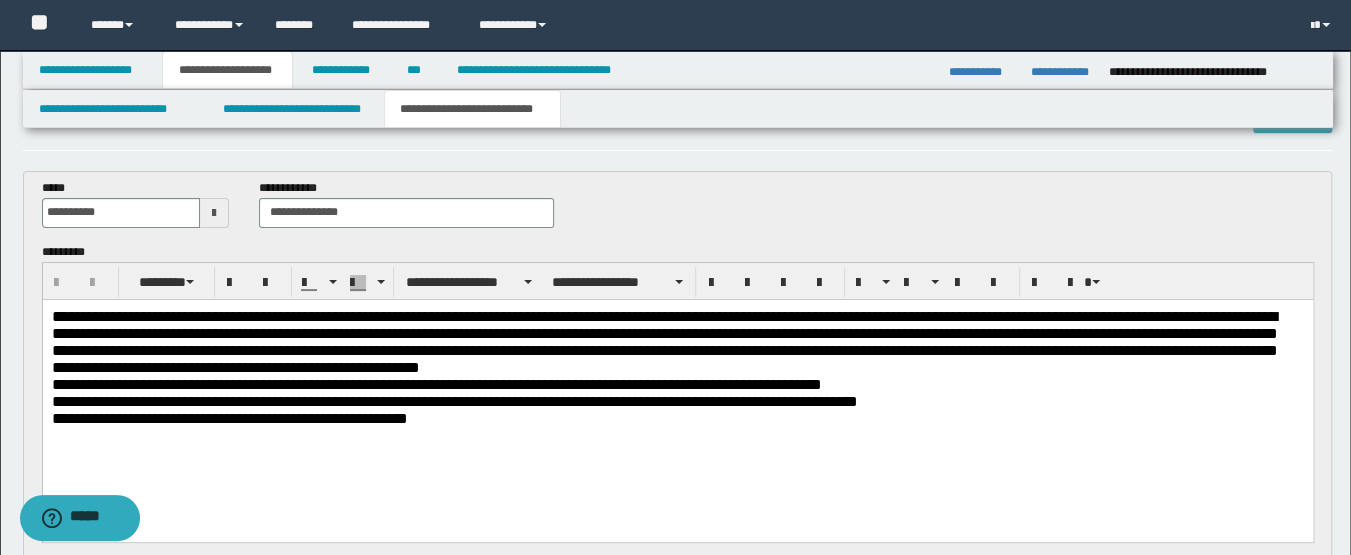 scroll, scrollTop: 100, scrollLeft: 0, axis: vertical 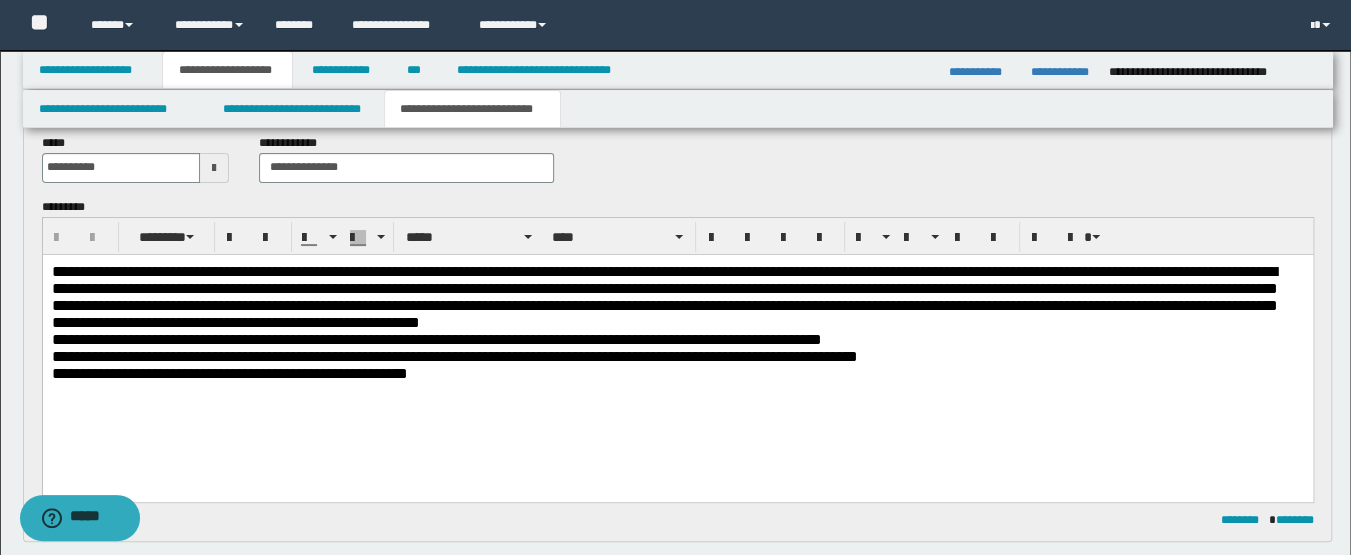 click on "**********" at bounding box center (664, 296) 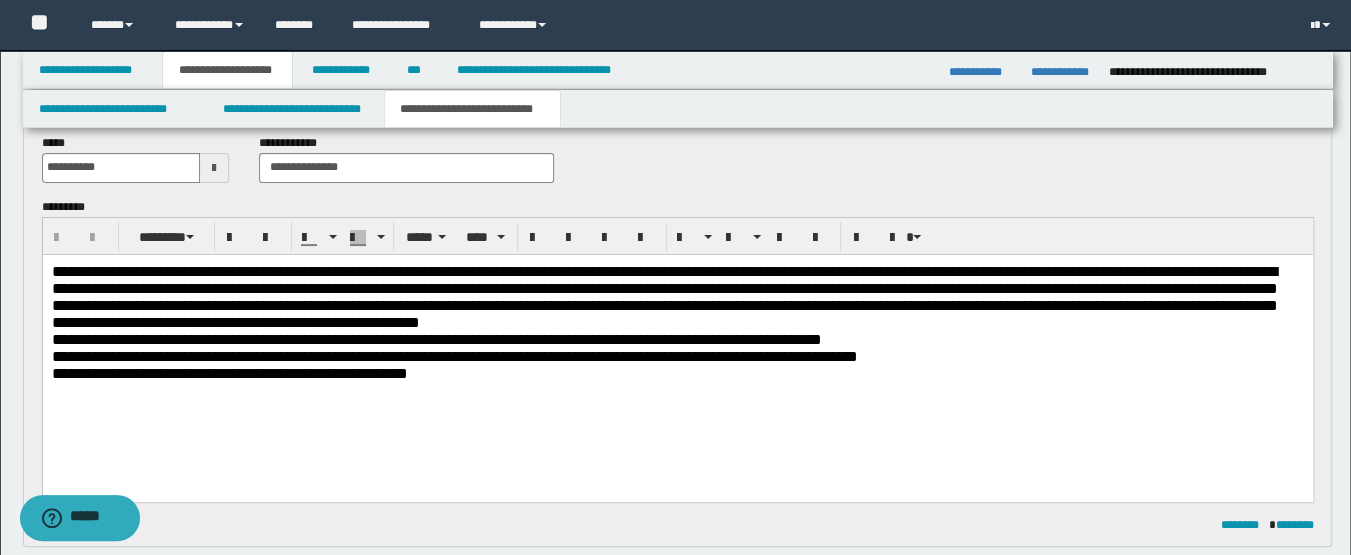 type 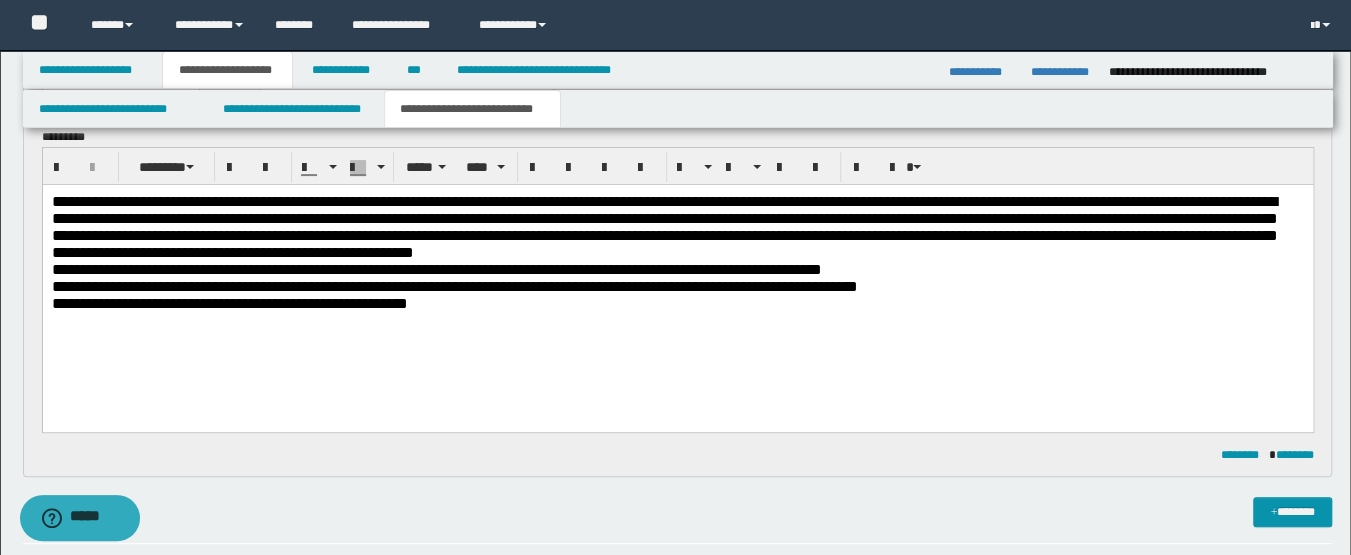 scroll, scrollTop: 200, scrollLeft: 0, axis: vertical 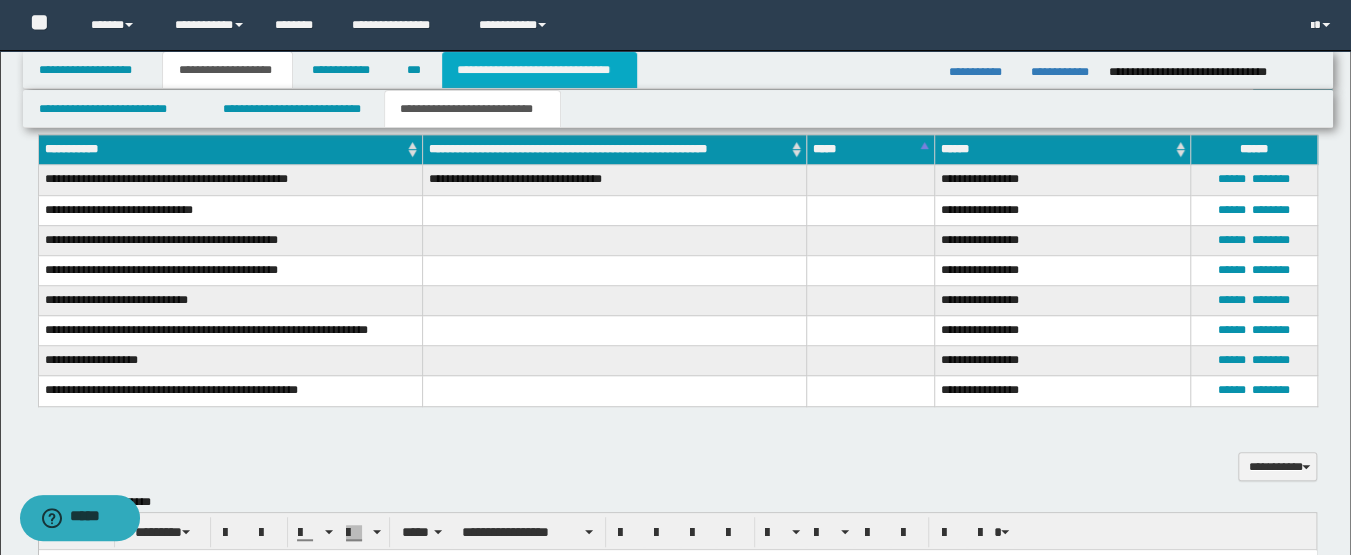click on "**********" at bounding box center (539, 70) 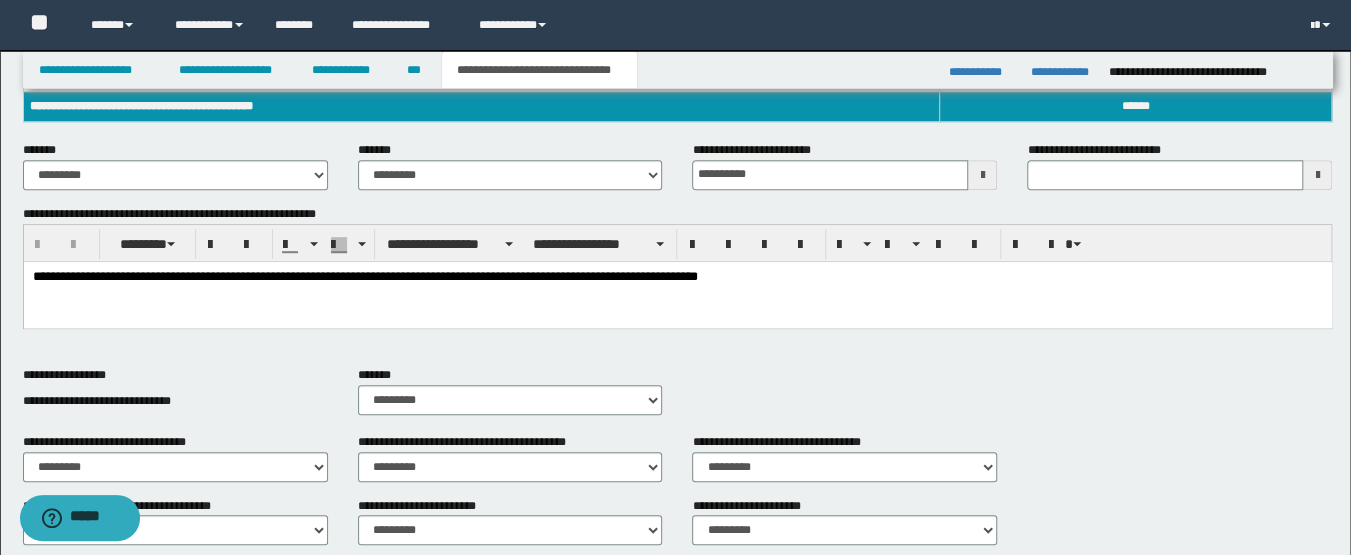 scroll, scrollTop: 269, scrollLeft: 0, axis: vertical 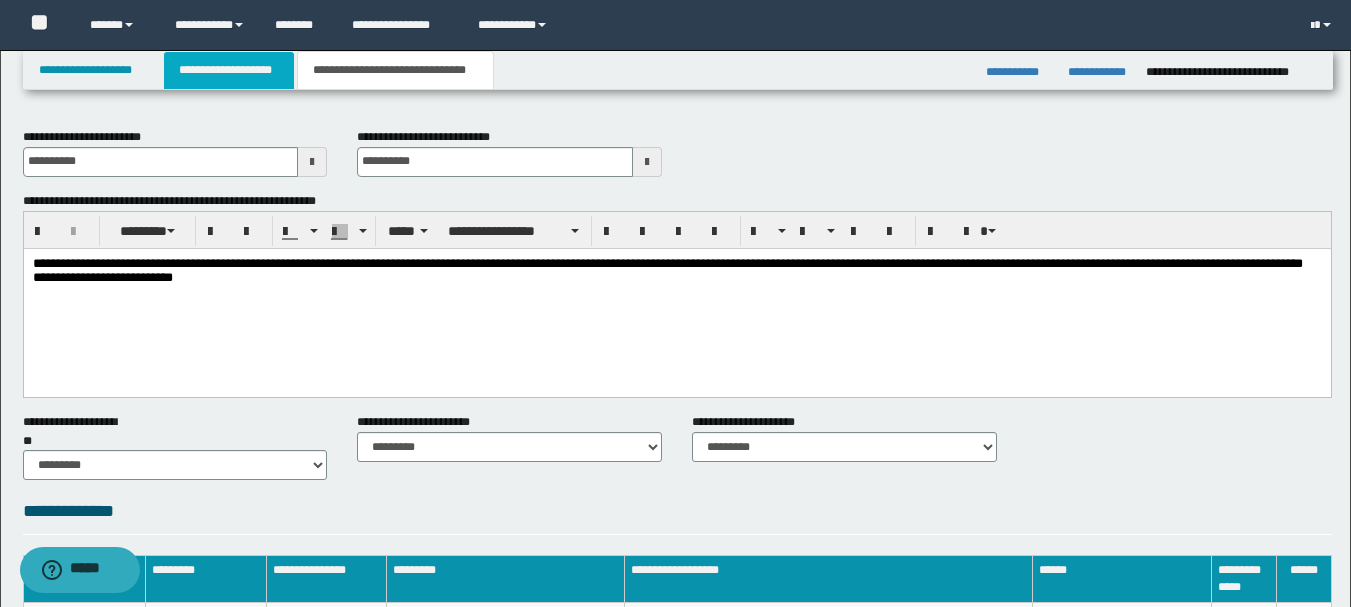 click on "**********" at bounding box center [229, 70] 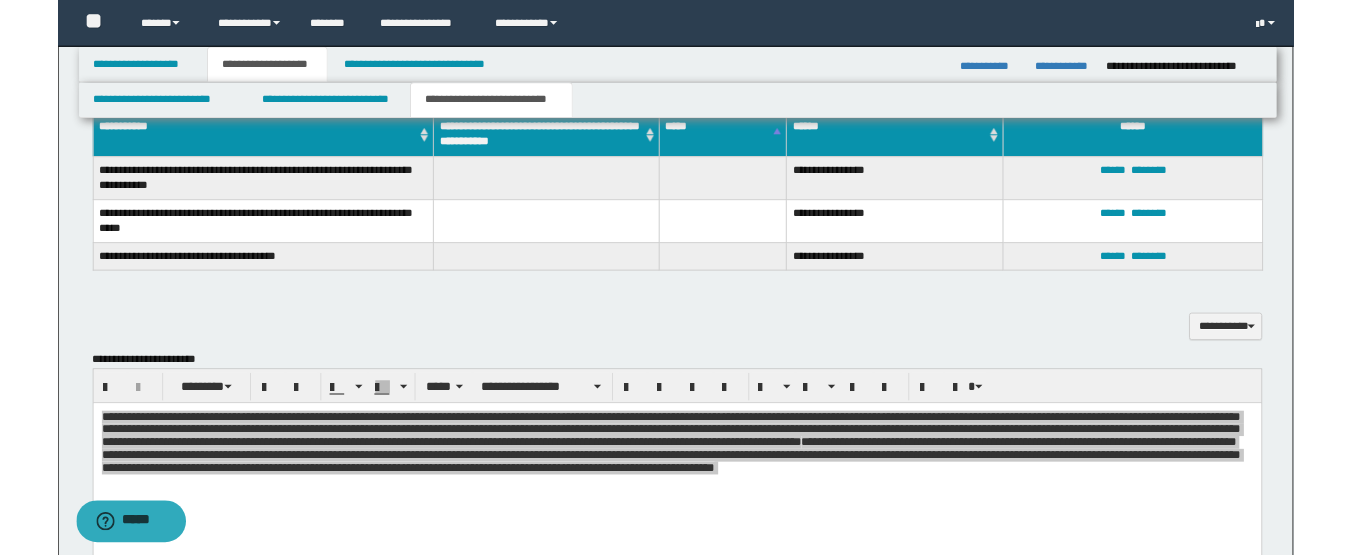 scroll, scrollTop: 600, scrollLeft: 0, axis: vertical 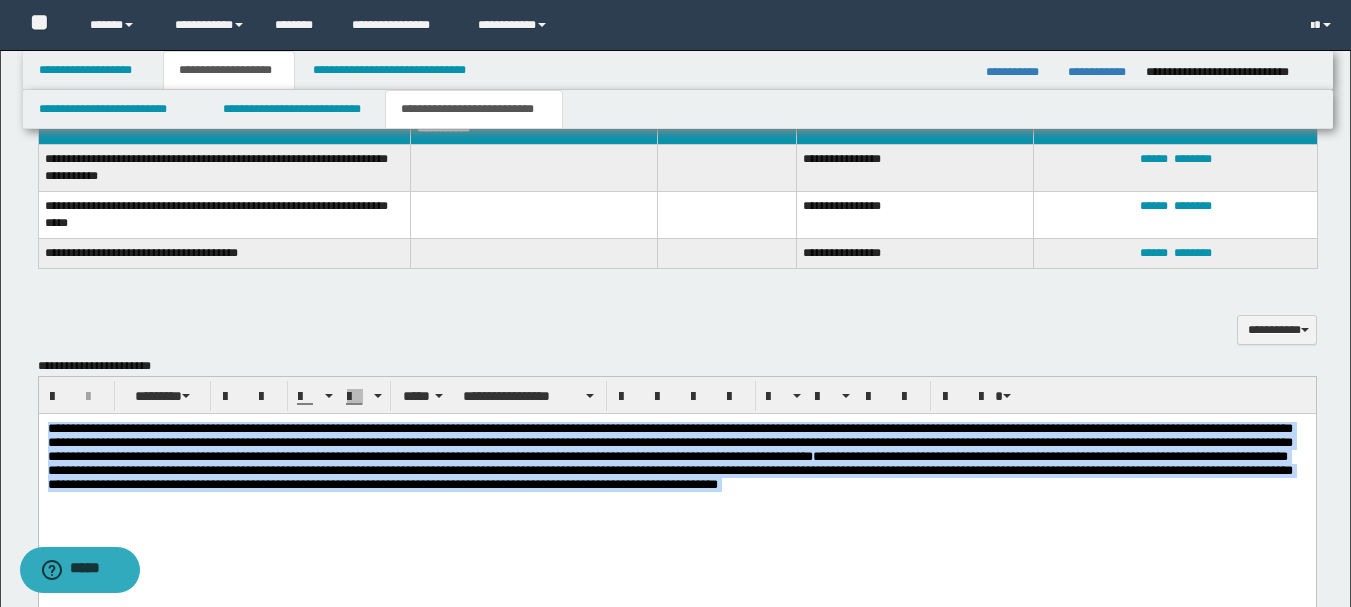 click on "**********" at bounding box center (676, 488) 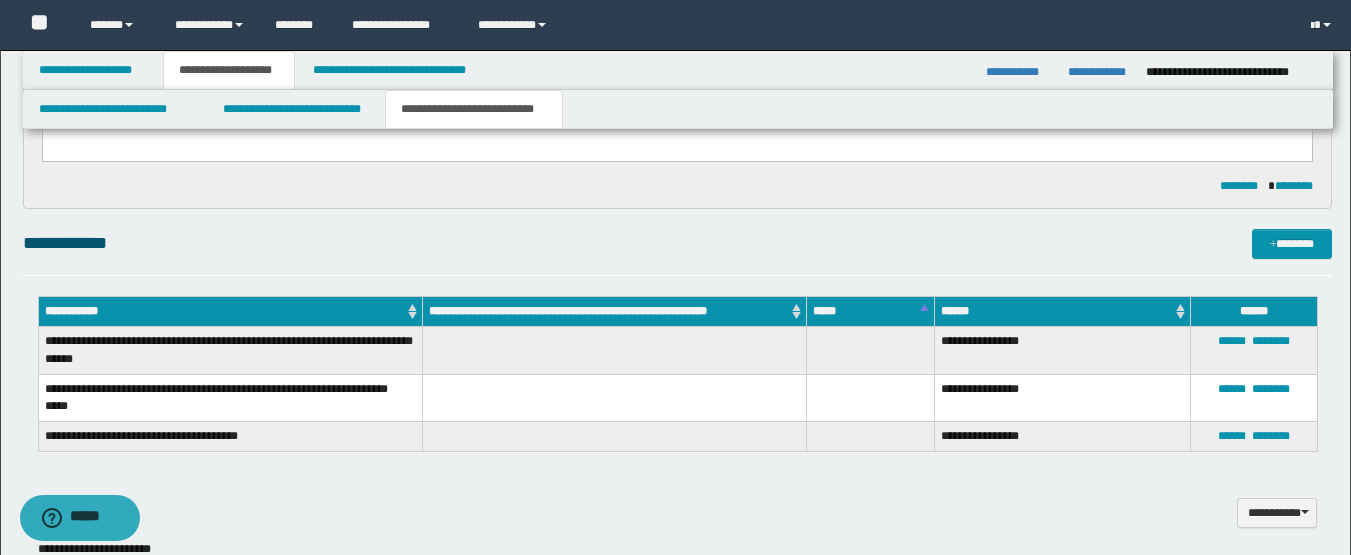 scroll, scrollTop: 500, scrollLeft: 0, axis: vertical 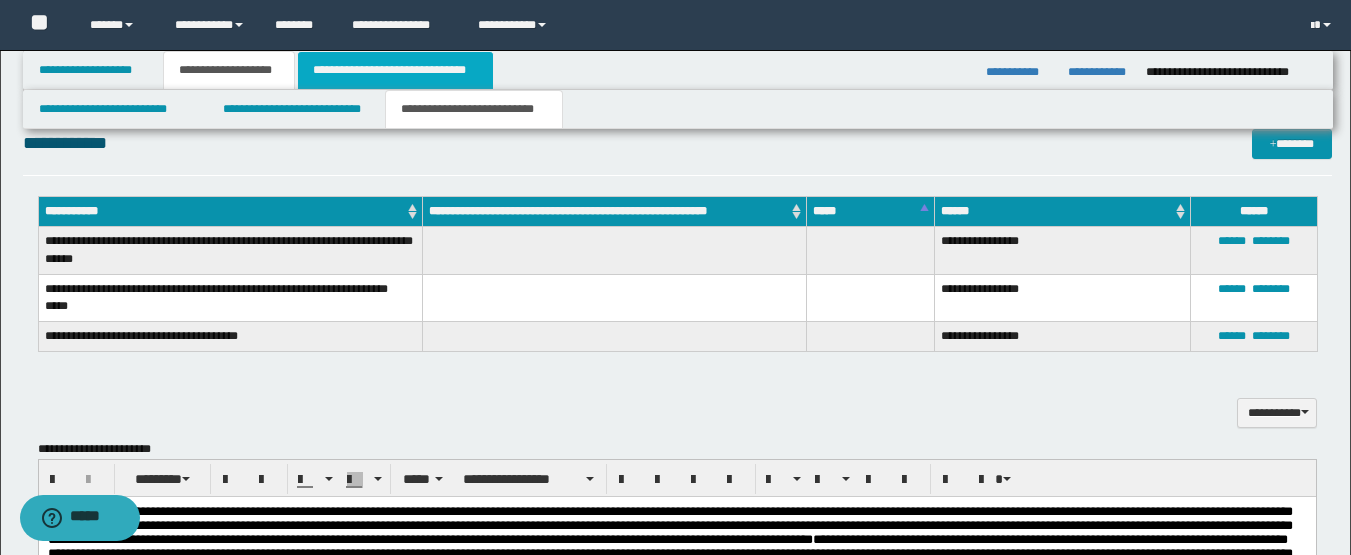 click on "**********" at bounding box center [395, 70] 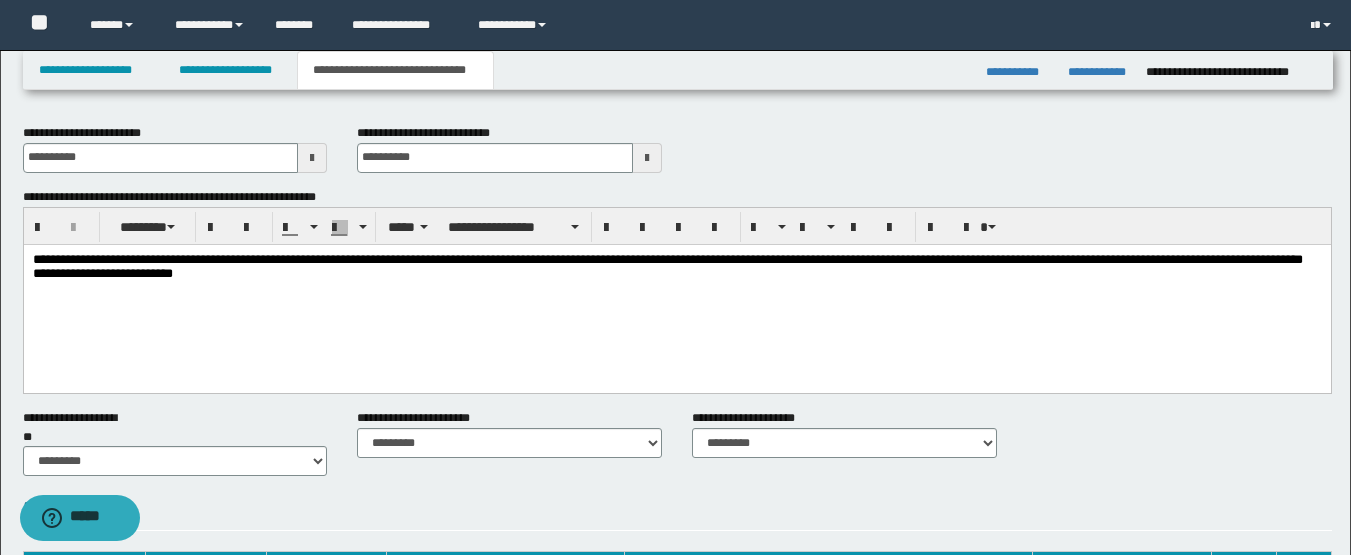 scroll, scrollTop: 0, scrollLeft: 0, axis: both 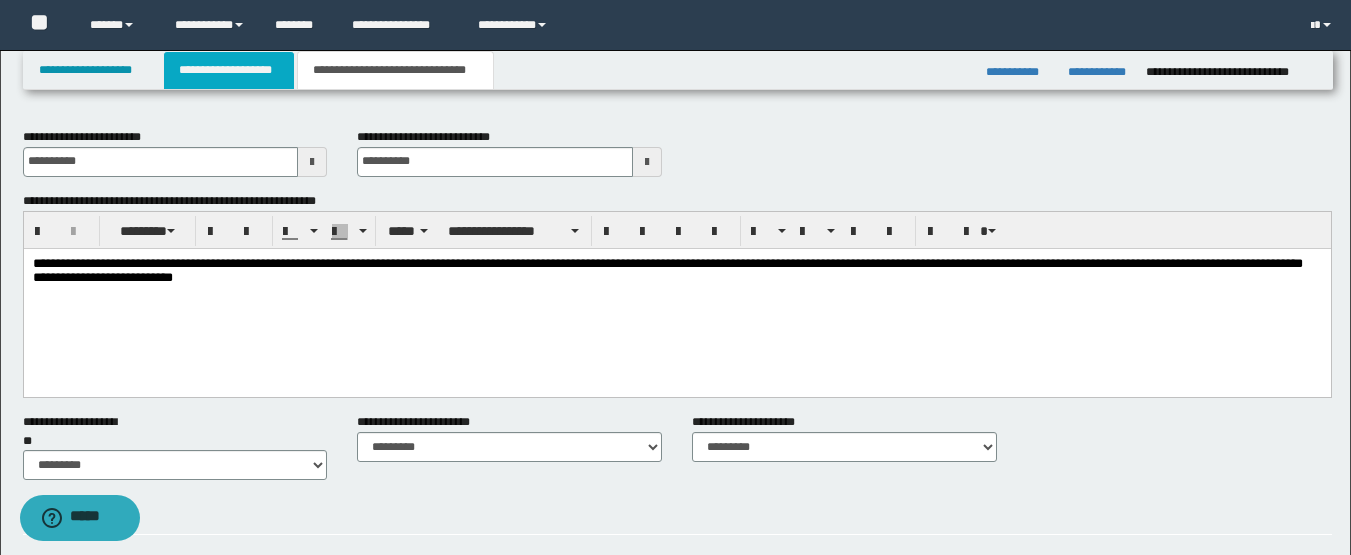 click on "**********" at bounding box center [229, 70] 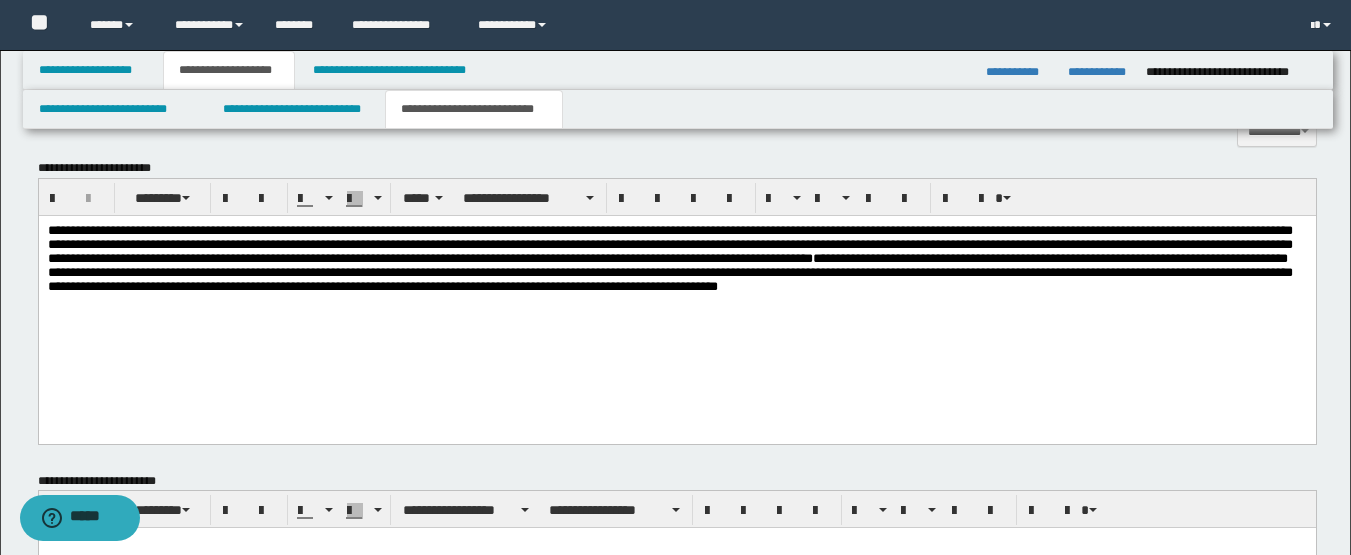 scroll, scrollTop: 800, scrollLeft: 0, axis: vertical 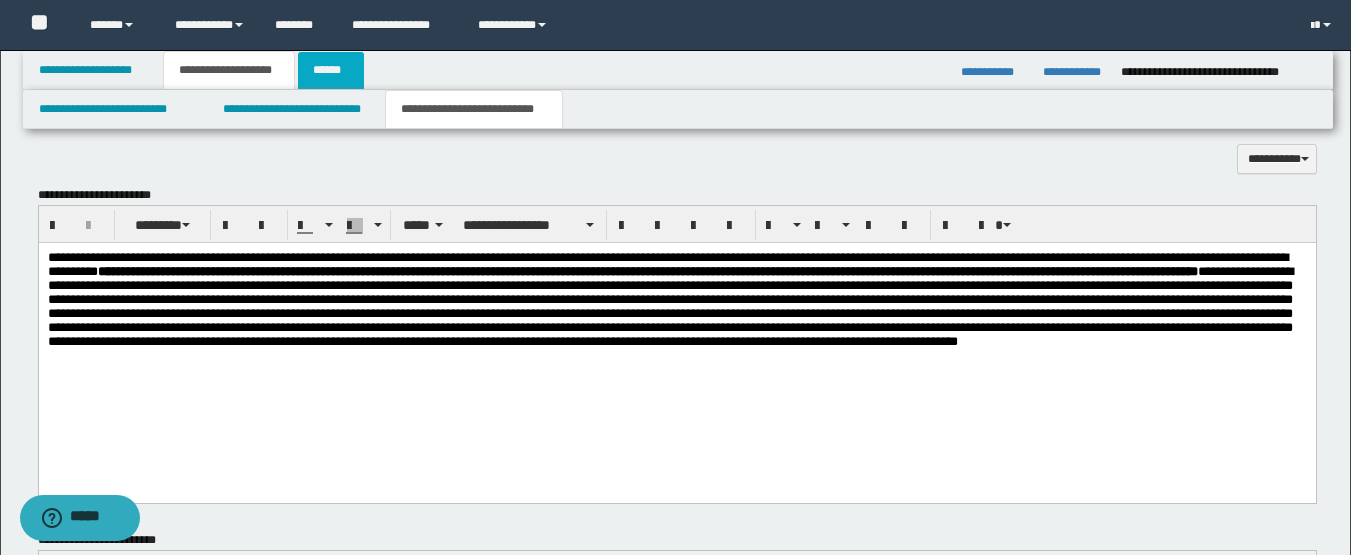 click on "******" at bounding box center (331, 70) 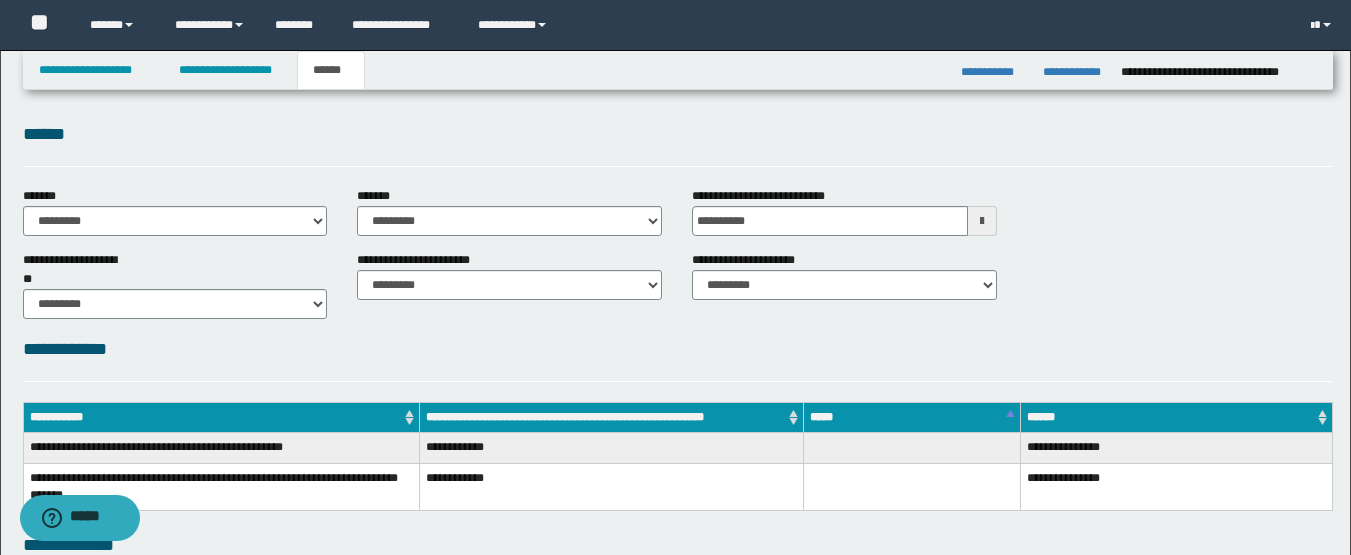 scroll, scrollTop: 0, scrollLeft: 0, axis: both 